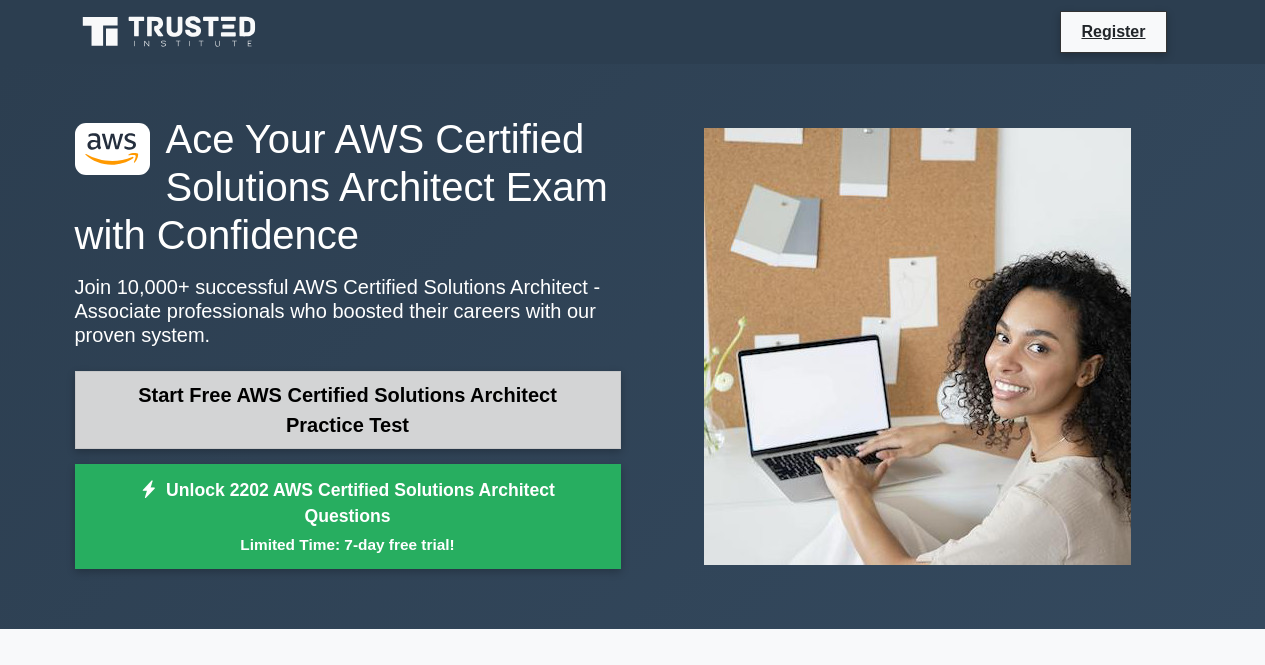 scroll, scrollTop: 0, scrollLeft: 0, axis: both 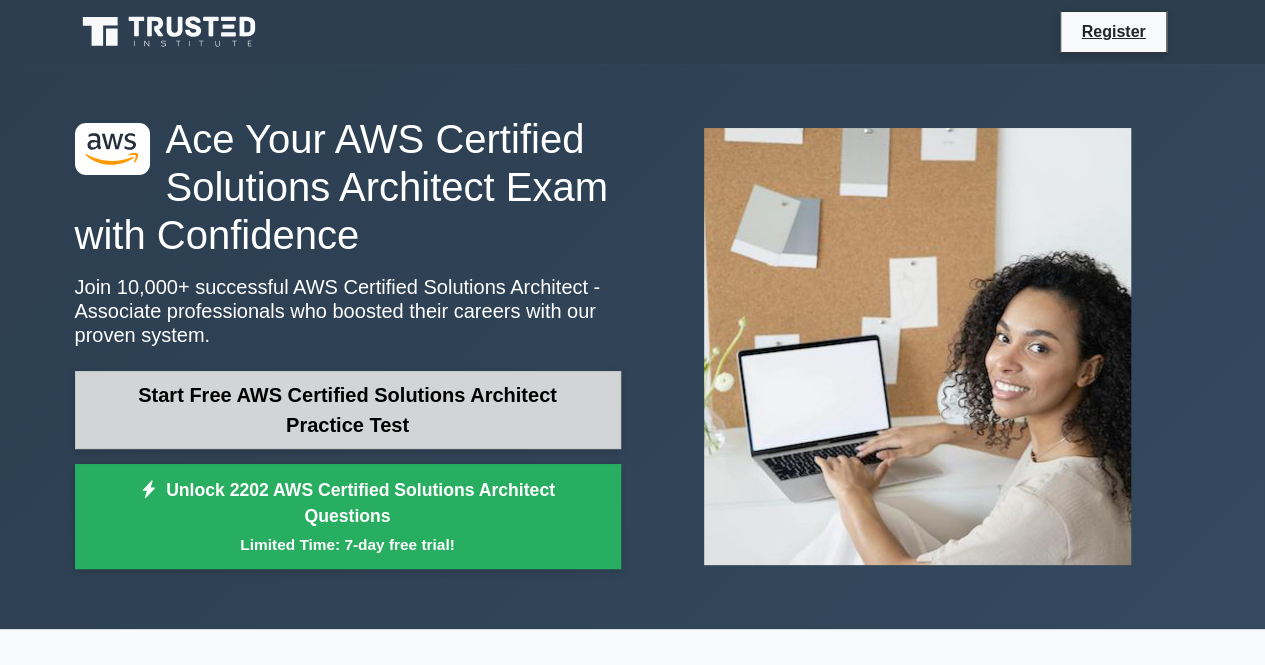 click on "Start Free AWS Certified Solutions Architect Practice Test" at bounding box center (348, 410) 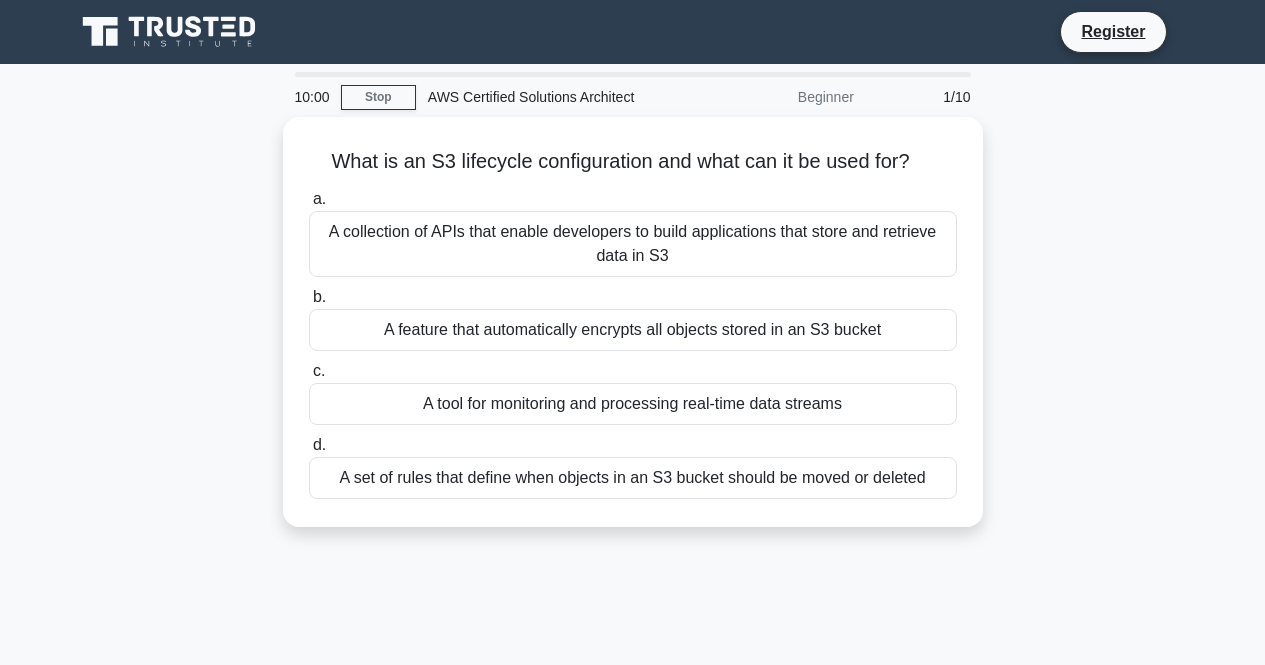 scroll, scrollTop: 0, scrollLeft: 0, axis: both 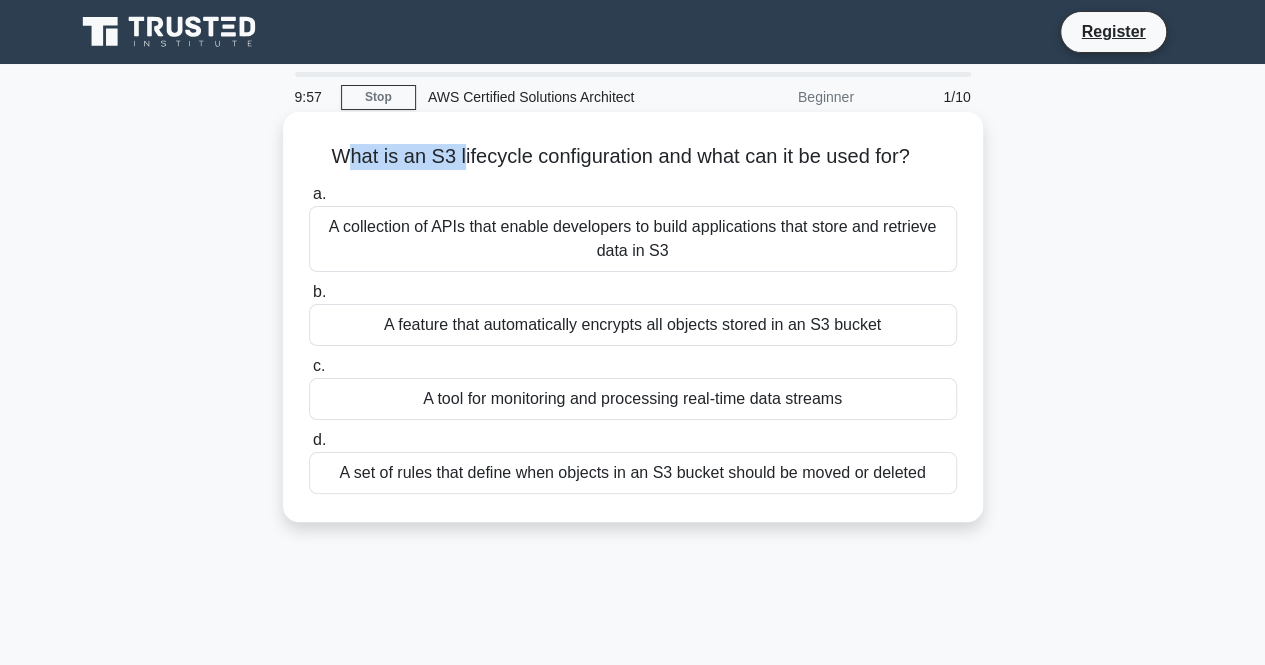 drag, startPoint x: 344, startPoint y: 155, endPoint x: 457, endPoint y: 161, distance: 113.15918 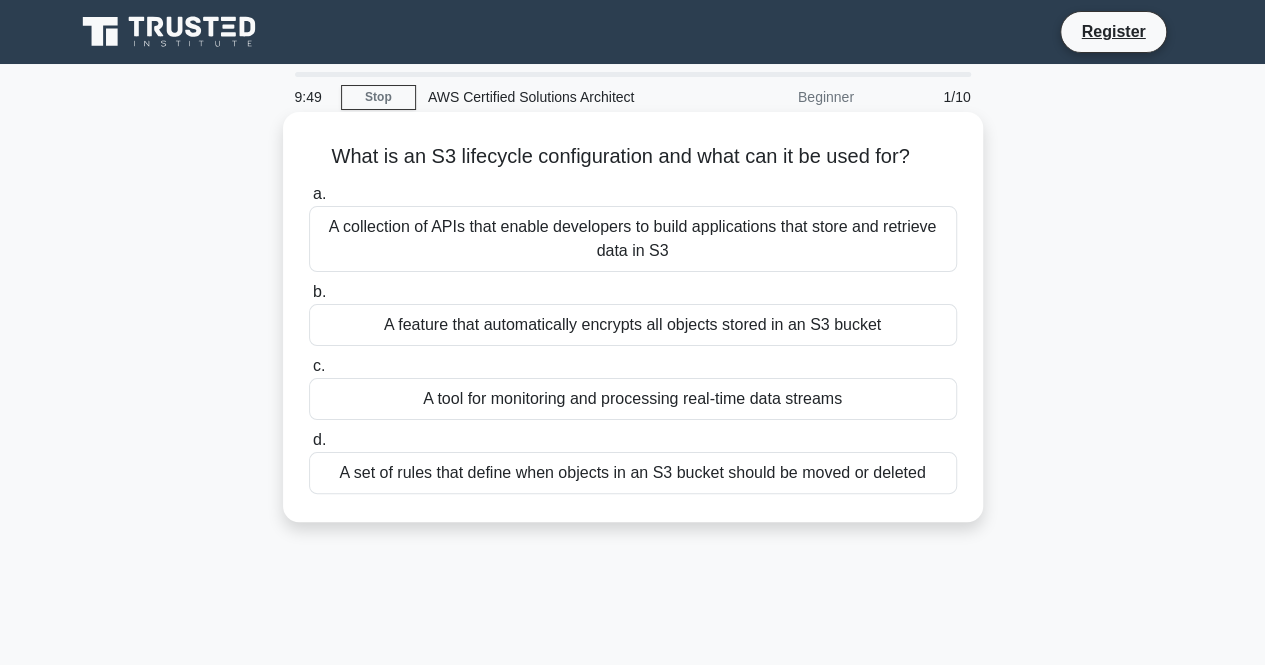 click on "What is an S3 lifecycle configuration and what can it be used for?
.spinner_0XTQ{transform-origin:center;animation:spinner_y6GP .75s linear infinite}@keyframes spinner_y6GP{100%{transform:rotate(360deg)}}
a.
A collection of APIs that enable developers to build applications that store and retrieve data in S3
b. c. d." at bounding box center [633, 317] 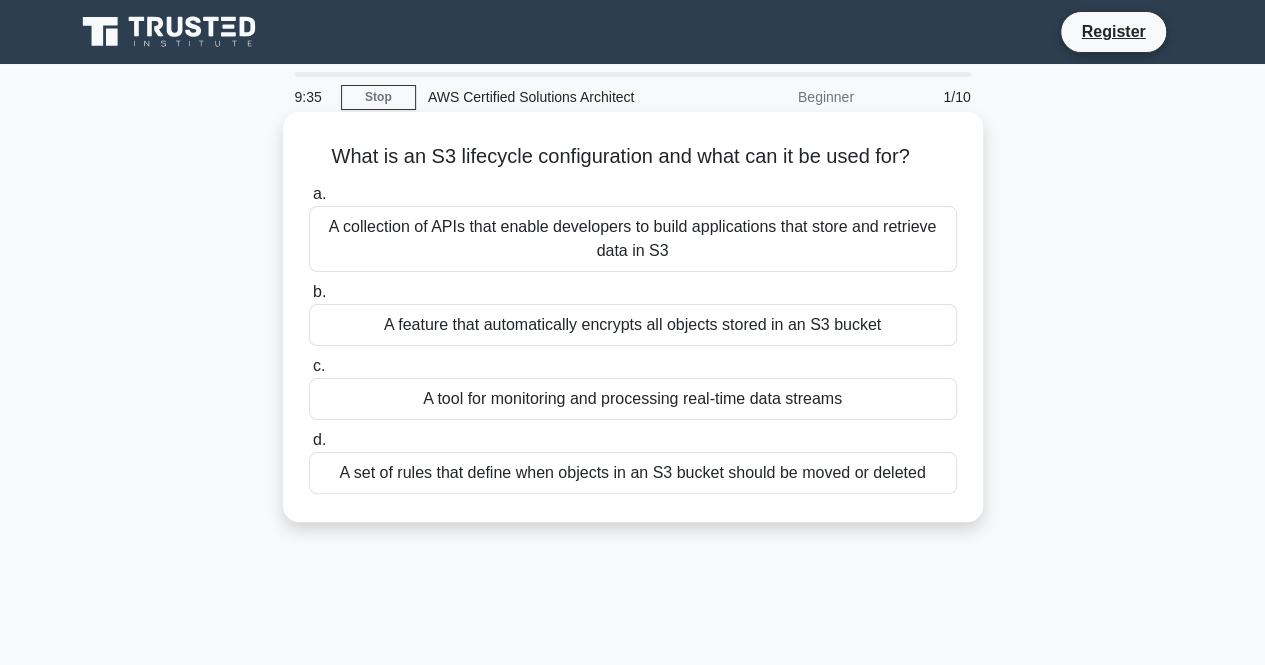 click on "A set of rules that define when objects in an S3 bucket should be moved or deleted" at bounding box center [633, 473] 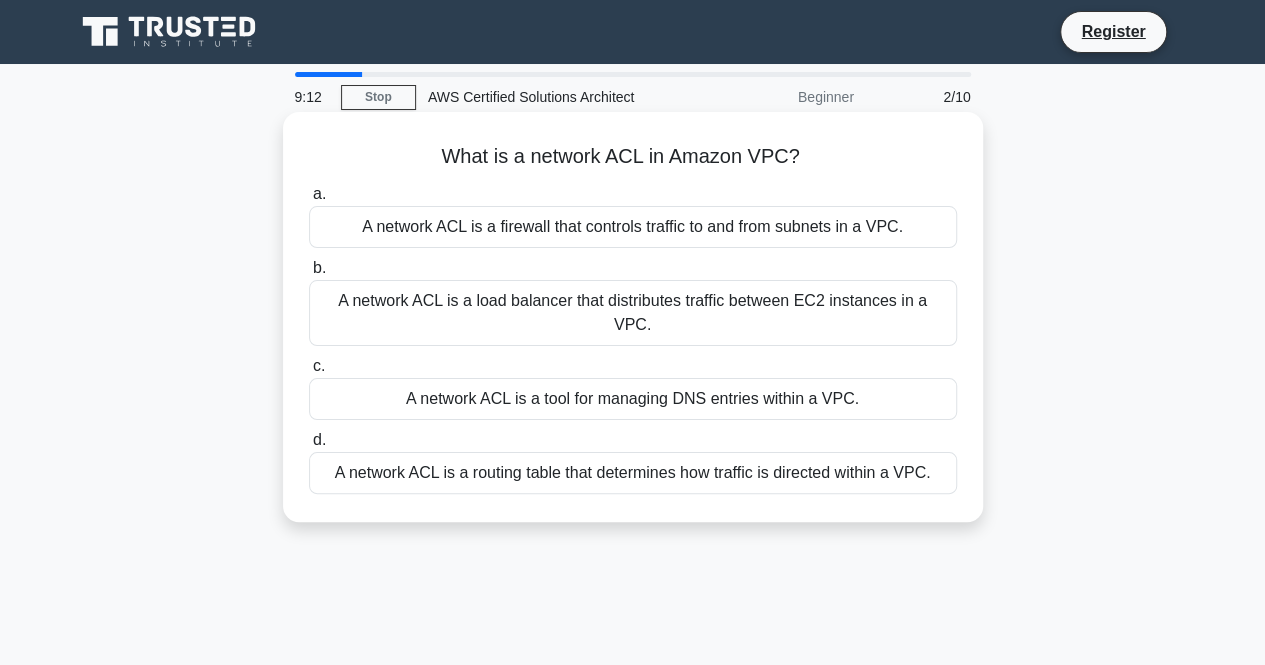 click on "A network ACL is a routing table that determines how traffic is directed within a VPC." at bounding box center (633, 473) 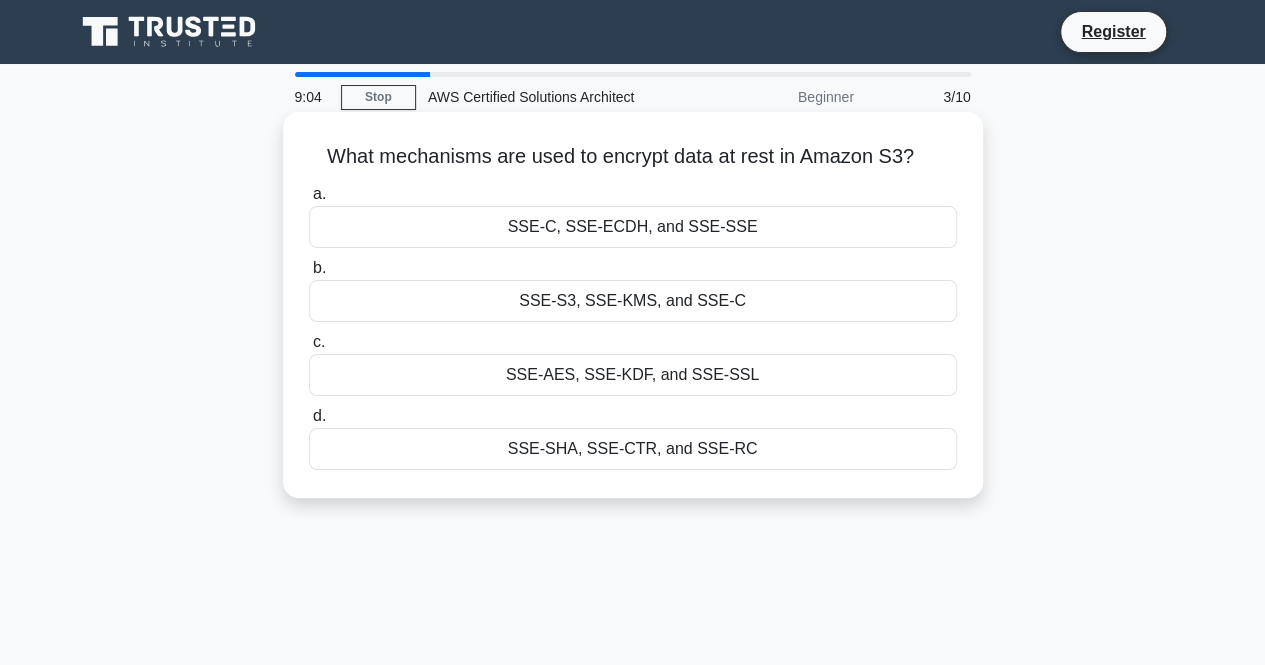 click on "SSE-C, SSE-ECDH, and SSE-SSE" at bounding box center [633, 227] 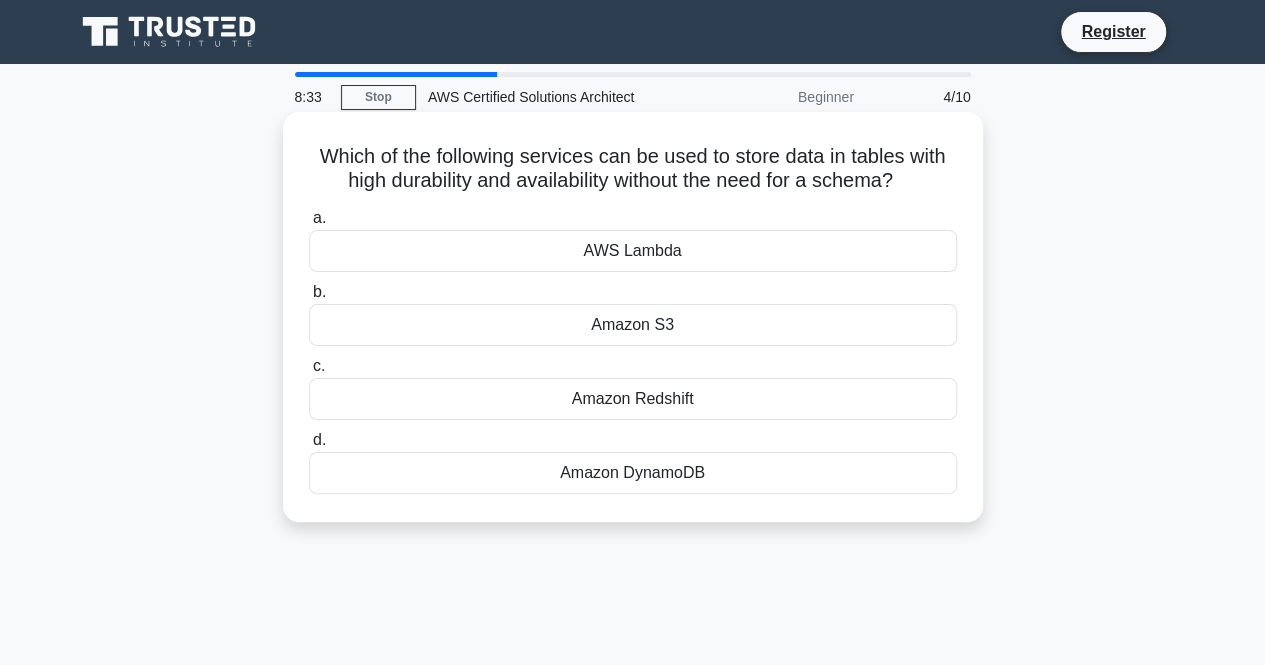 drag, startPoint x: 908, startPoint y: 183, endPoint x: 294, endPoint y: 156, distance: 614.5934 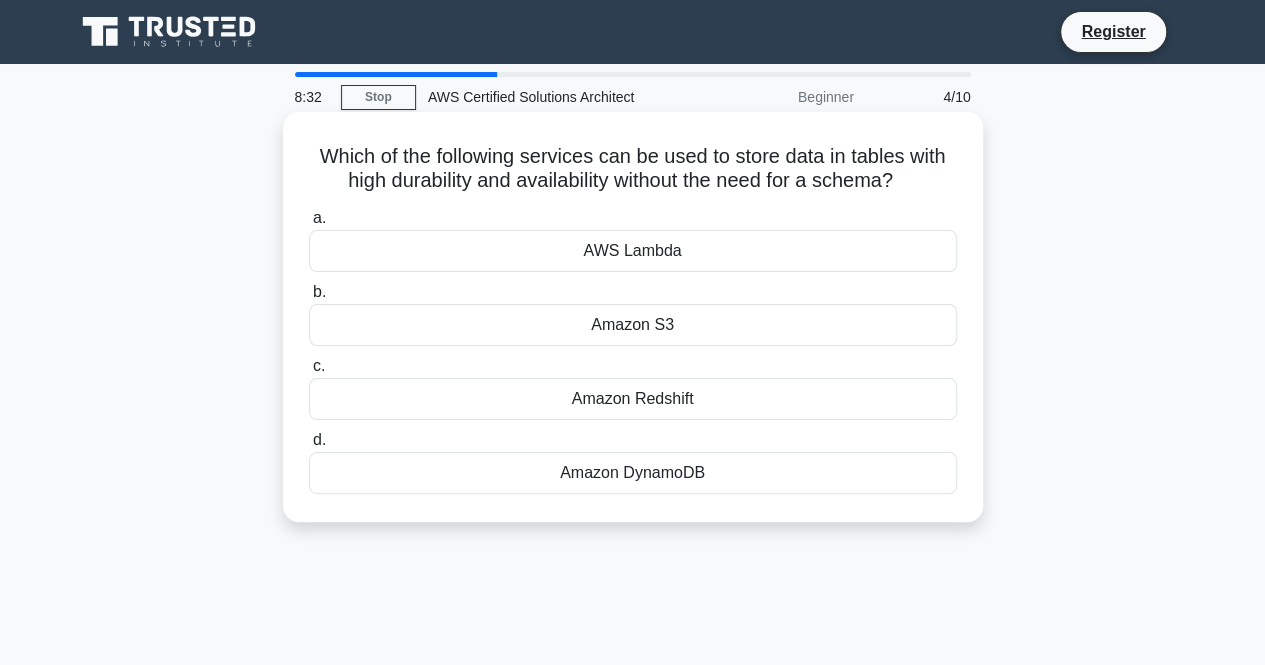 copy on "Which of the following services can be used to store data in tables with high durability and availability without the need for a schema?" 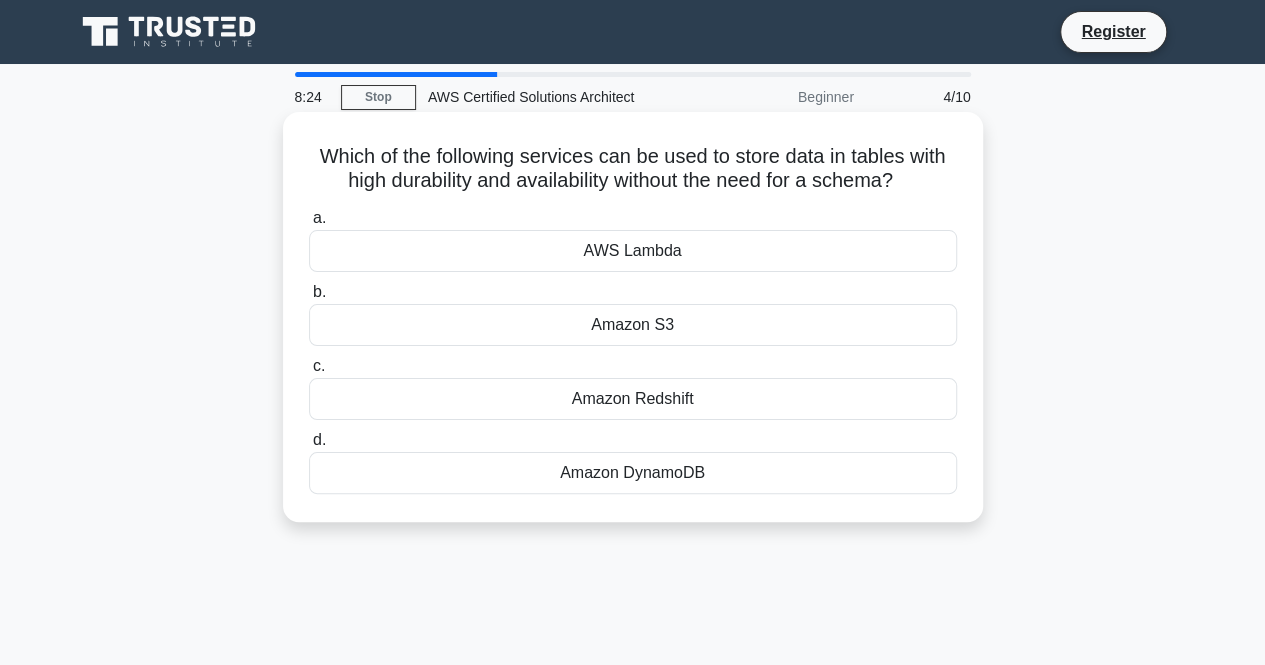 click on "Amazon DynamoDB" at bounding box center (633, 473) 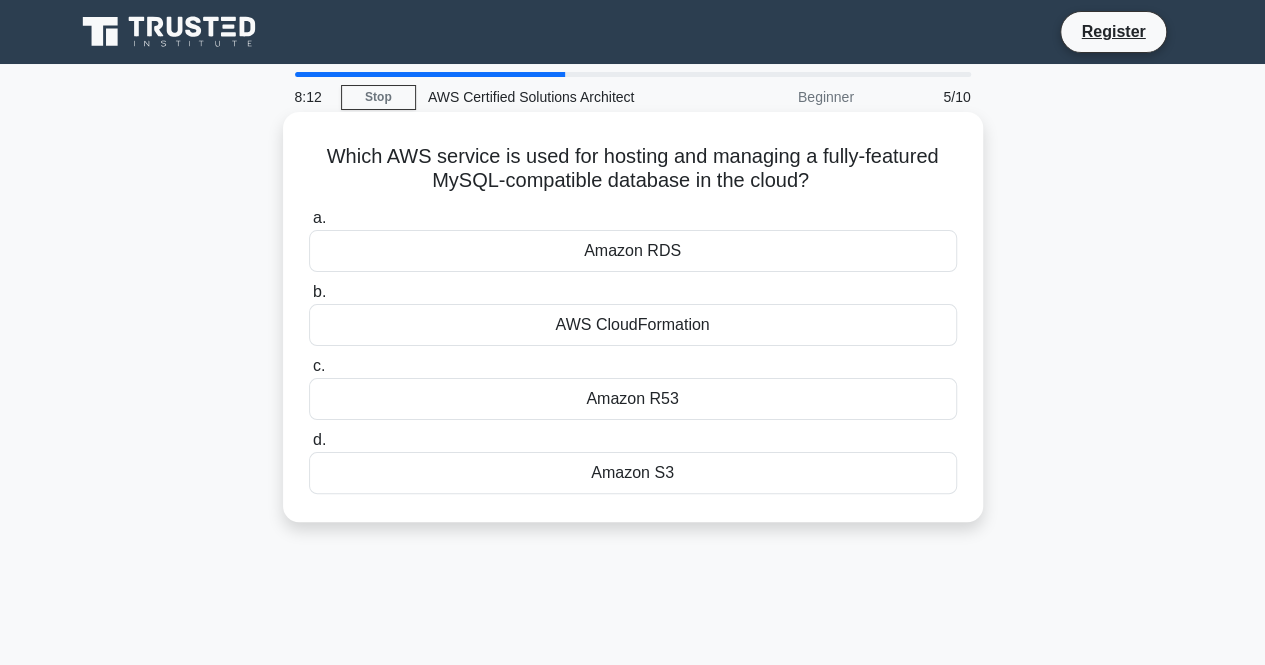 click on "Which AWS service is used for hosting and managing a fully-featured MySQL-compatible database in the cloud?
.spinner_0XTQ{transform-origin:center;animation:spinner_y6GP .75s linear infinite}@keyframes spinner_y6GP{100%{transform:rotate(360deg)}}" at bounding box center (633, 169) 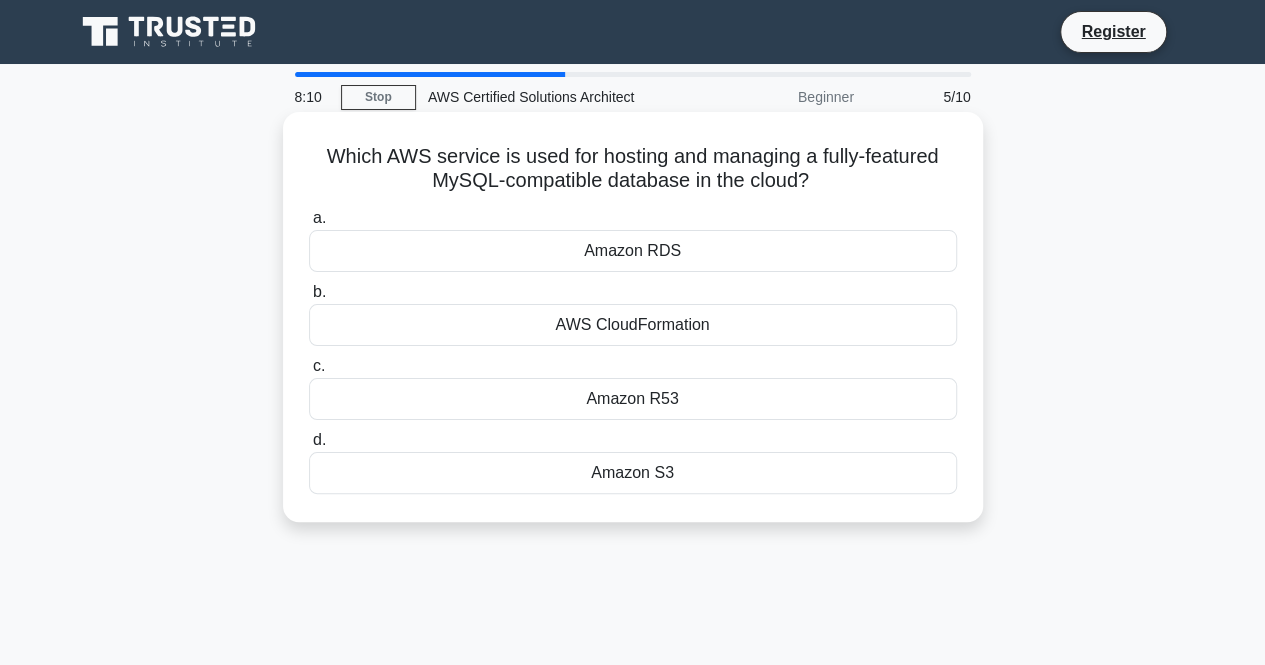 click on "Which AWS service is used for hosting and managing a fully-featured MySQL-compatible database in the cloud?
.spinner_0XTQ{transform-origin:center;animation:spinner_y6GP .75s linear infinite}@keyframes spinner_y6GP{100%{transform:rotate(360deg)}}" at bounding box center [633, 169] 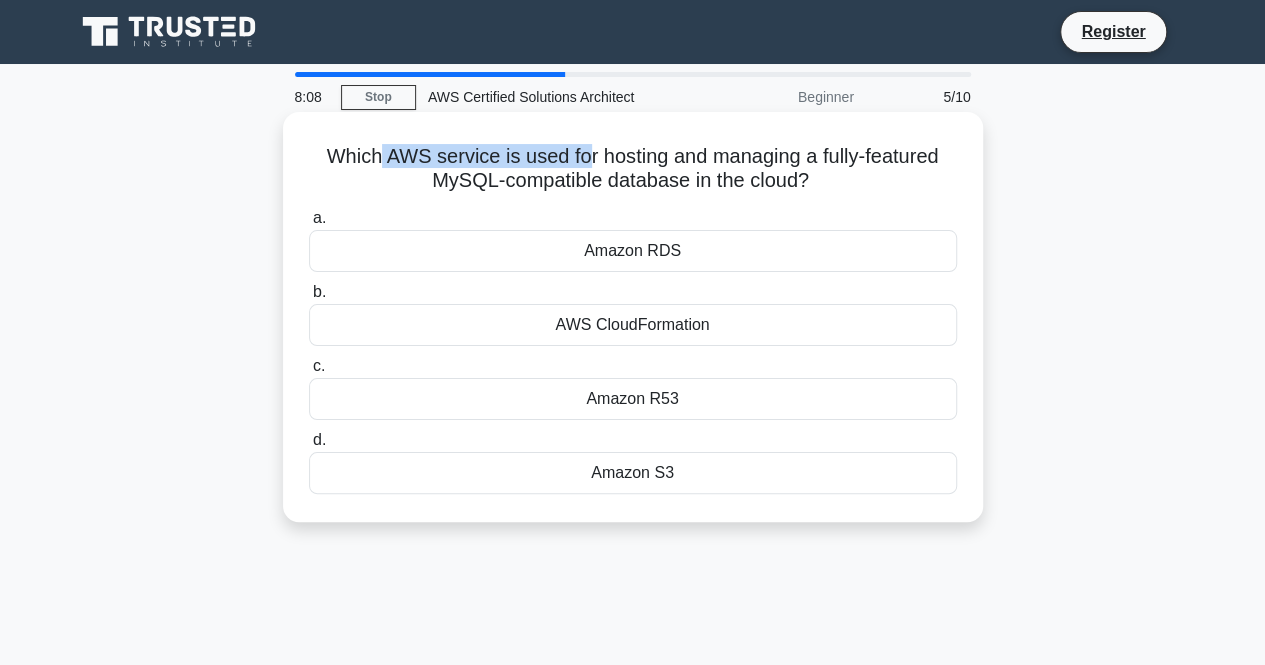 drag, startPoint x: 376, startPoint y: 163, endPoint x: 592, endPoint y: 169, distance: 216.08331 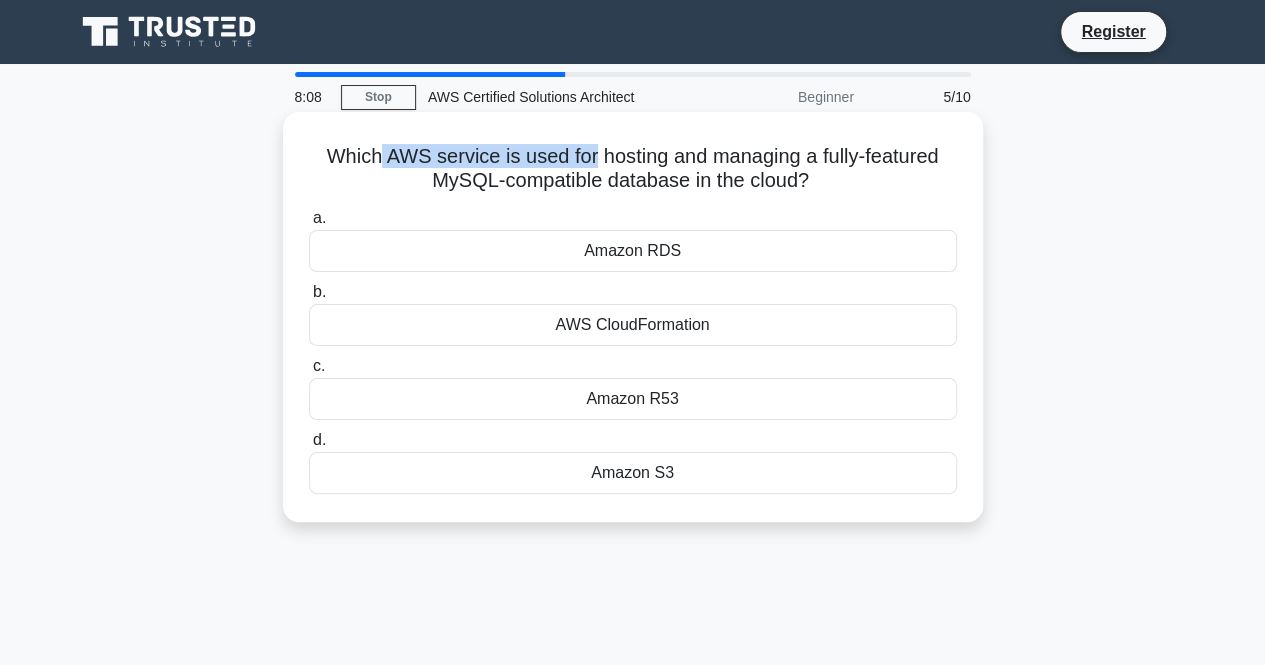 click on "Which AWS service is used for hosting and managing a fully-featured MySQL-compatible database in the cloud?
.spinner_0XTQ{transform-origin:center;animation:spinner_y6GP .75s linear infinite}@keyframes spinner_y6GP{100%{transform:rotate(360deg)}}" at bounding box center [633, 169] 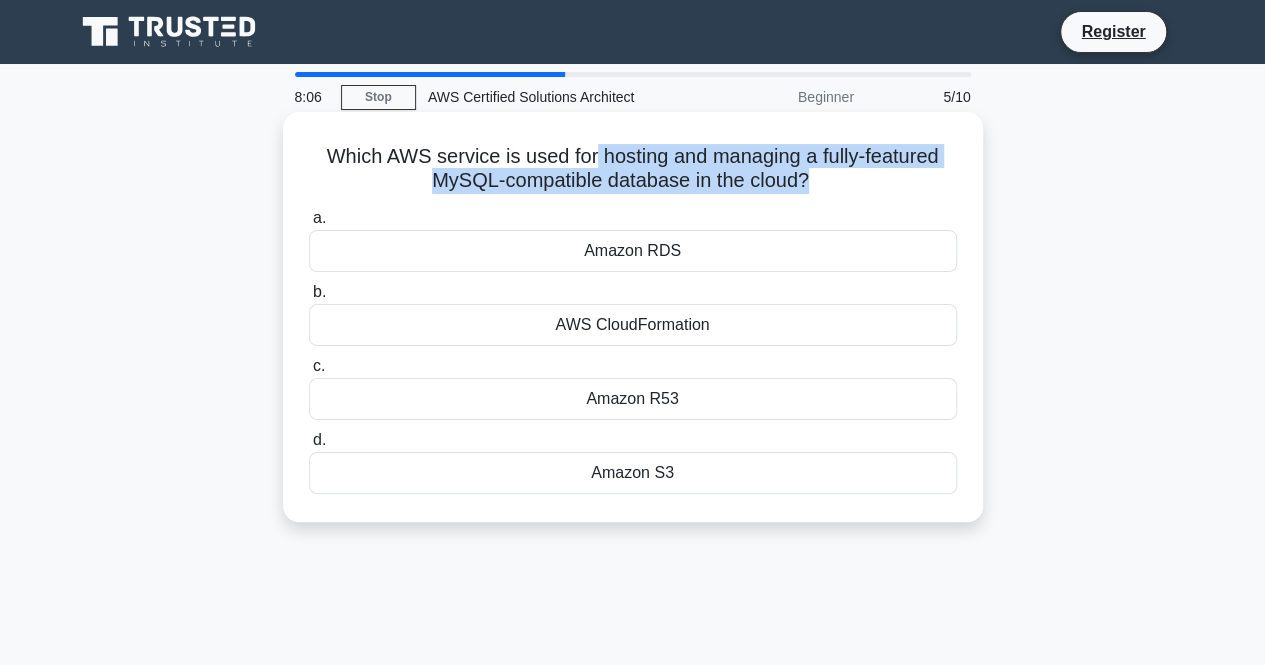 drag, startPoint x: 592, startPoint y: 169, endPoint x: 826, endPoint y: 177, distance: 234.13672 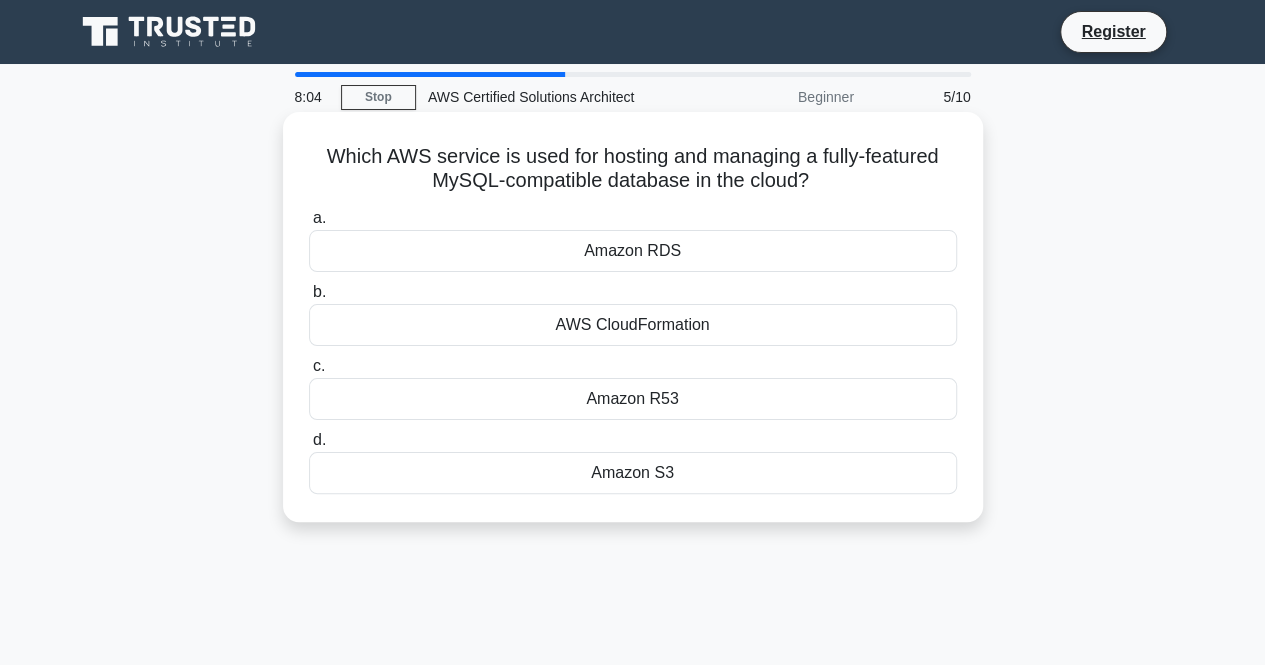 drag, startPoint x: 824, startPoint y: 186, endPoint x: 401, endPoint y: 187, distance: 423.0012 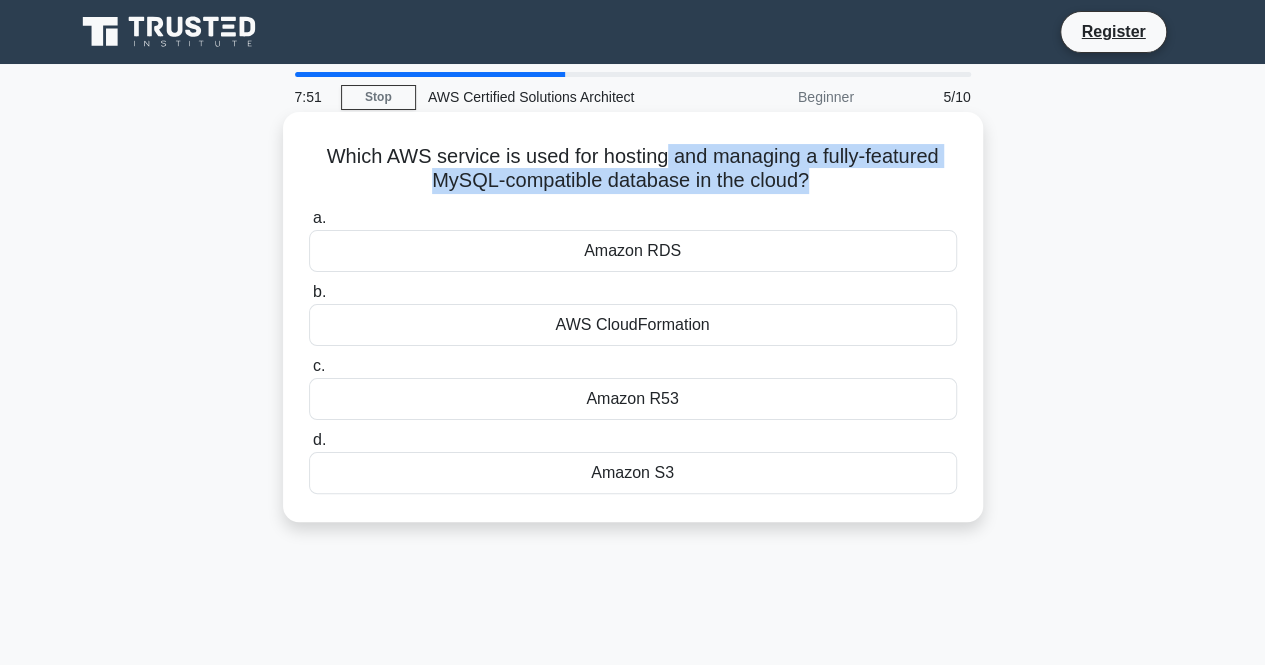 drag, startPoint x: 662, startPoint y: 165, endPoint x: 810, endPoint y: 171, distance: 148.12157 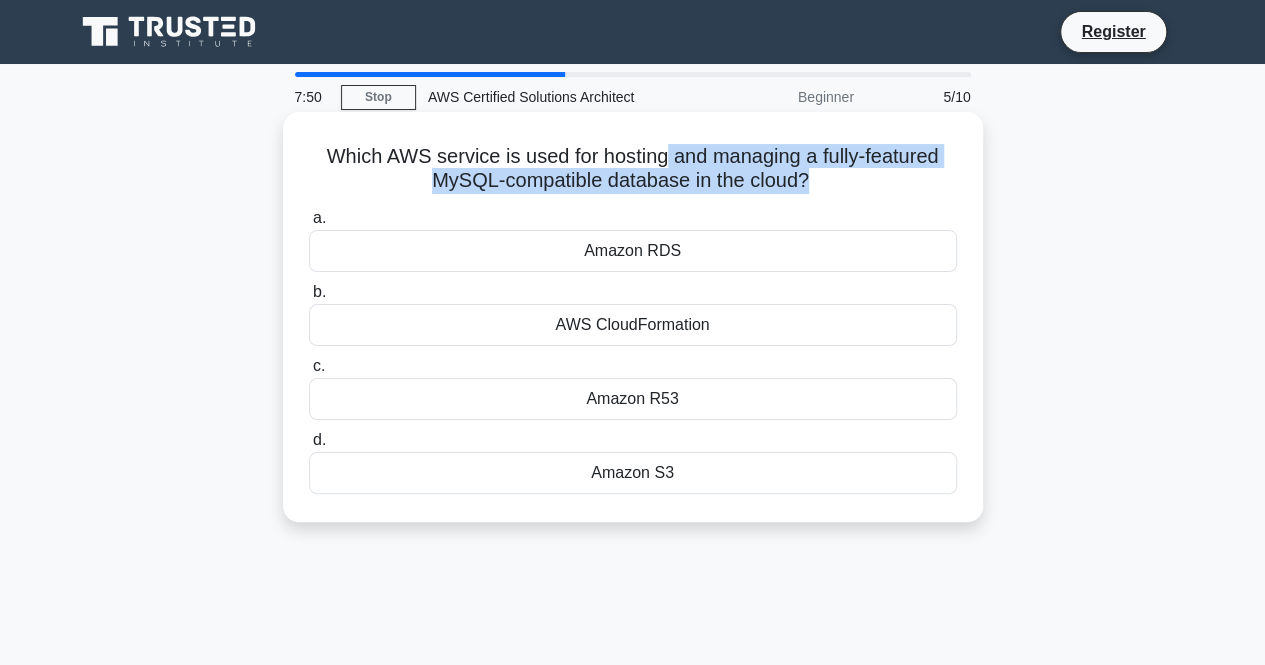 click on "Which AWS service is used for hosting and managing a fully-featured MySQL-compatible database in the cloud?
.spinner_0XTQ{transform-origin:center;animation:spinner_y6GP .75s linear infinite}@keyframes spinner_y6GP{100%{transform:rotate(360deg)}}" at bounding box center (633, 169) 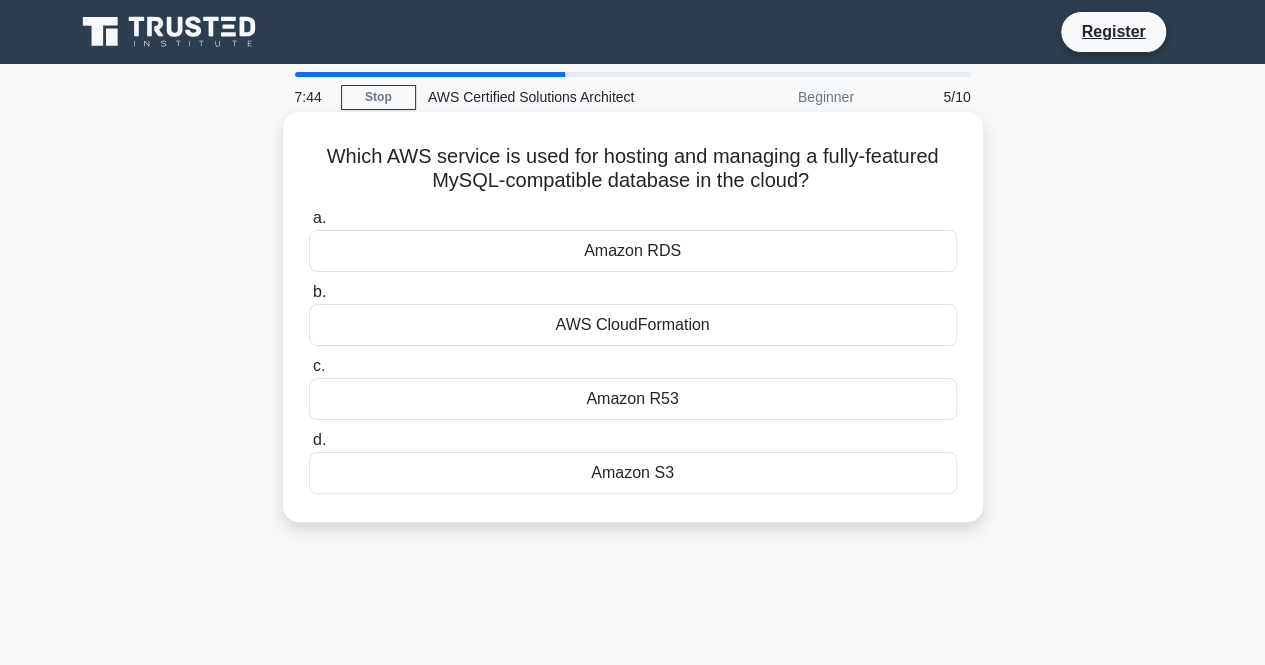 click on "Amazon RDS" at bounding box center (633, 251) 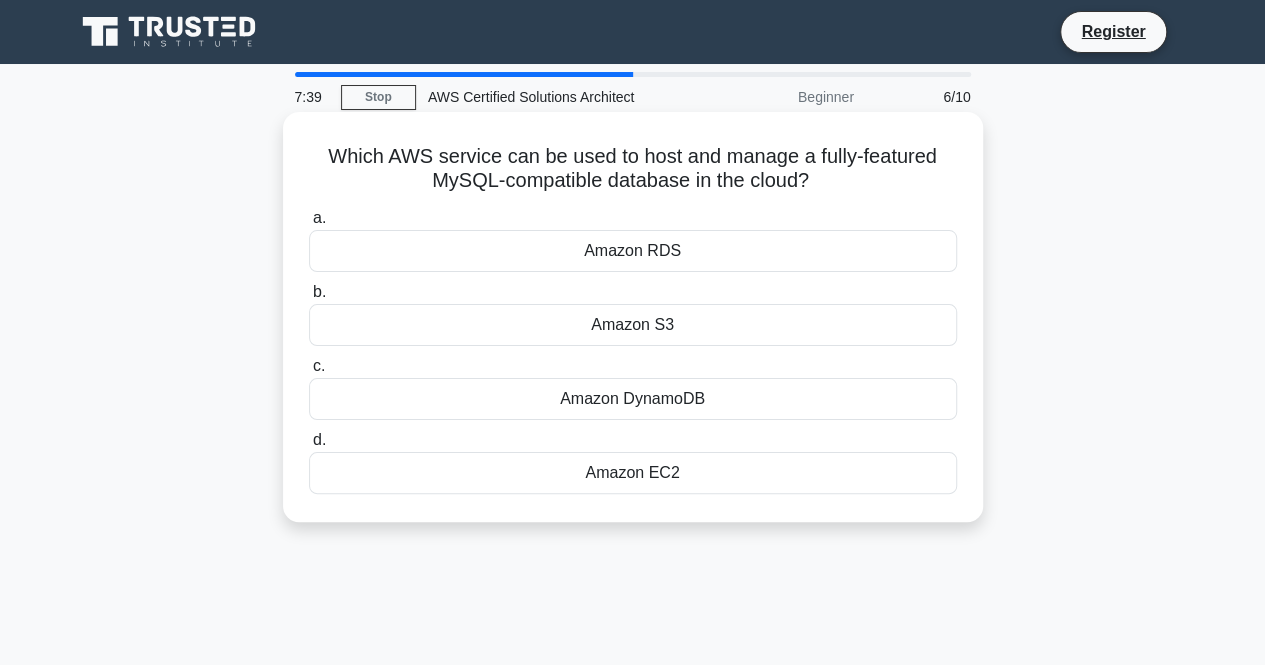 click on "Amazon RDS" at bounding box center (633, 251) 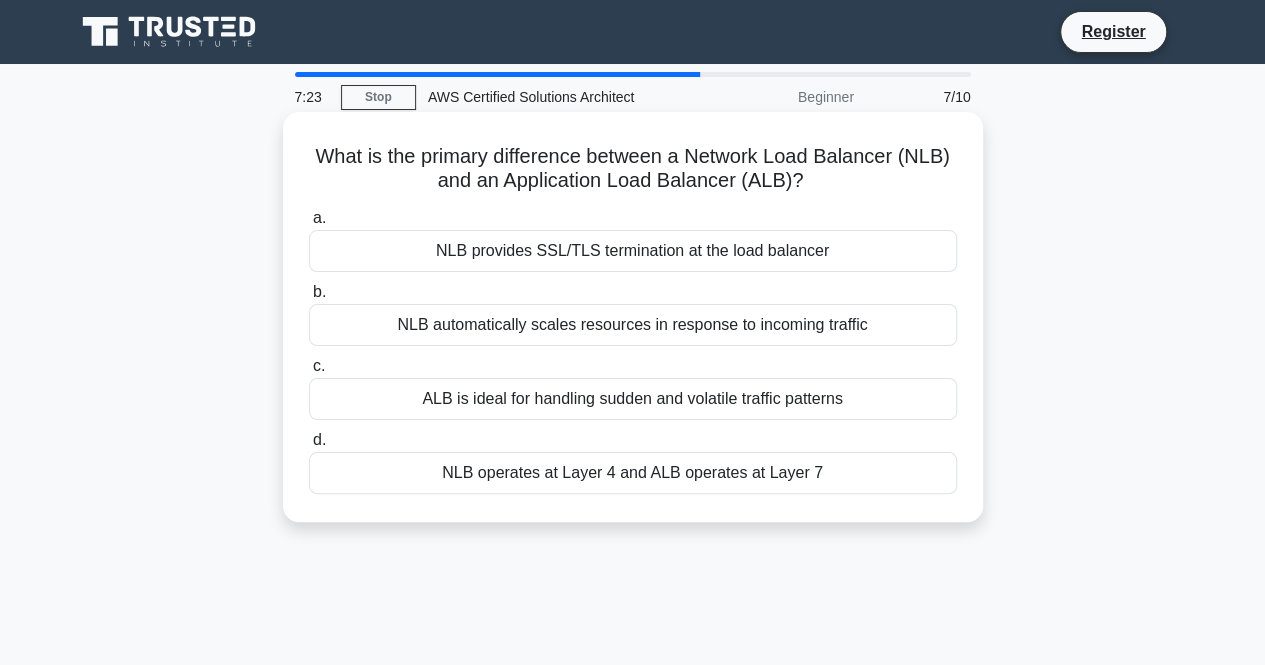 click on "NLB operates at Layer 4 and ALB operates at Layer 7" at bounding box center (633, 473) 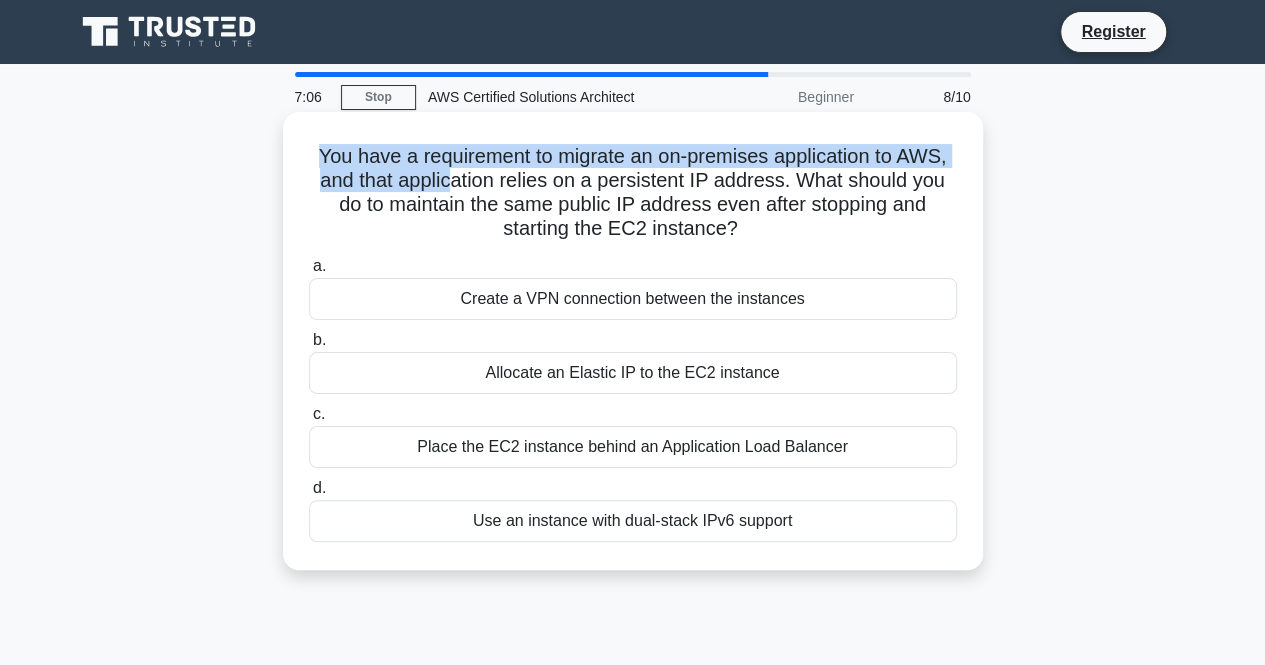drag, startPoint x: 306, startPoint y: 146, endPoint x: 446, endPoint y: 179, distance: 143.83672 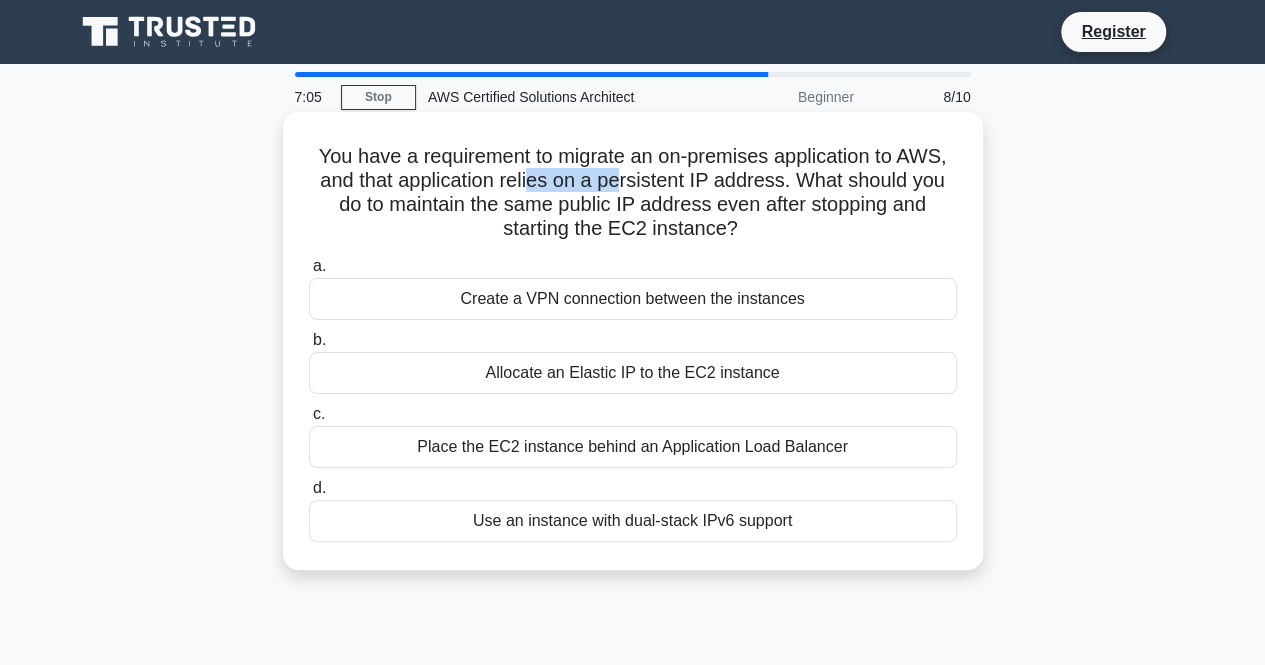 drag, startPoint x: 534, startPoint y: 176, endPoint x: 624, endPoint y: 182, distance: 90.199776 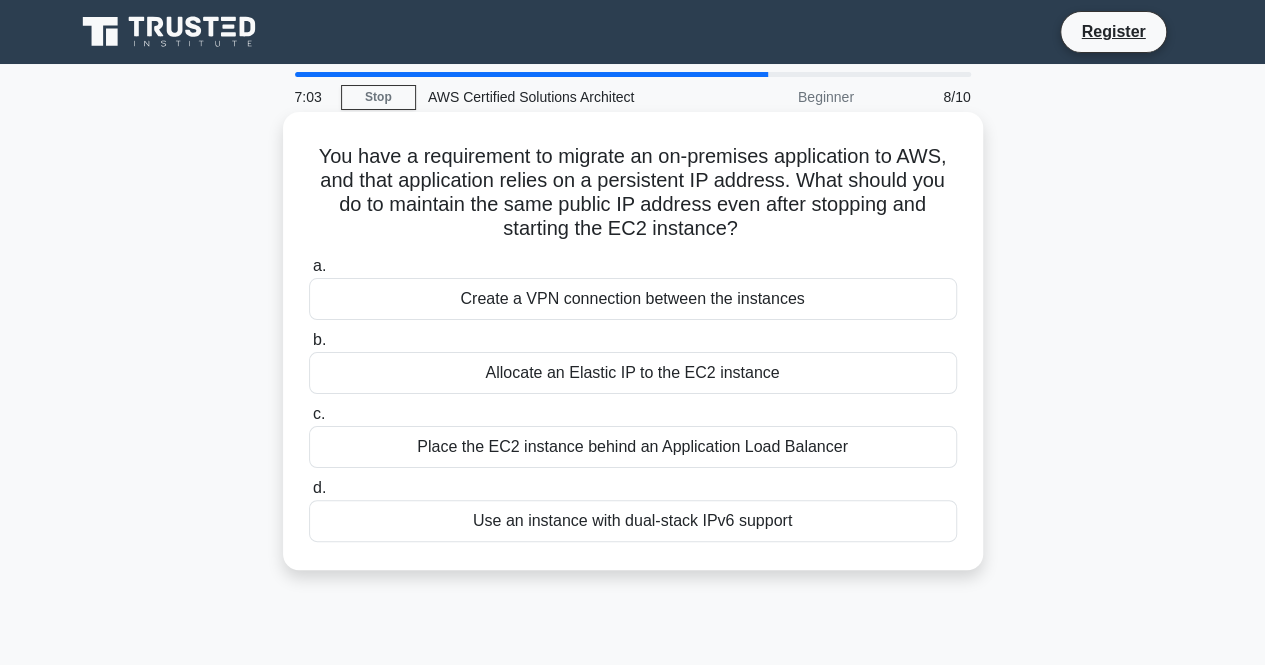 click on ".spinner_0XTQ{transform-origin:center;animation:spinner_y6GP .75s linear infinite}@keyframes spinner_y6GP{100%{transform:rotate(360deg)}}" 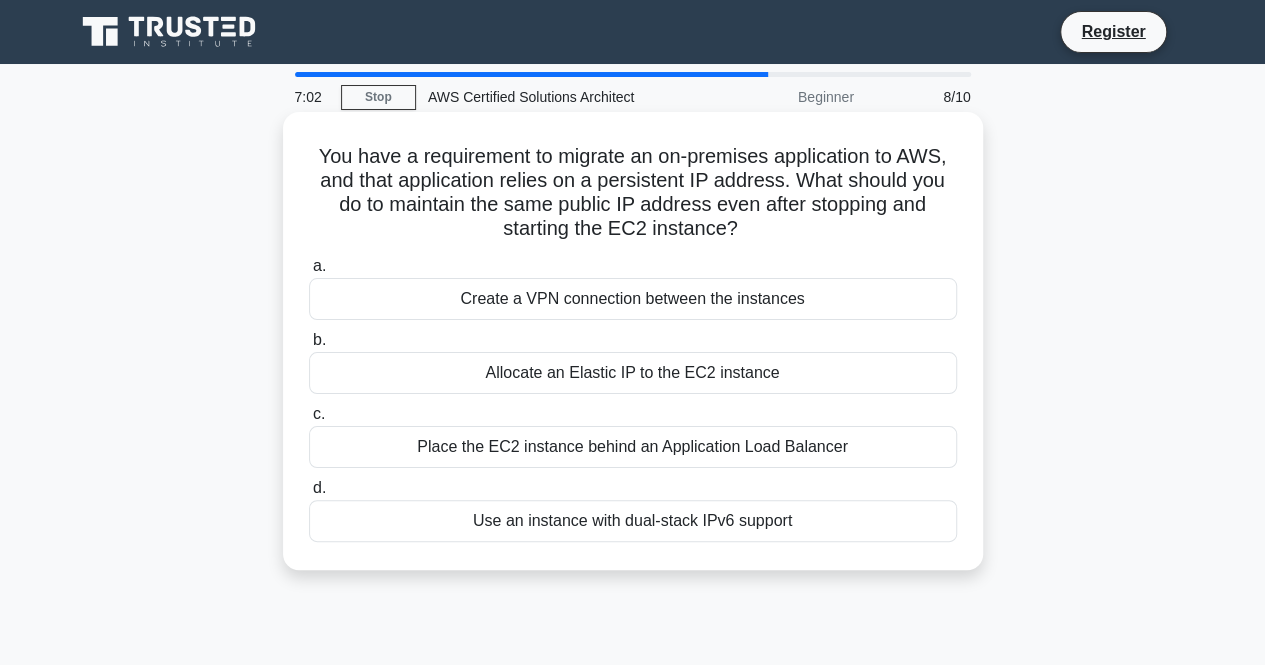 drag, startPoint x: 744, startPoint y: 227, endPoint x: 321, endPoint y: 169, distance: 426.95786 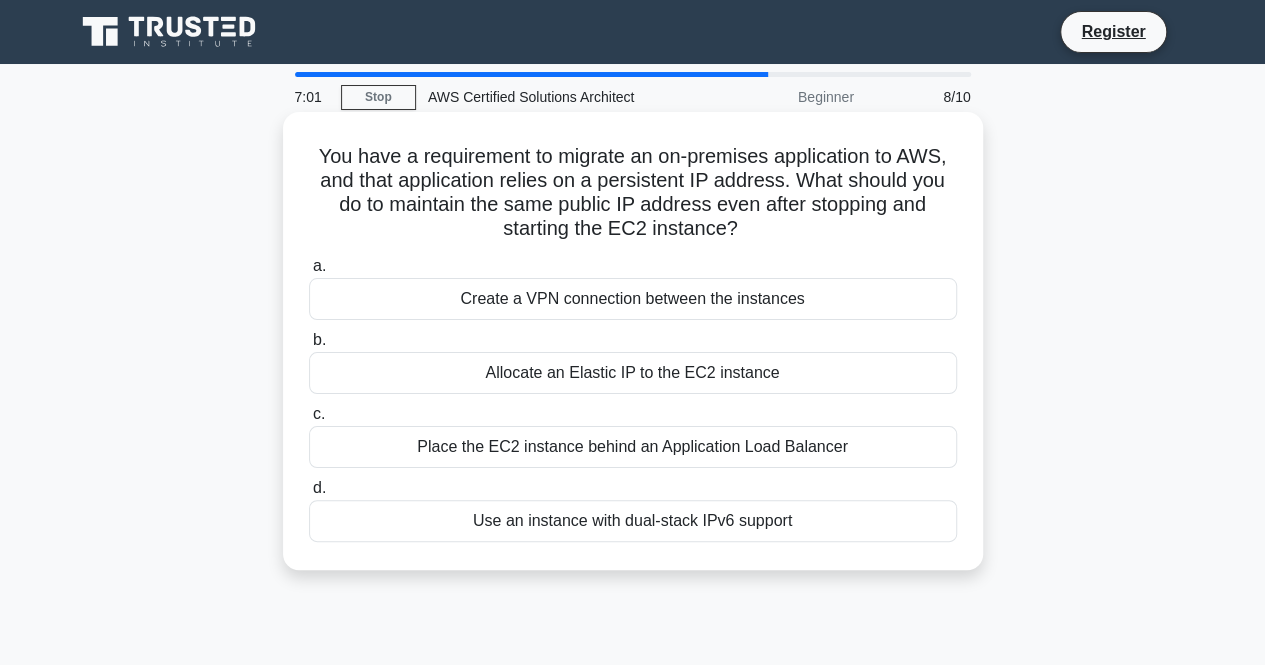 click on "You have a requirement to migrate an on-premises application to AWS, and that application relies on a persistent IP address. What should you do to maintain the same public IP address even after stopping and starting the EC2 instance?
.spinner_0XTQ{transform-origin:center;animation:spinner_y6GP .75s linear infinite}@keyframes spinner_y6GP{100%{transform:rotate(360deg)}}" at bounding box center [633, 193] 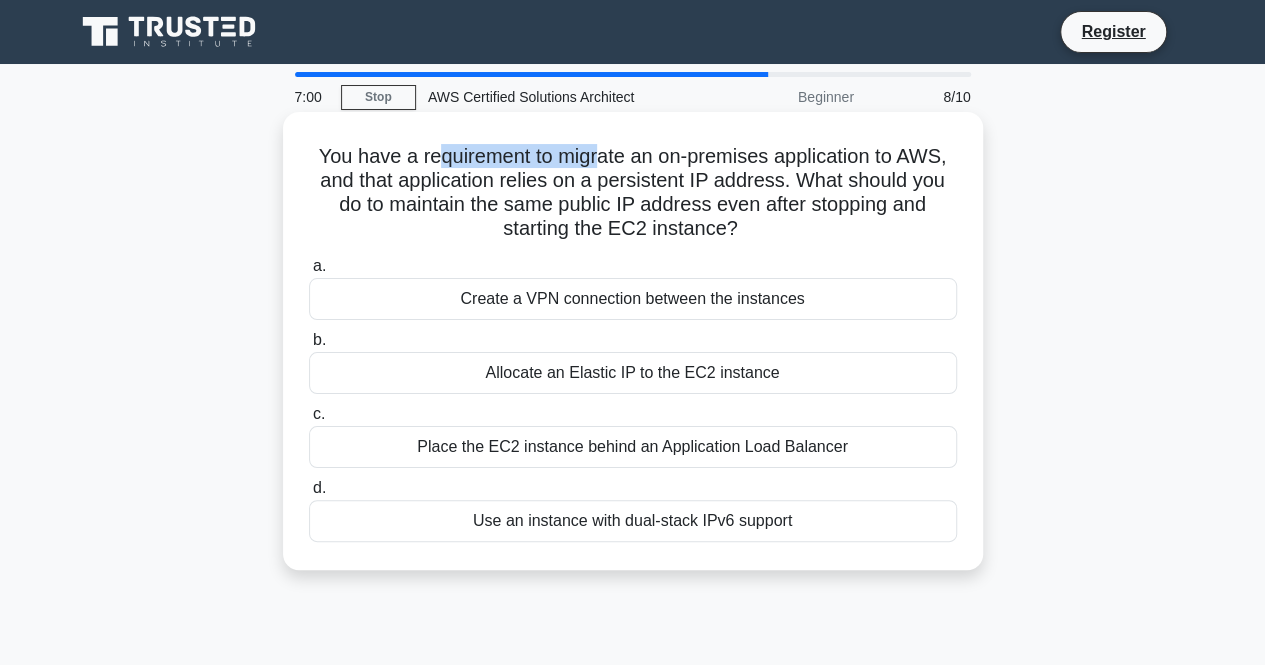 drag, startPoint x: 428, startPoint y: 163, endPoint x: 598, endPoint y: 163, distance: 170 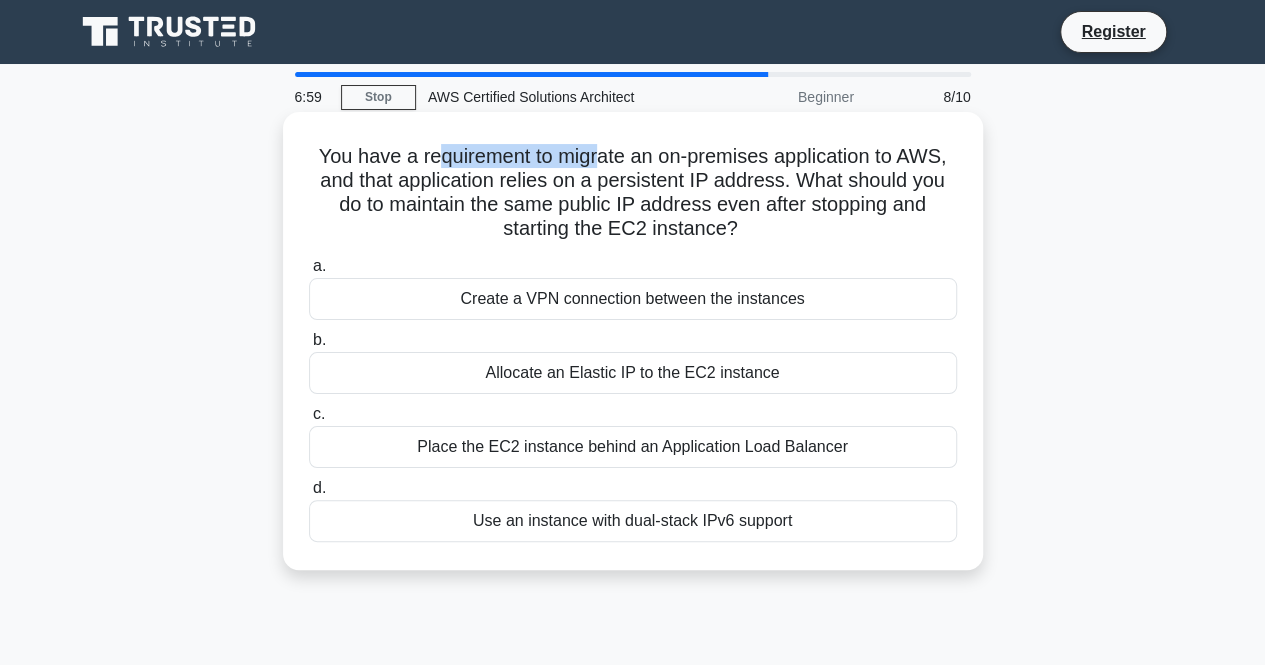 click on "You have a requirement to migrate an on-premises application to AWS, and that application relies on a persistent IP address. What should you do to maintain the same public IP address even after stopping and starting the EC2 instance?
.spinner_0XTQ{transform-origin:center;animation:spinner_y6GP .75s linear infinite}@keyframes spinner_y6GP{100%{transform:rotate(360deg)}}" at bounding box center [633, 193] 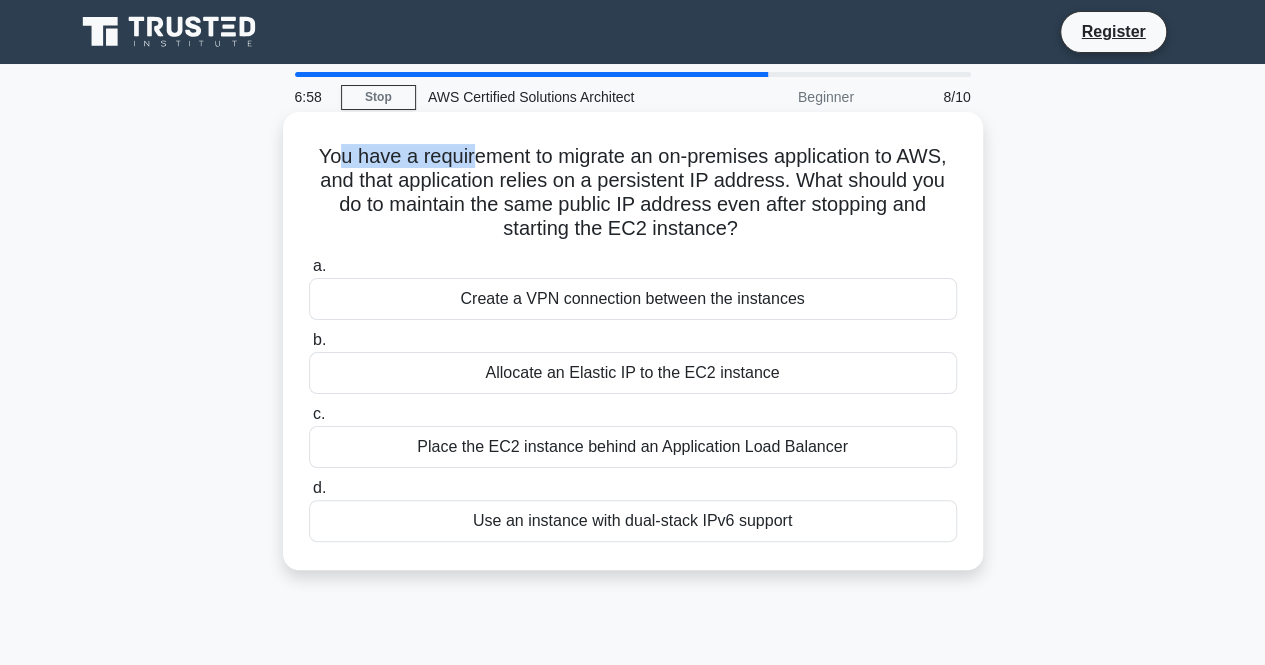 drag, startPoint x: 336, startPoint y: 158, endPoint x: 476, endPoint y: 151, distance: 140.1749 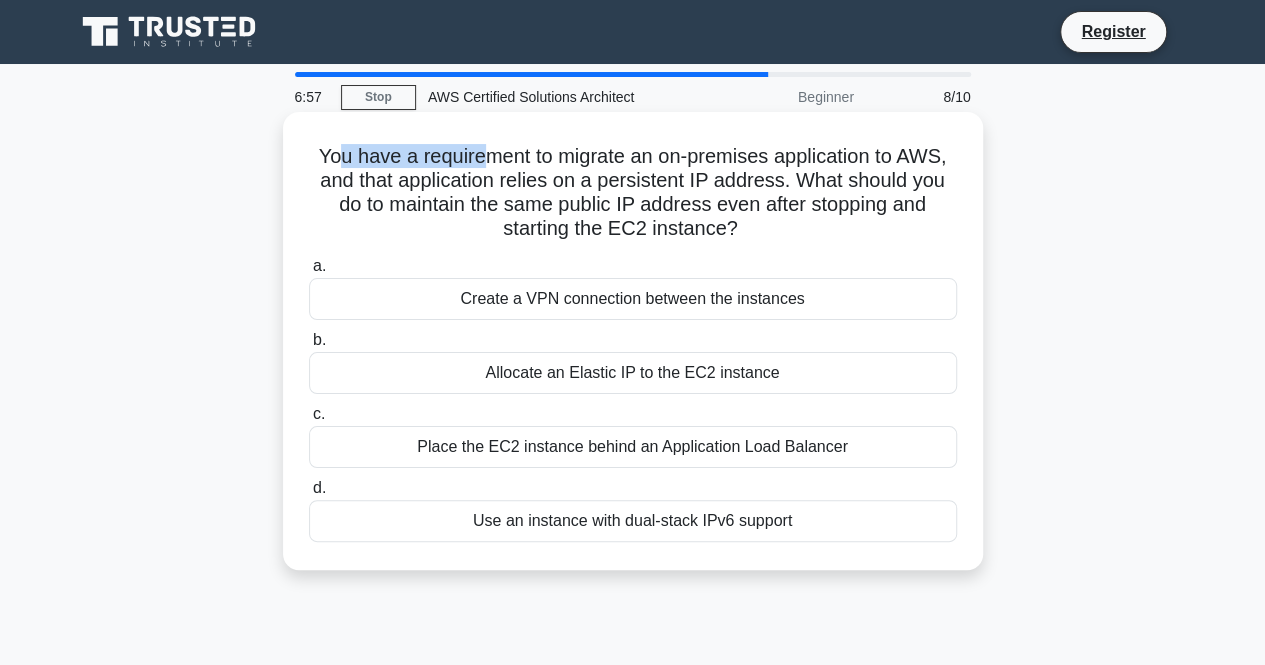 click on "You have a requirement to migrate an on-premises application to AWS, and that application relies on a persistent IP address. What should you do to maintain the same public IP address even after stopping and starting the EC2 instance?
.spinner_0XTQ{transform-origin:center;animation:spinner_y6GP .75s linear infinite}@keyframes spinner_y6GP{100%{transform:rotate(360deg)}}" at bounding box center (633, 193) 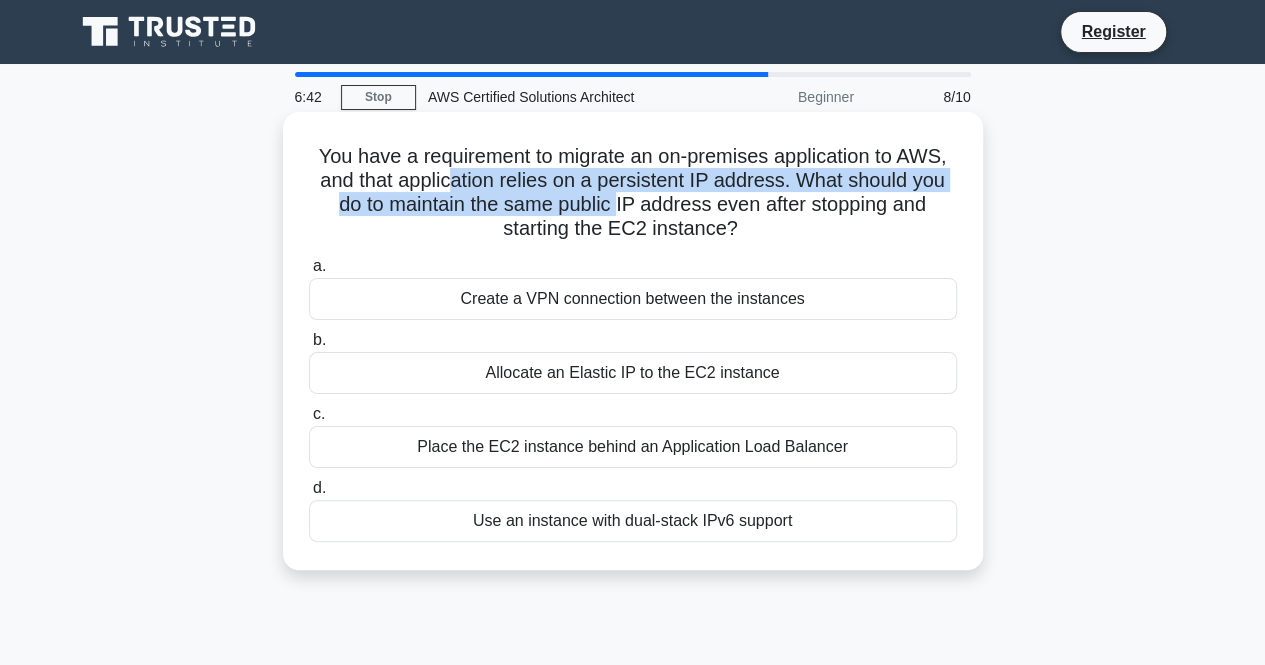 drag, startPoint x: 445, startPoint y: 177, endPoint x: 625, endPoint y: 194, distance: 180.801 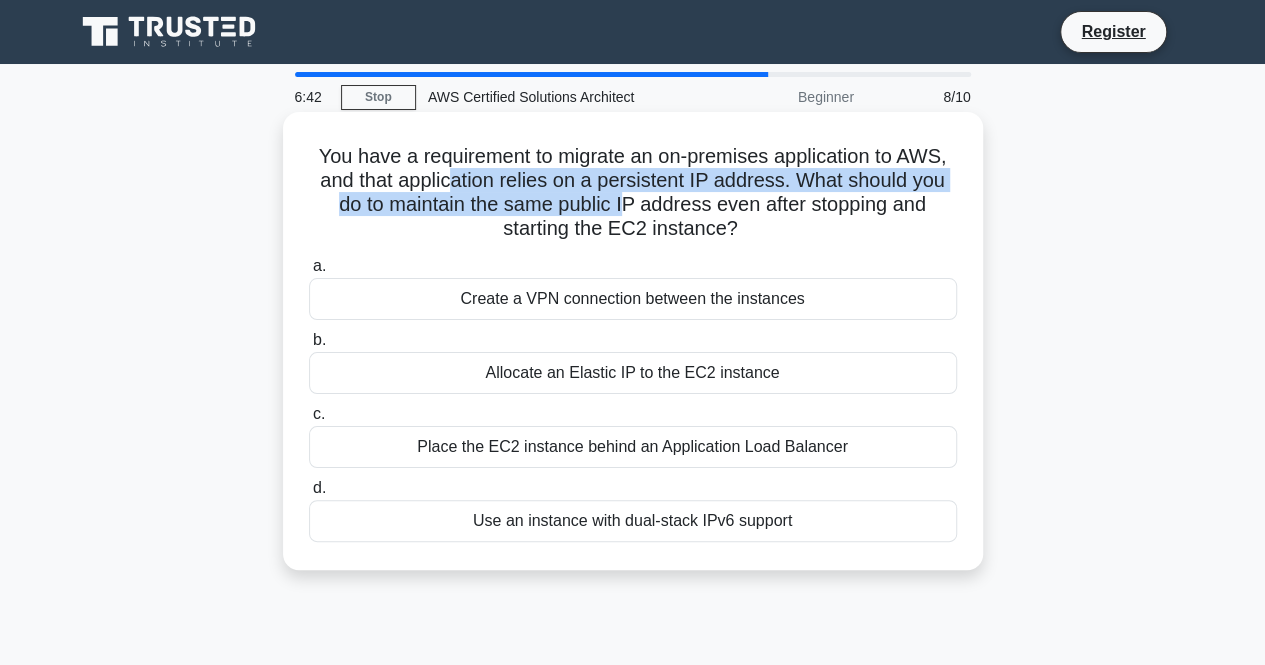 click on "You have a requirement to migrate an on-premises application to AWS, and that application relies on a persistent IP address. What should you do to maintain the same public IP address even after stopping and starting the EC2 instance?
.spinner_0XTQ{transform-origin:center;animation:spinner_y6GP .75s linear infinite}@keyframes spinner_y6GP{100%{transform:rotate(360deg)}}" at bounding box center [633, 193] 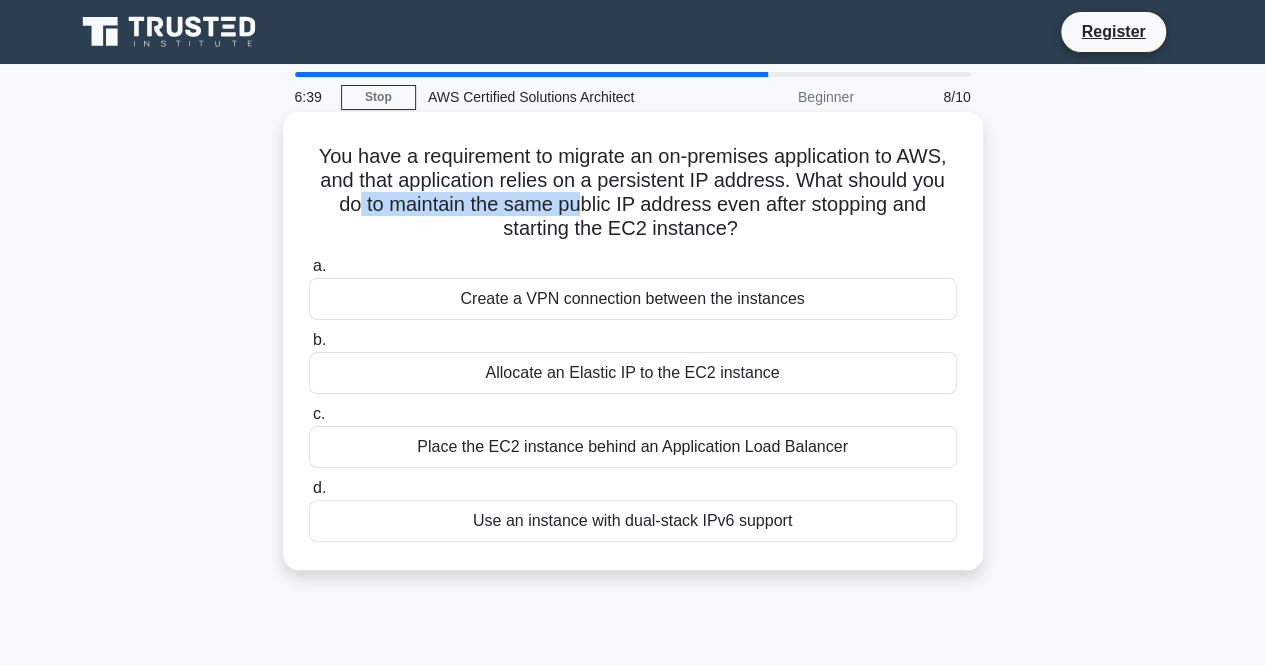 drag, startPoint x: 355, startPoint y: 200, endPoint x: 581, endPoint y: 204, distance: 226.0354 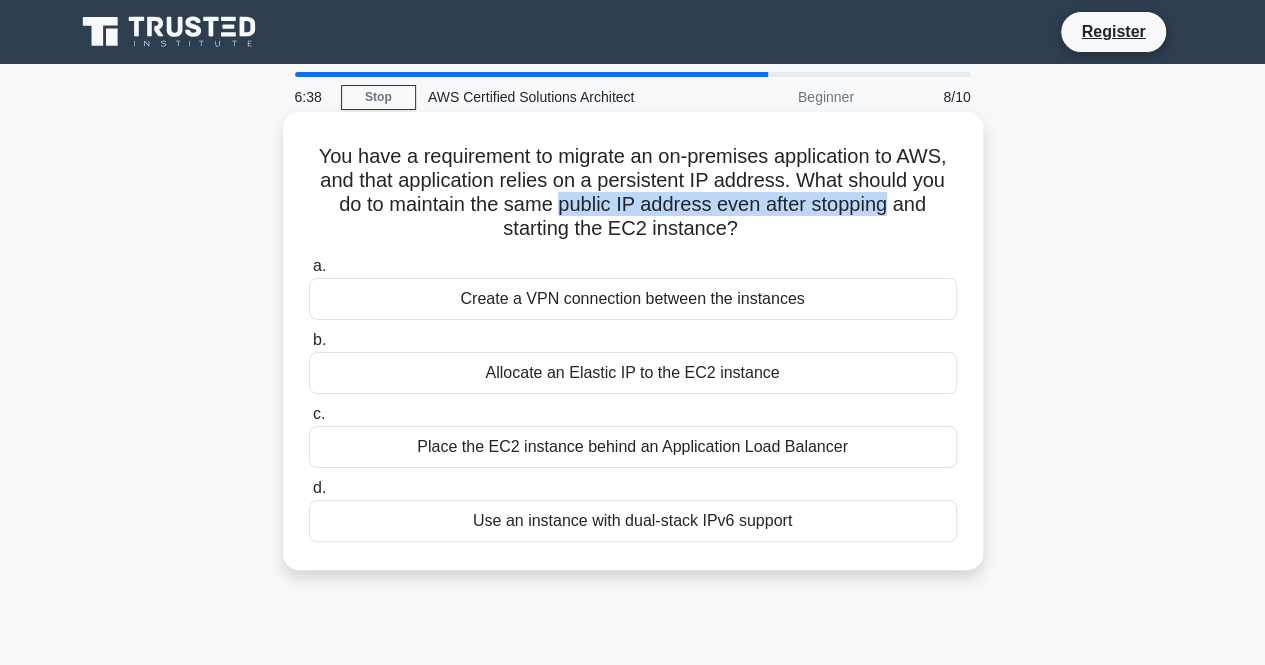 drag, startPoint x: 581, startPoint y: 204, endPoint x: 822, endPoint y: 196, distance: 241.13274 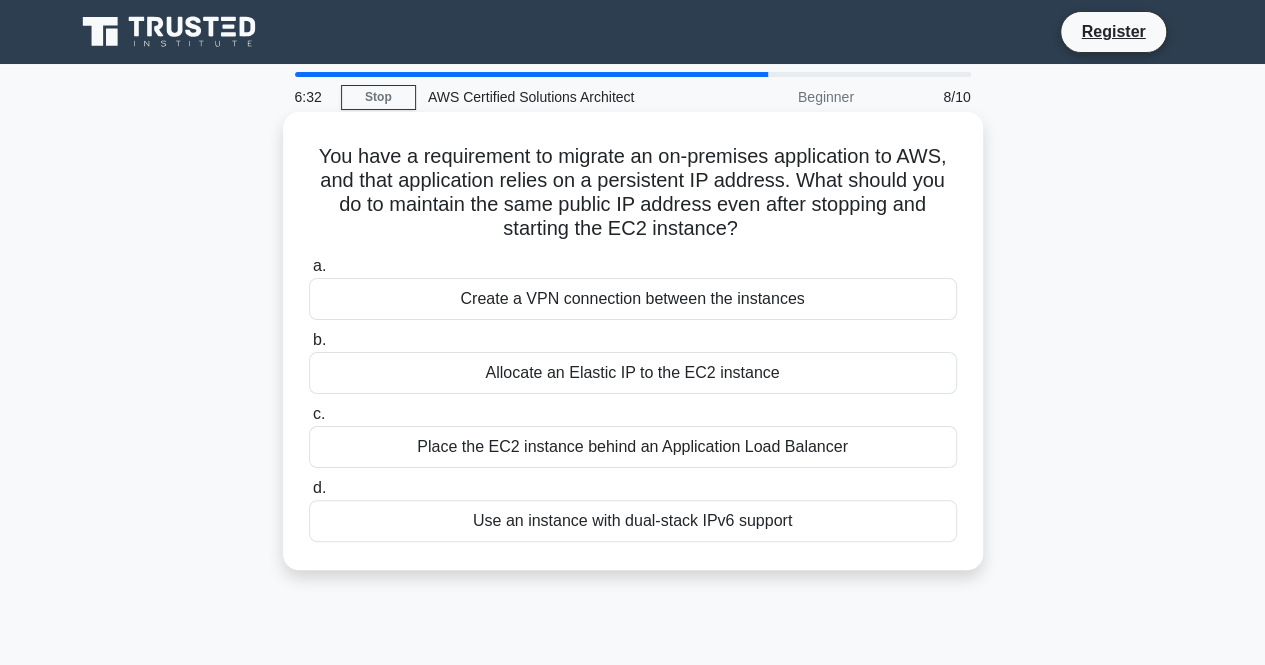 click on "Allocate an Elastic IP to the EC2 instance" at bounding box center [633, 373] 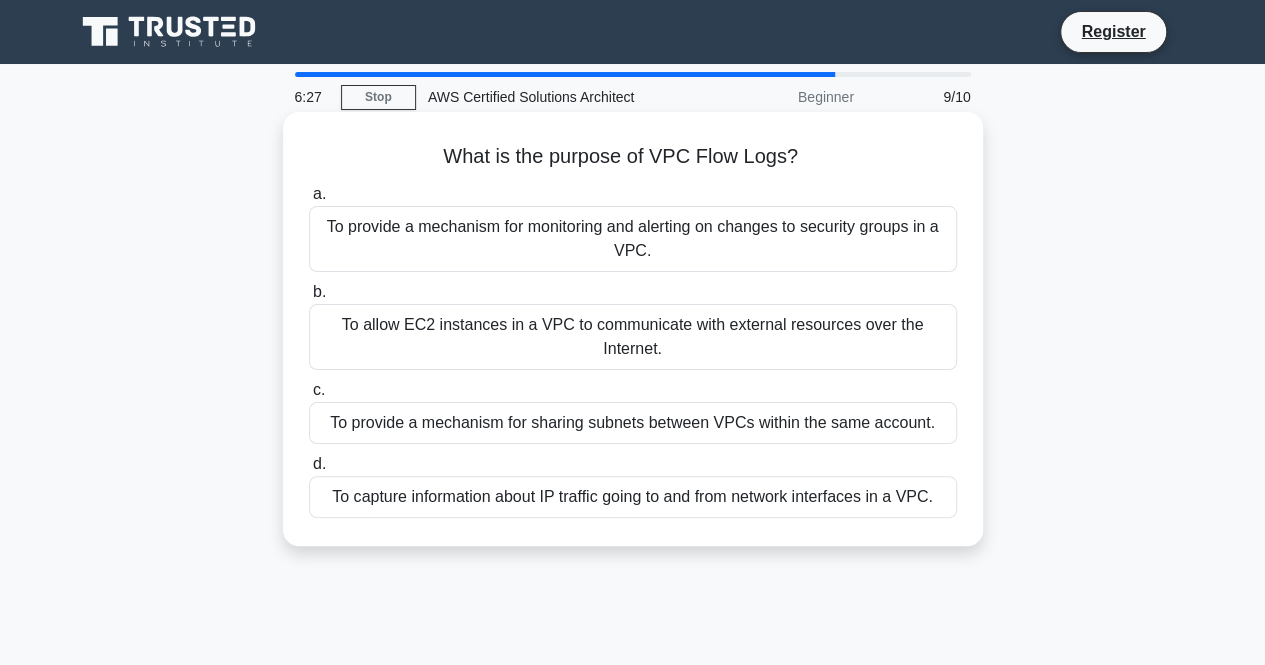 drag, startPoint x: 348, startPoint y: 231, endPoint x: 526, endPoint y: 231, distance: 178 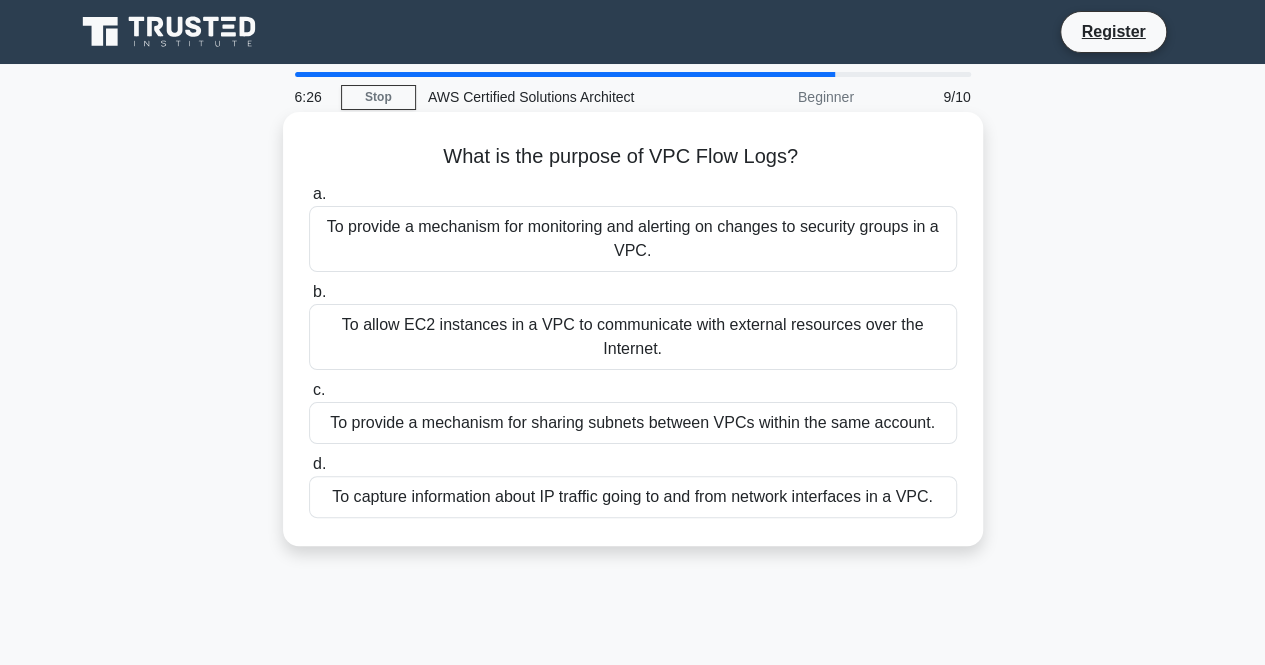click on "To provide a mechanism for monitoring and alerting on changes to security groups in a VPC." at bounding box center [633, 239] 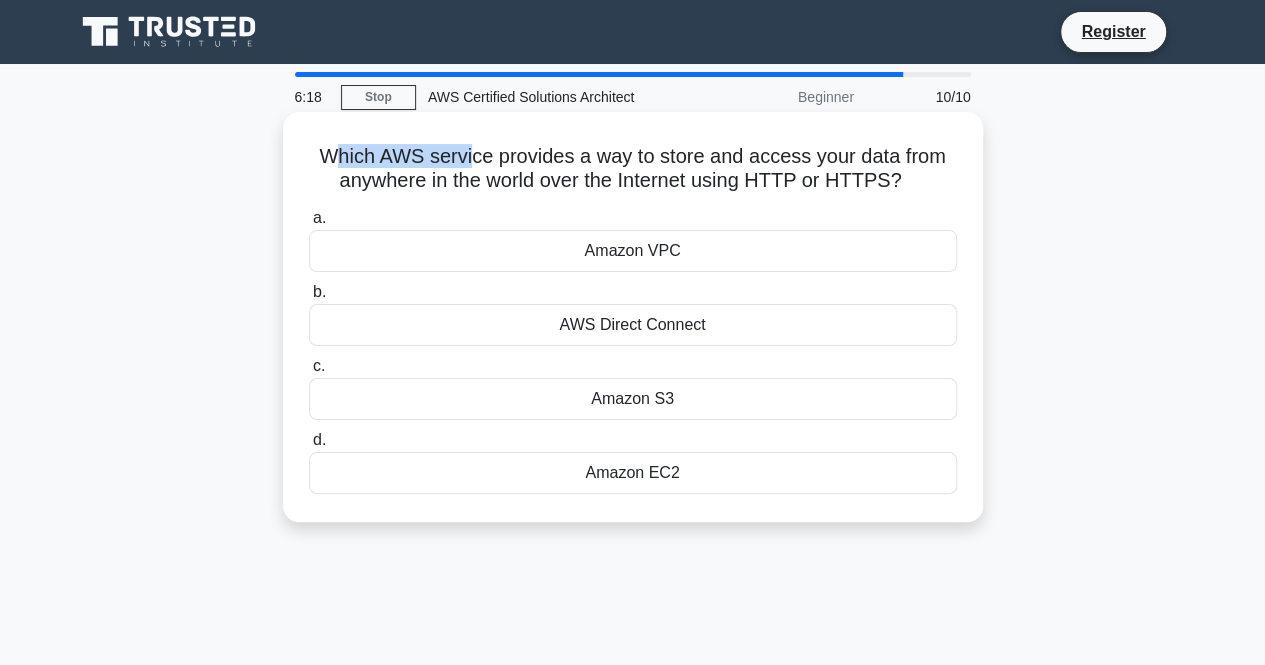 drag, startPoint x: 337, startPoint y: 149, endPoint x: 468, endPoint y: 156, distance: 131.18689 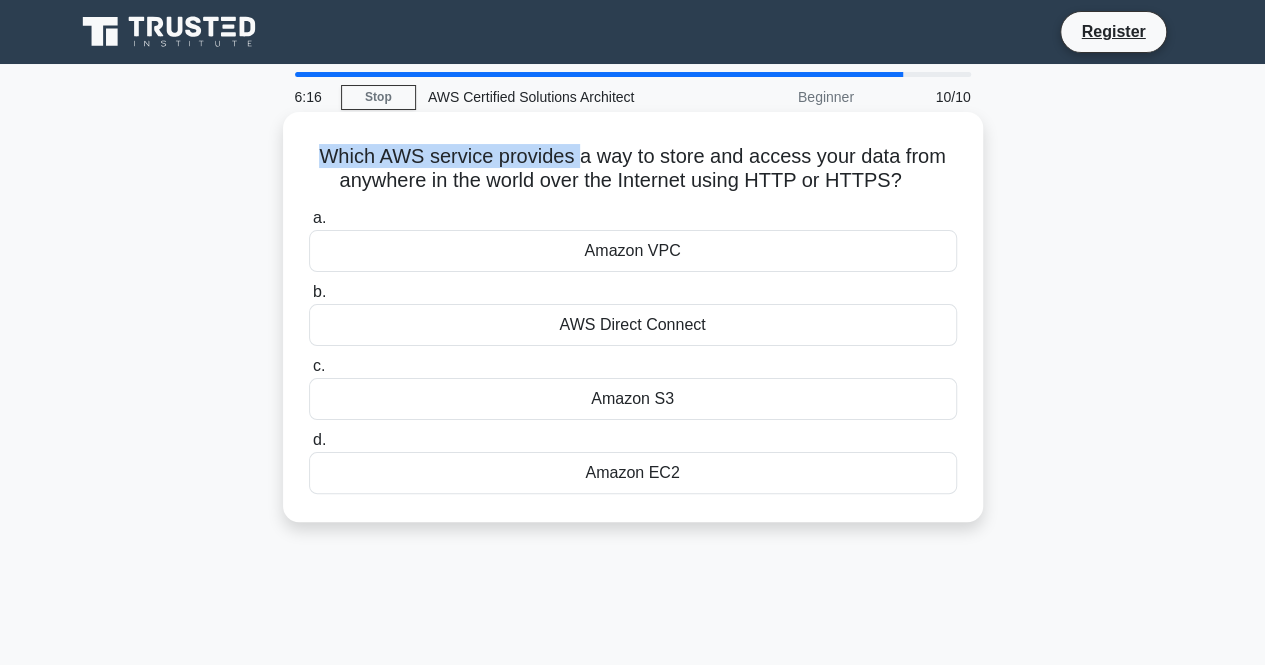 drag, startPoint x: 304, startPoint y: 157, endPoint x: 584, endPoint y: 165, distance: 280.11426 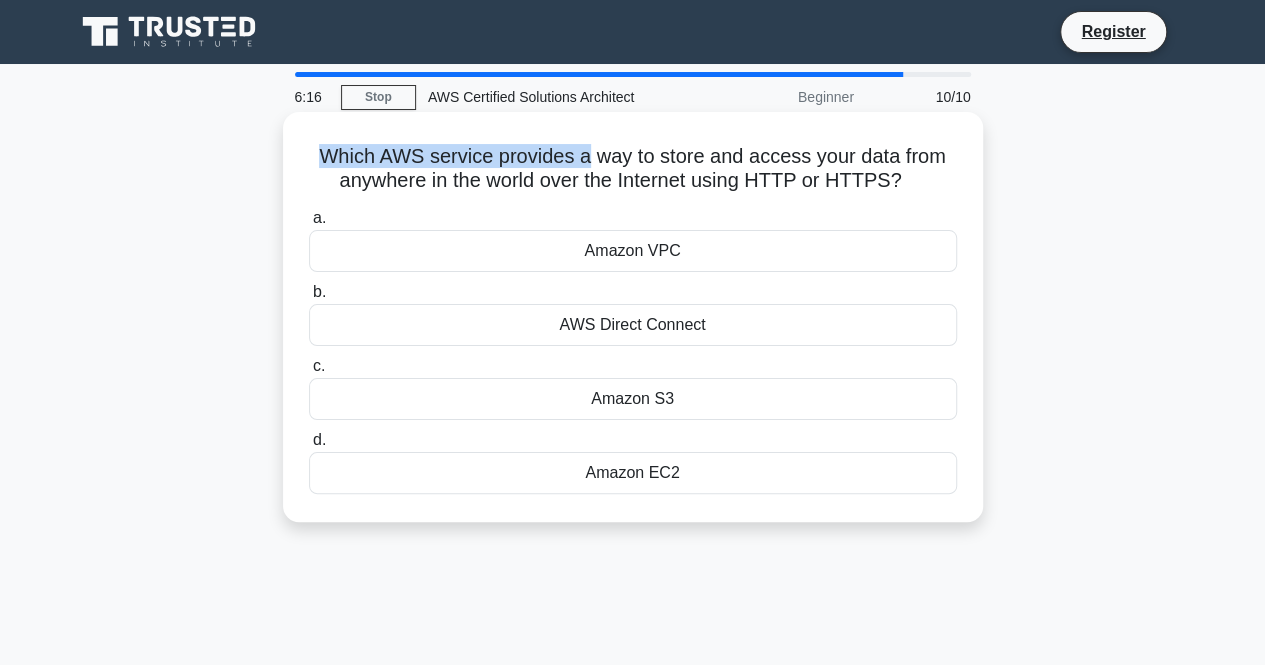 click on "Which AWS service provides a way to store and access your data from anywhere in the world over the Internet using HTTP or HTTPS?
.spinner_0XTQ{transform-origin:center;animation:spinner_y6GP .75s linear infinite}@keyframes spinner_y6GP{100%{transform:rotate(360deg)}}" at bounding box center [633, 169] 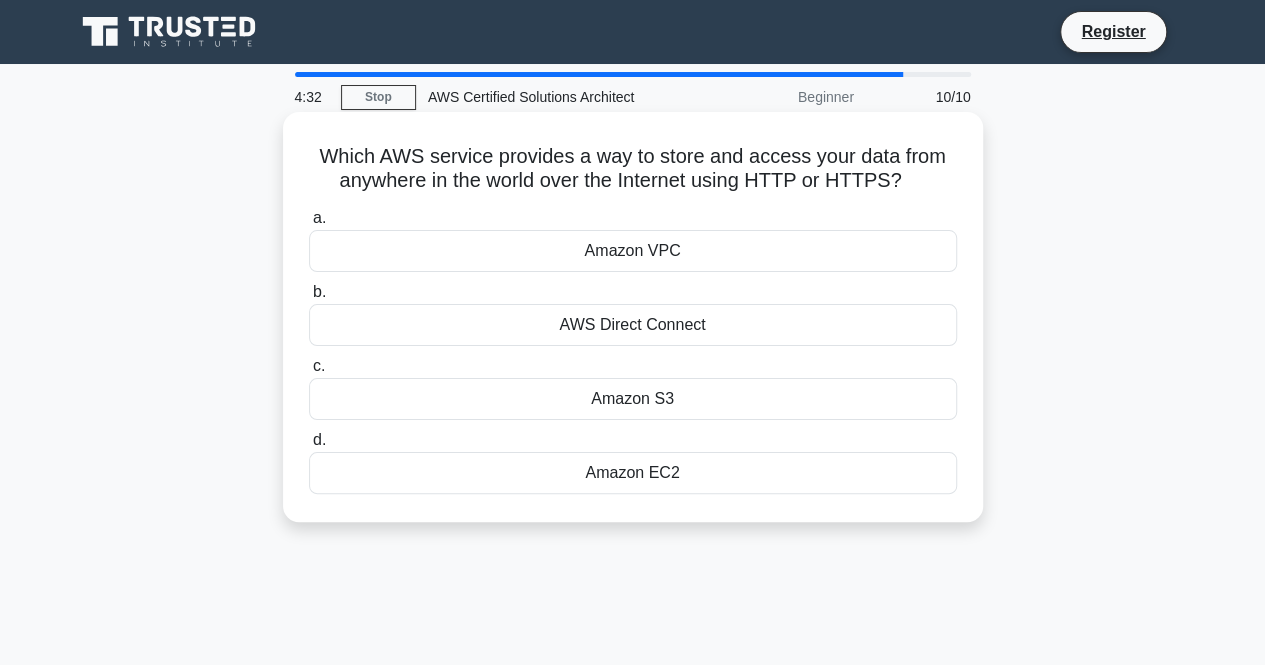 click on "Amazon EC2" at bounding box center (633, 473) 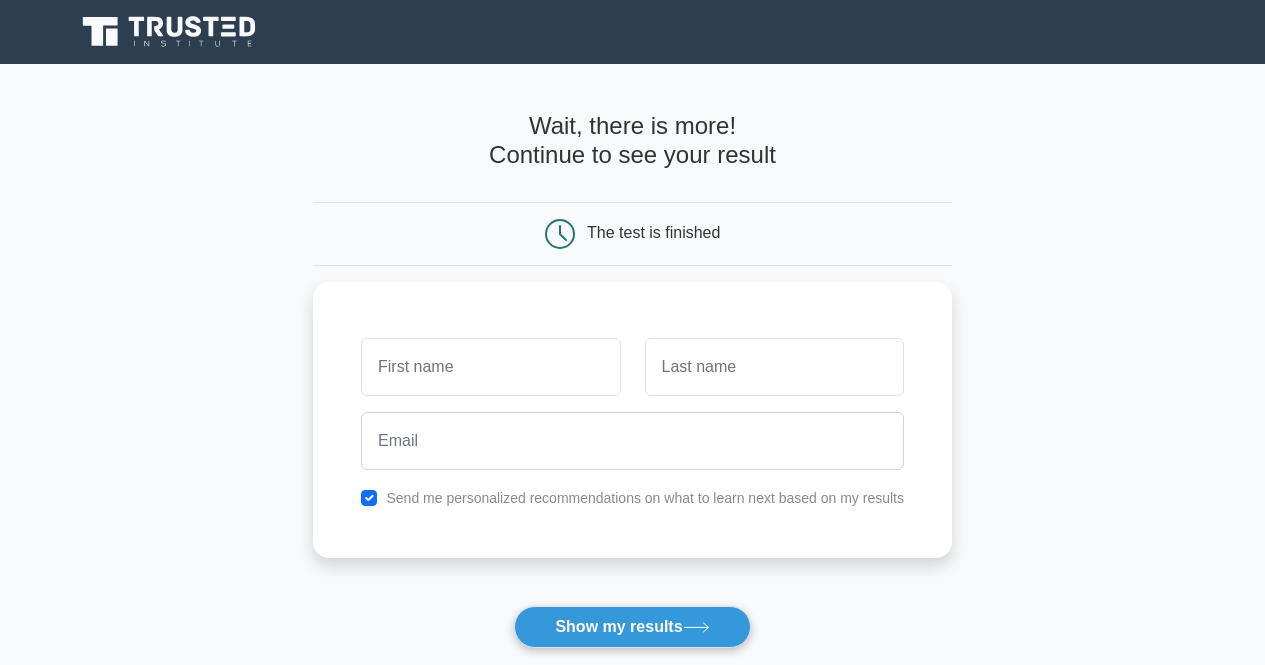 scroll, scrollTop: 0, scrollLeft: 0, axis: both 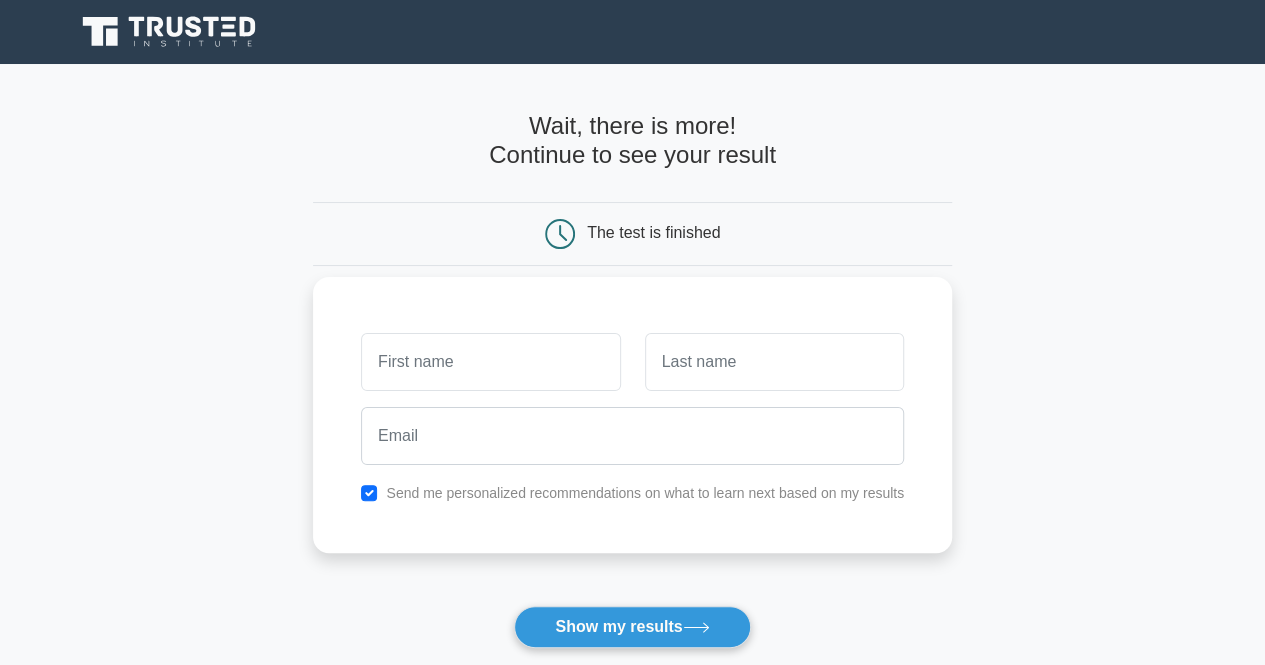 click at bounding box center [490, 362] 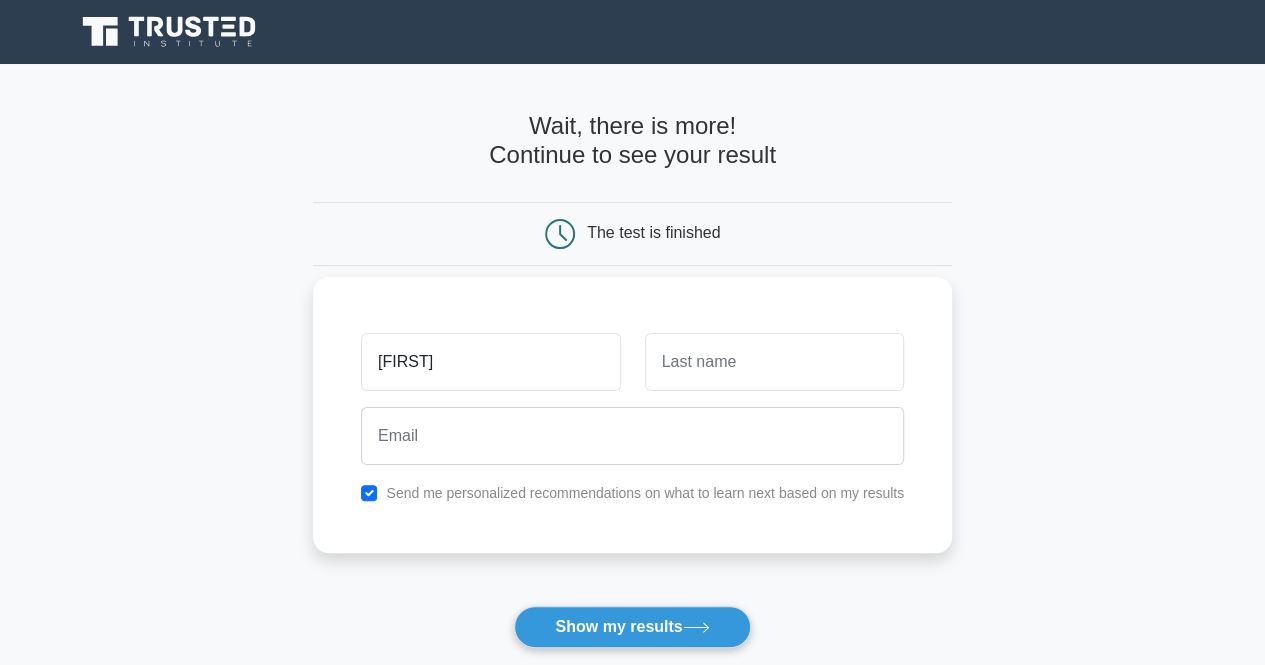 type on "[FIRST]" 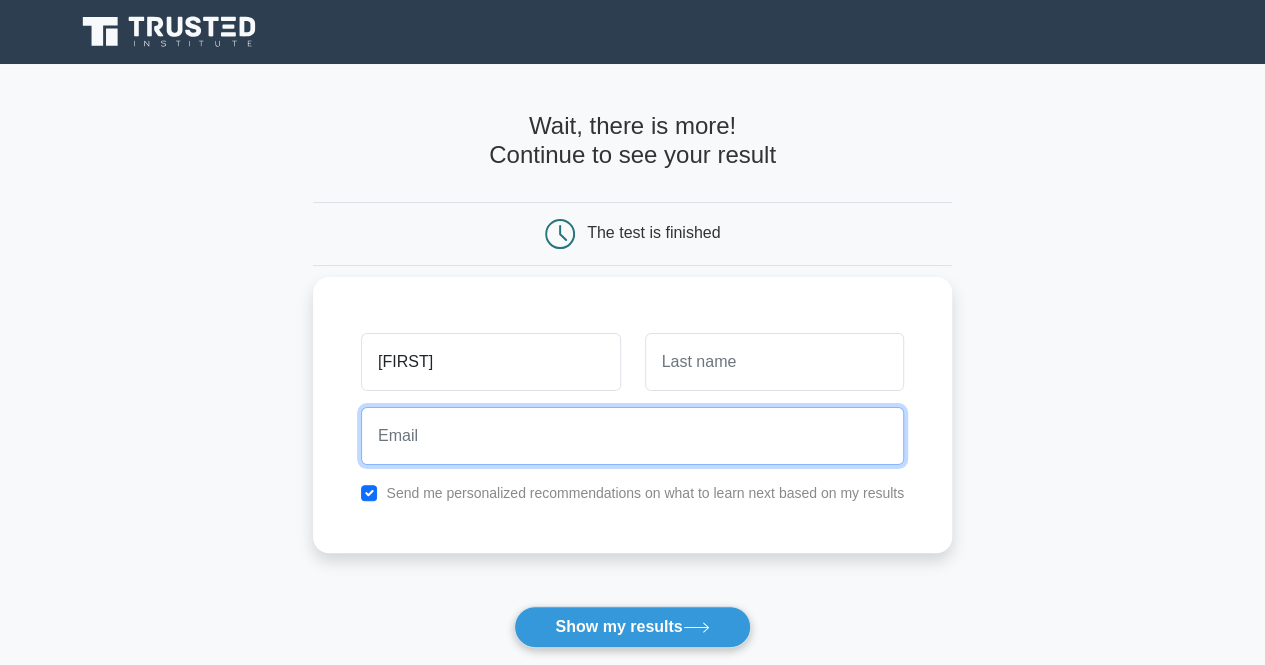 click at bounding box center (632, 436) 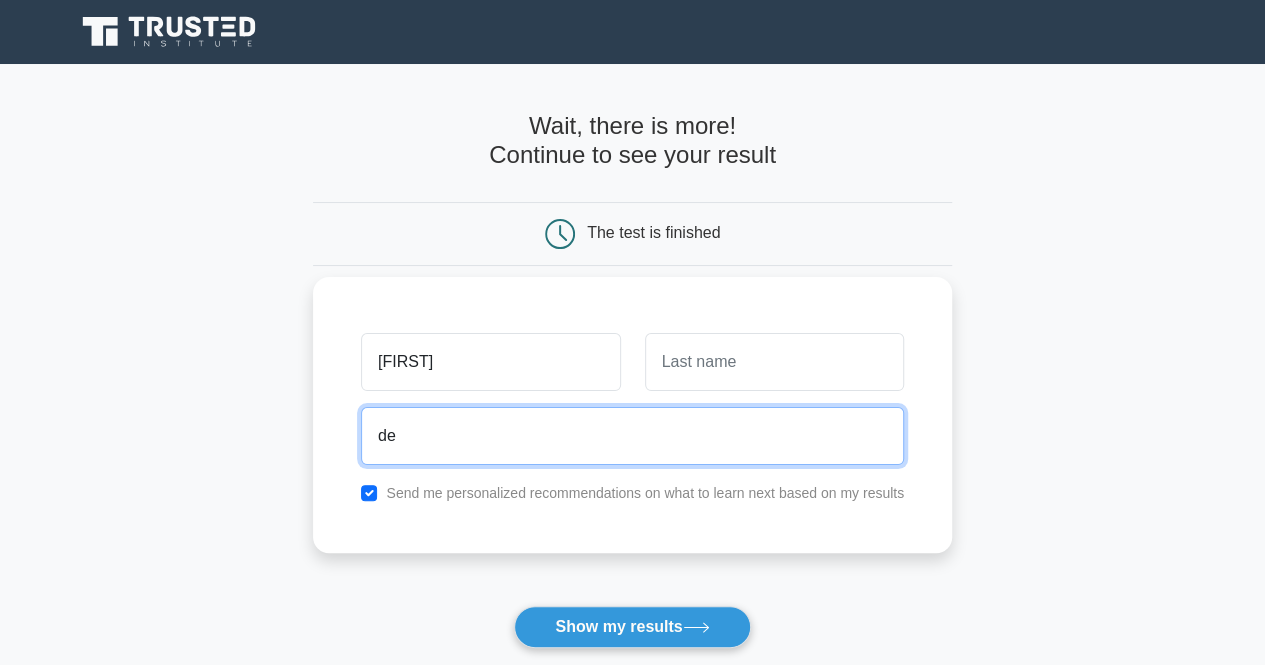 type on "d" 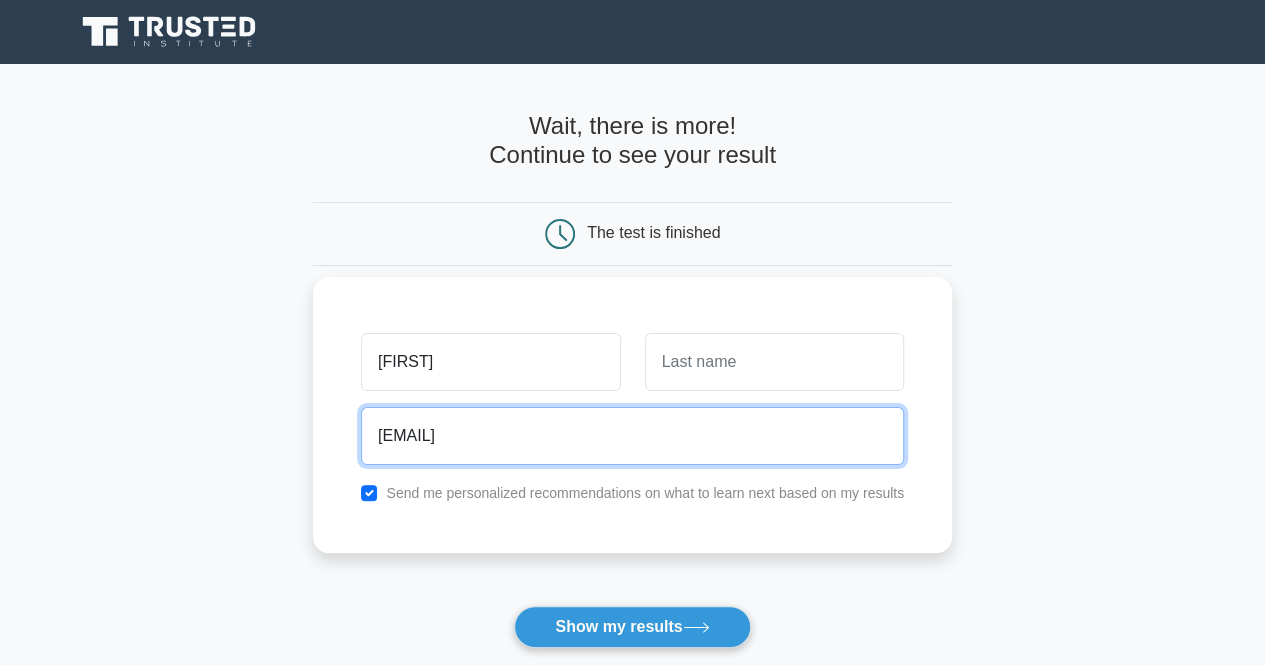 type on "avinashtech03@gmail.com" 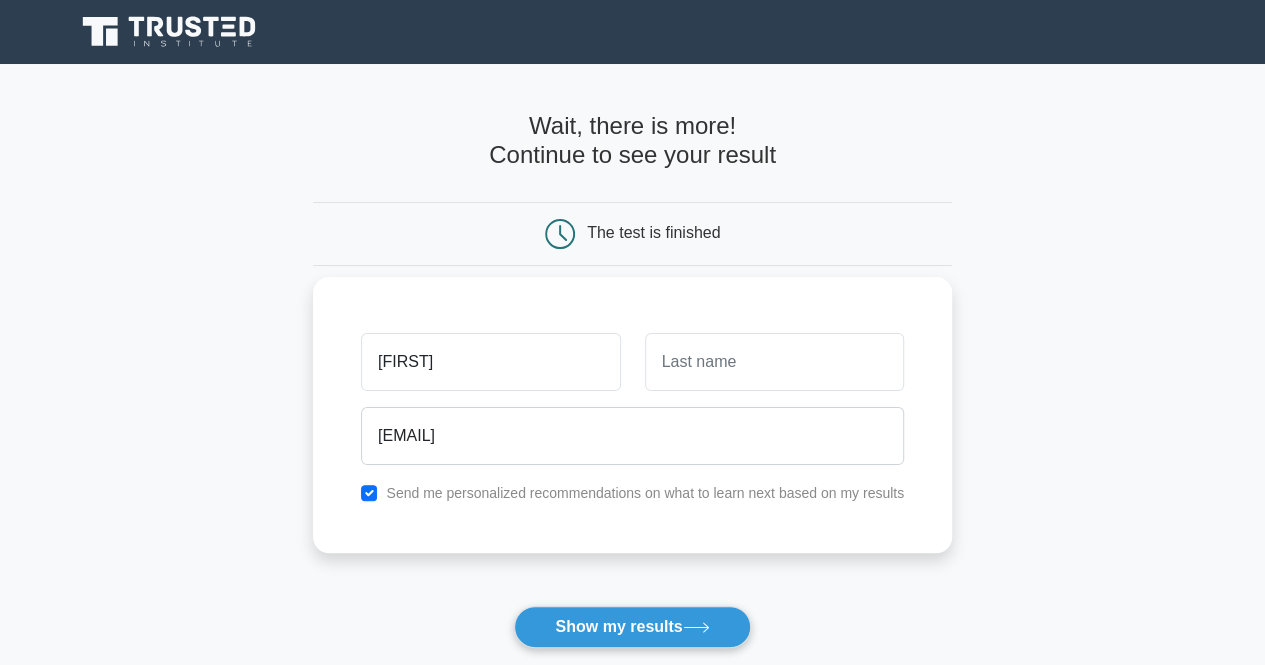 click on "Send me personalized recommendations on what to learn next based on my results" at bounding box center (645, 493) 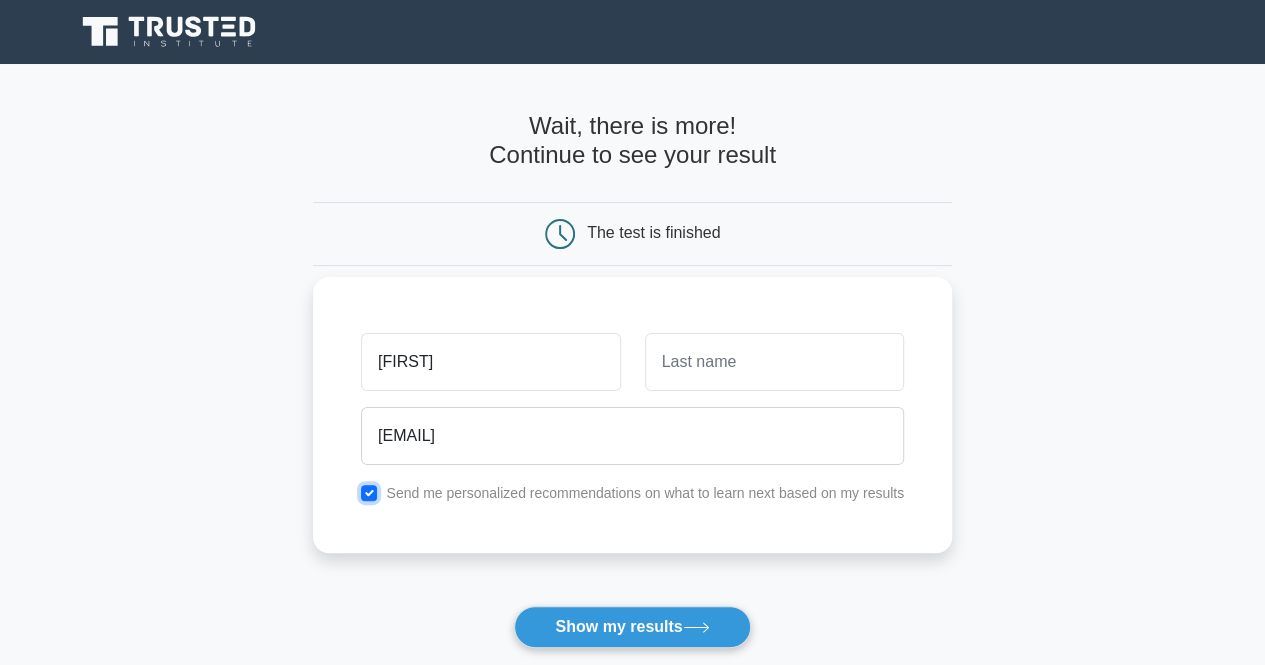 click at bounding box center (369, 493) 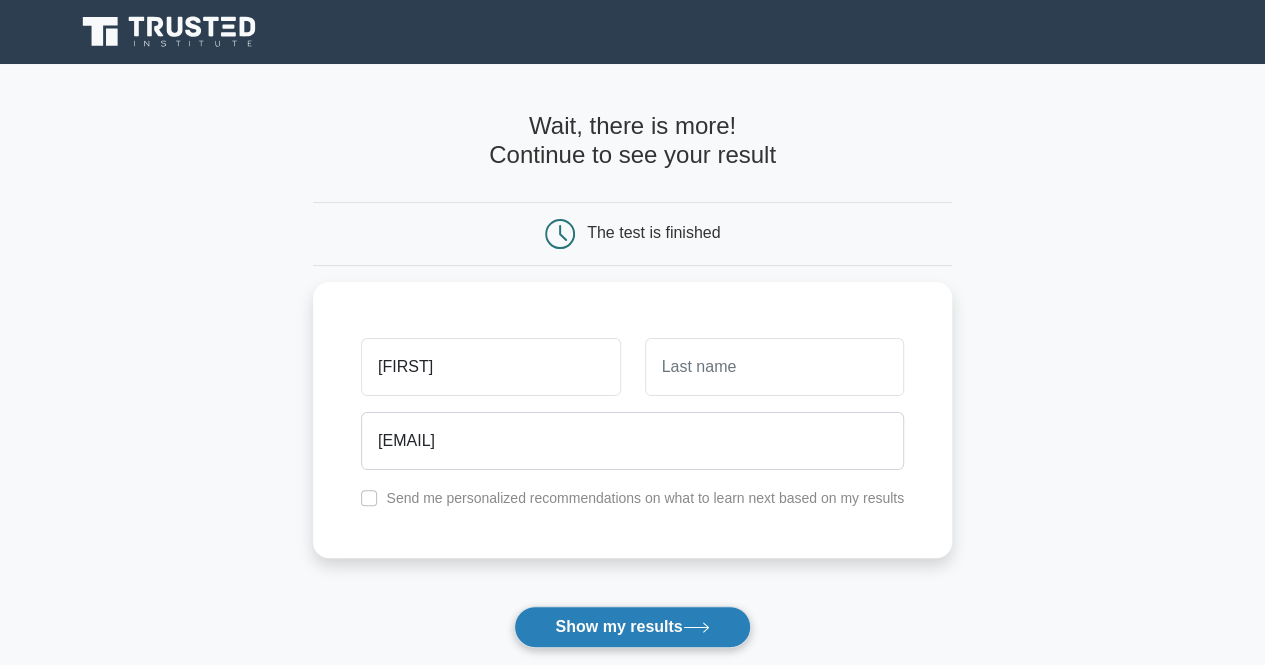click on "Show my results" at bounding box center [632, 627] 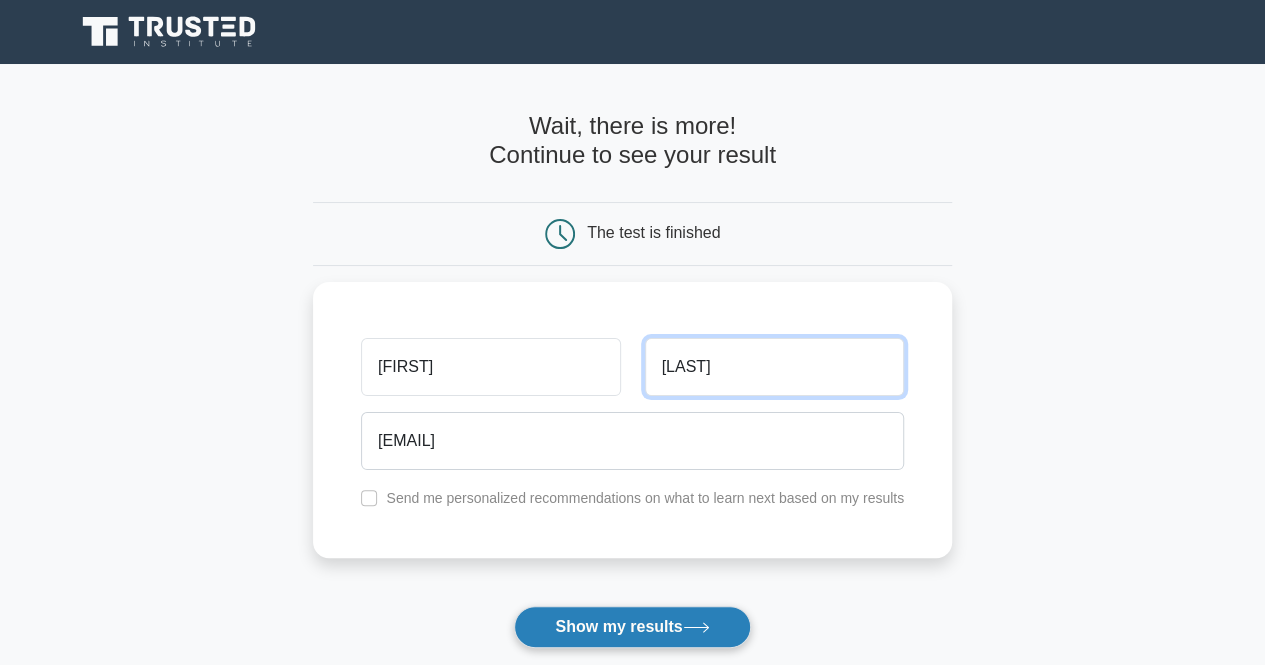 type on "Verma" 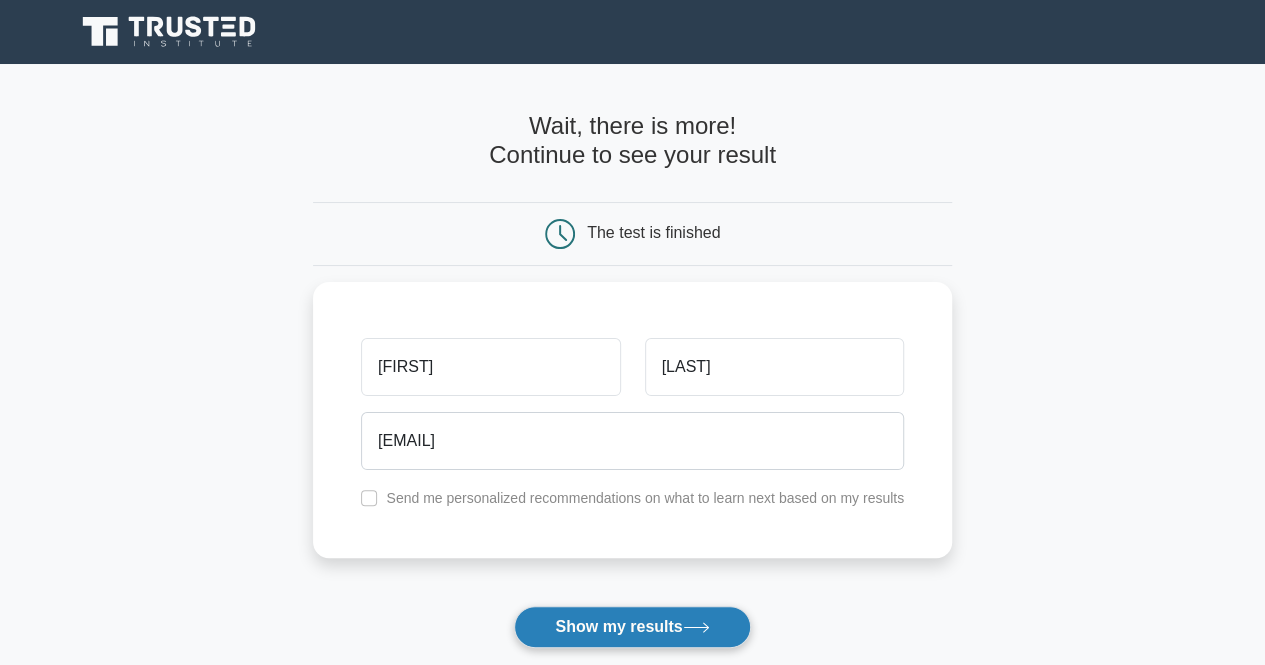 click on "Show my results" at bounding box center (632, 627) 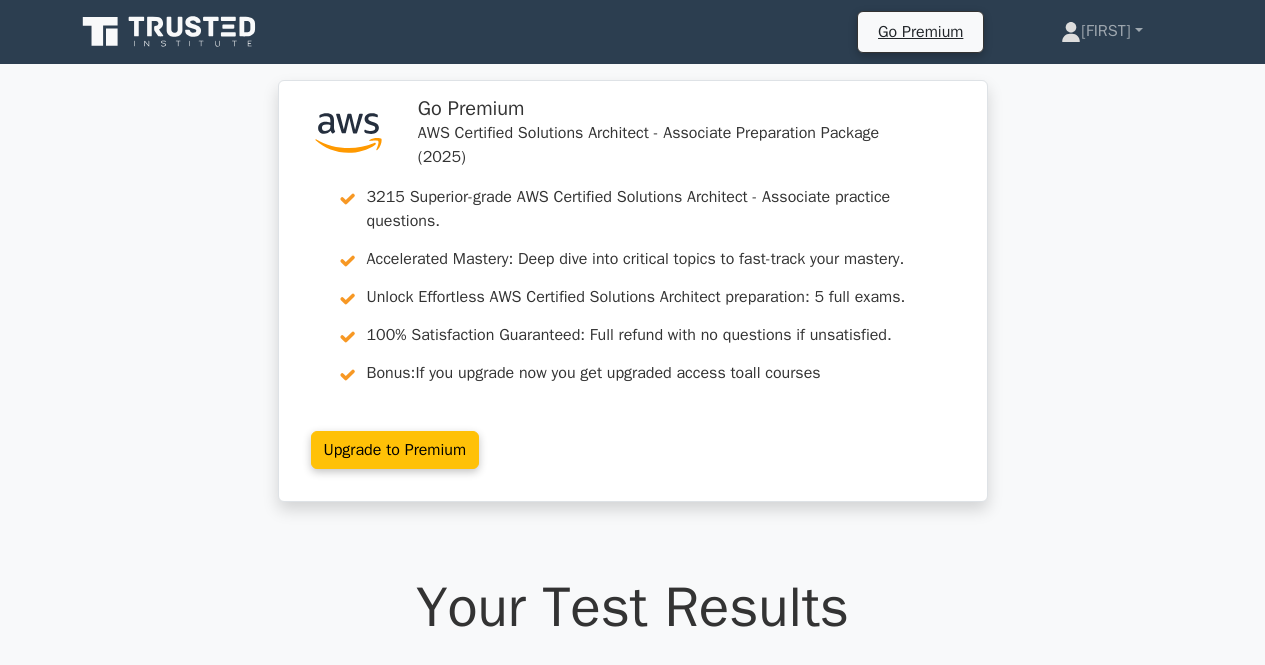scroll, scrollTop: 0, scrollLeft: 0, axis: both 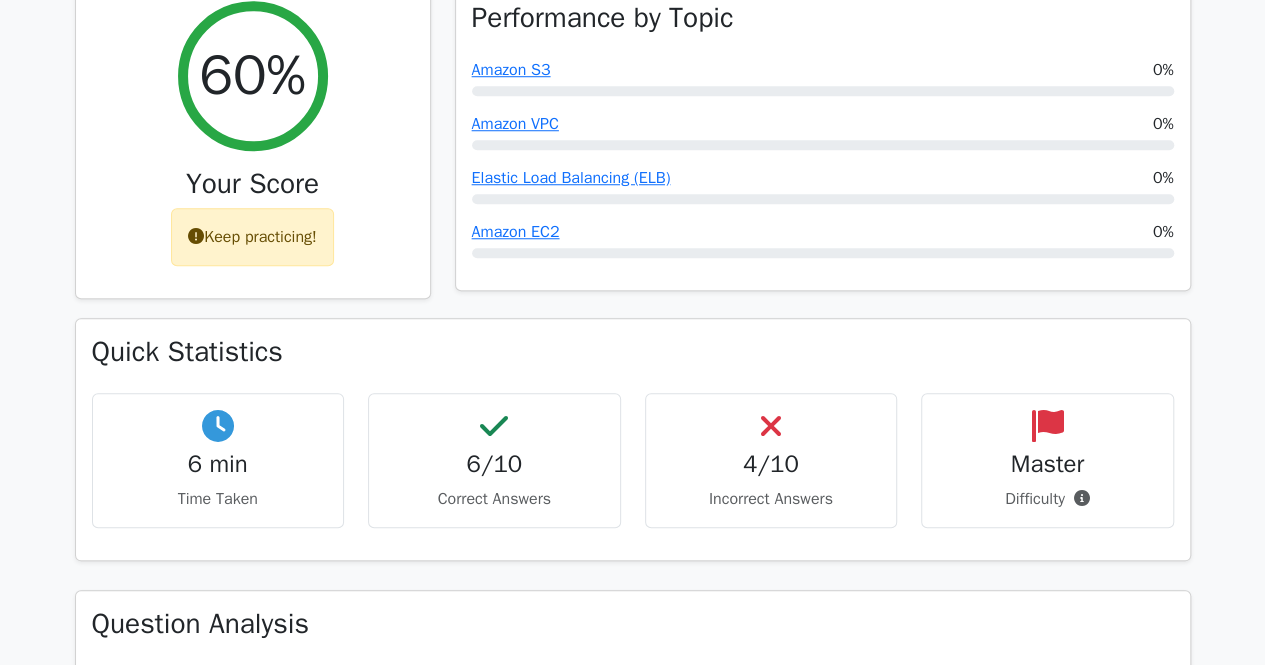 click on "4/10
Incorrect Answers" at bounding box center [771, 460] 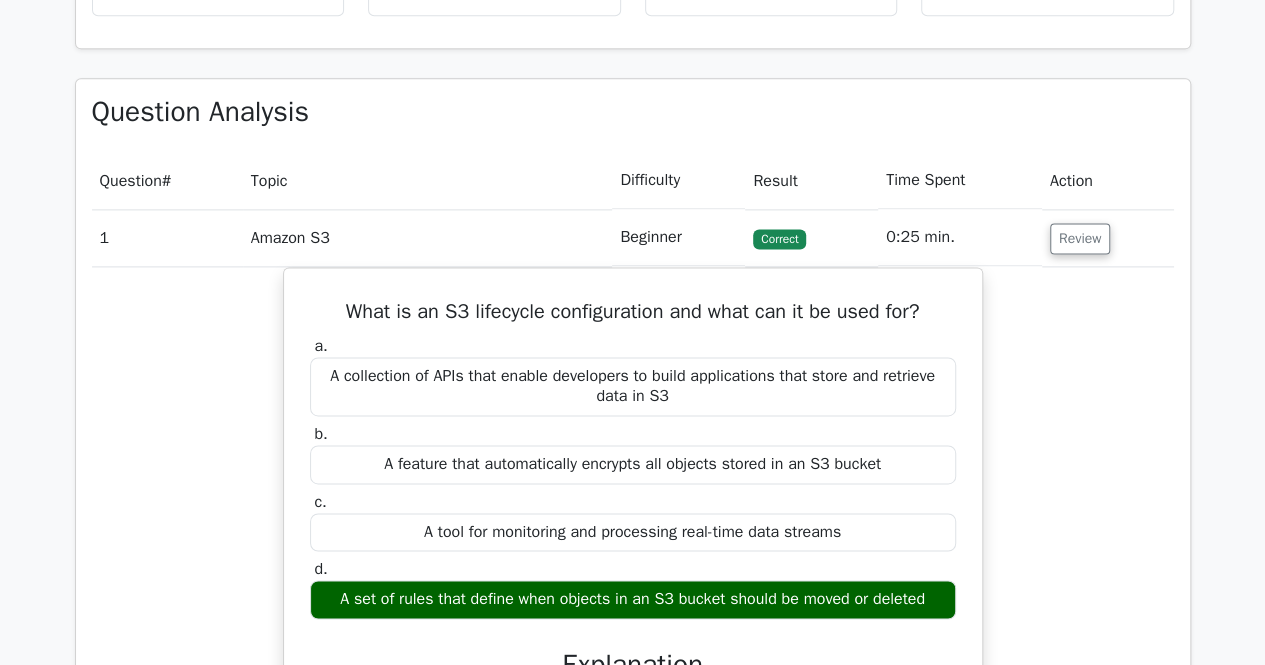scroll, scrollTop: 1268, scrollLeft: 0, axis: vertical 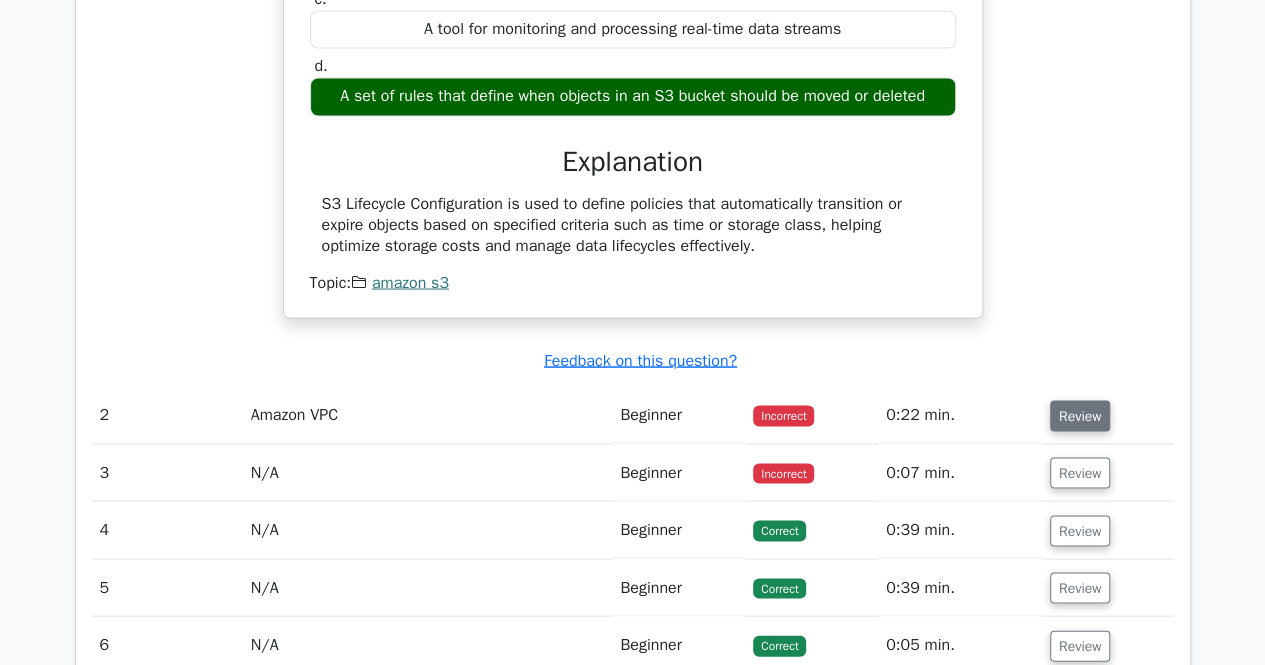 click on "Review" at bounding box center [1080, 415] 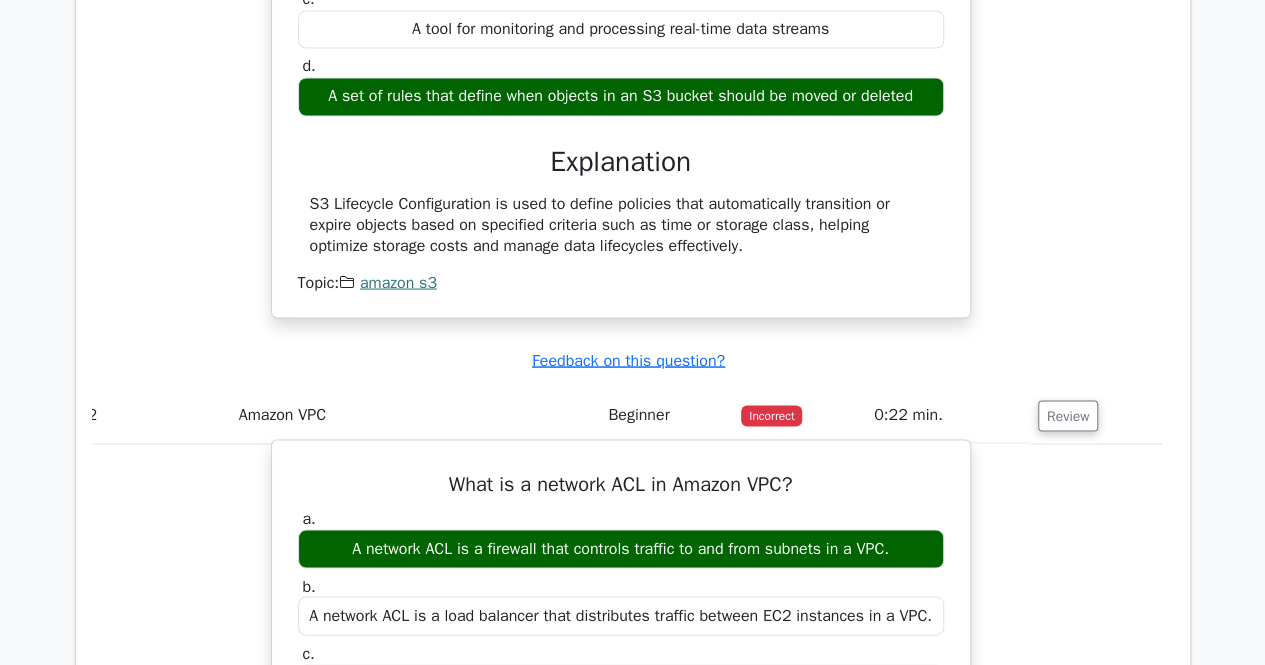scroll, scrollTop: 0, scrollLeft: 0, axis: both 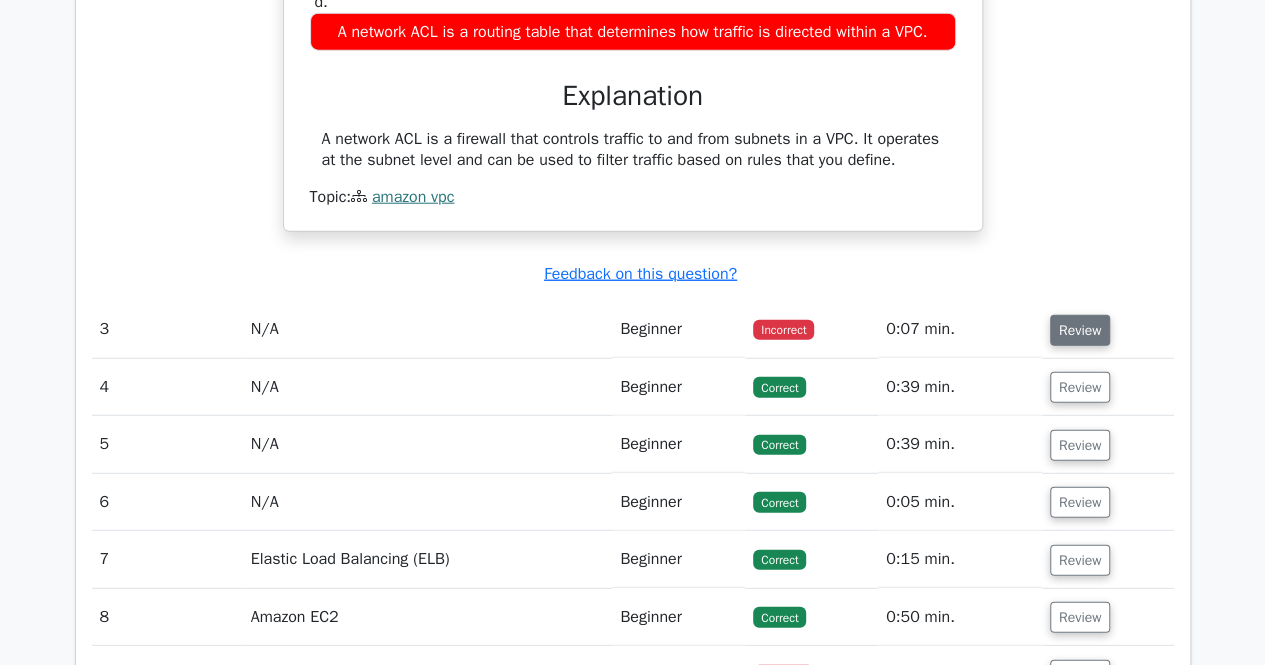 click on "Review" at bounding box center (1080, 330) 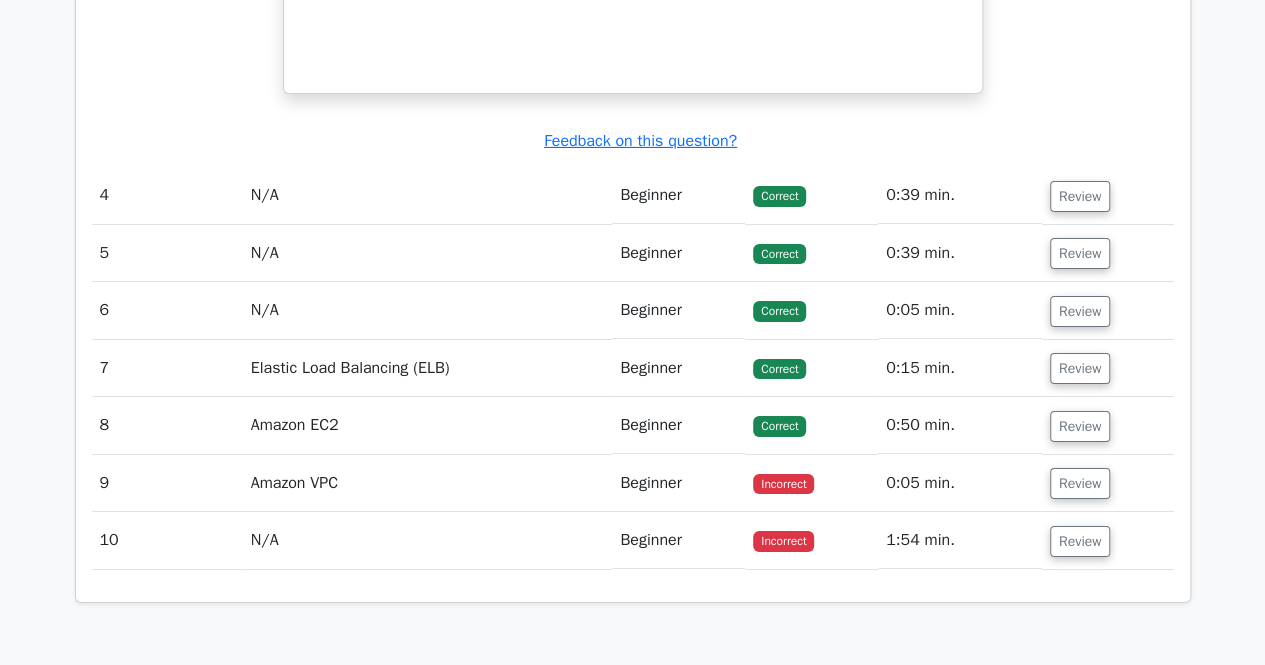 scroll, scrollTop: 3462, scrollLeft: 0, axis: vertical 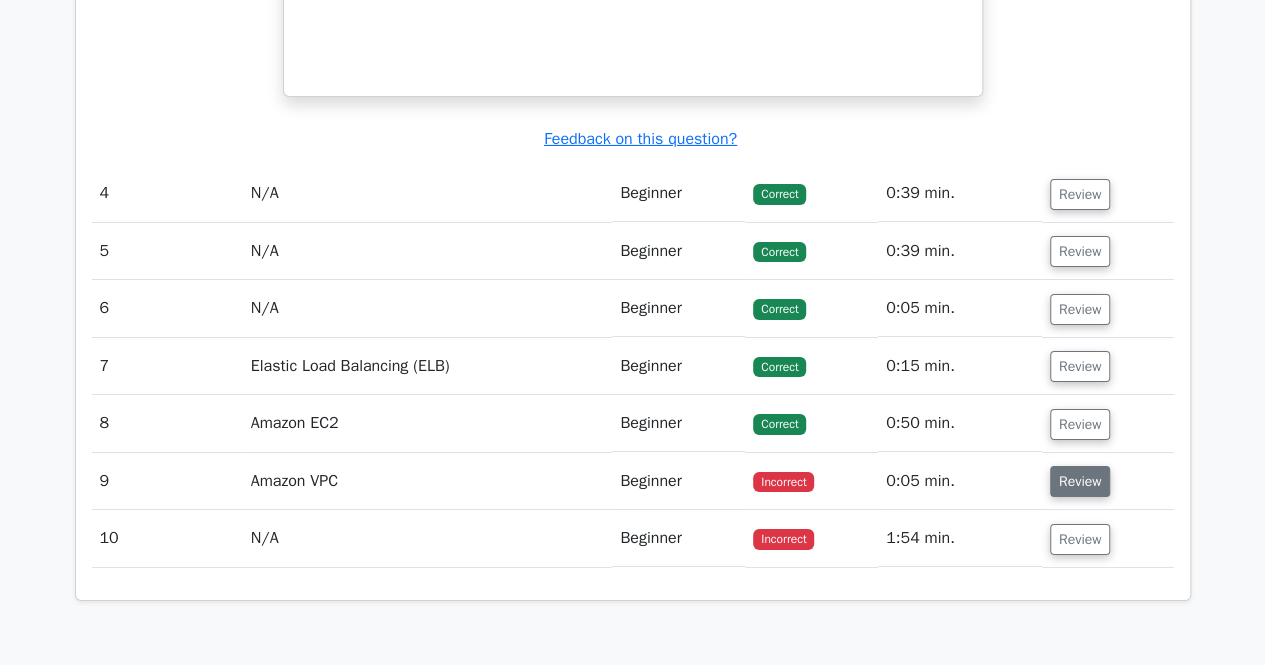 click on "Review" at bounding box center [1080, 481] 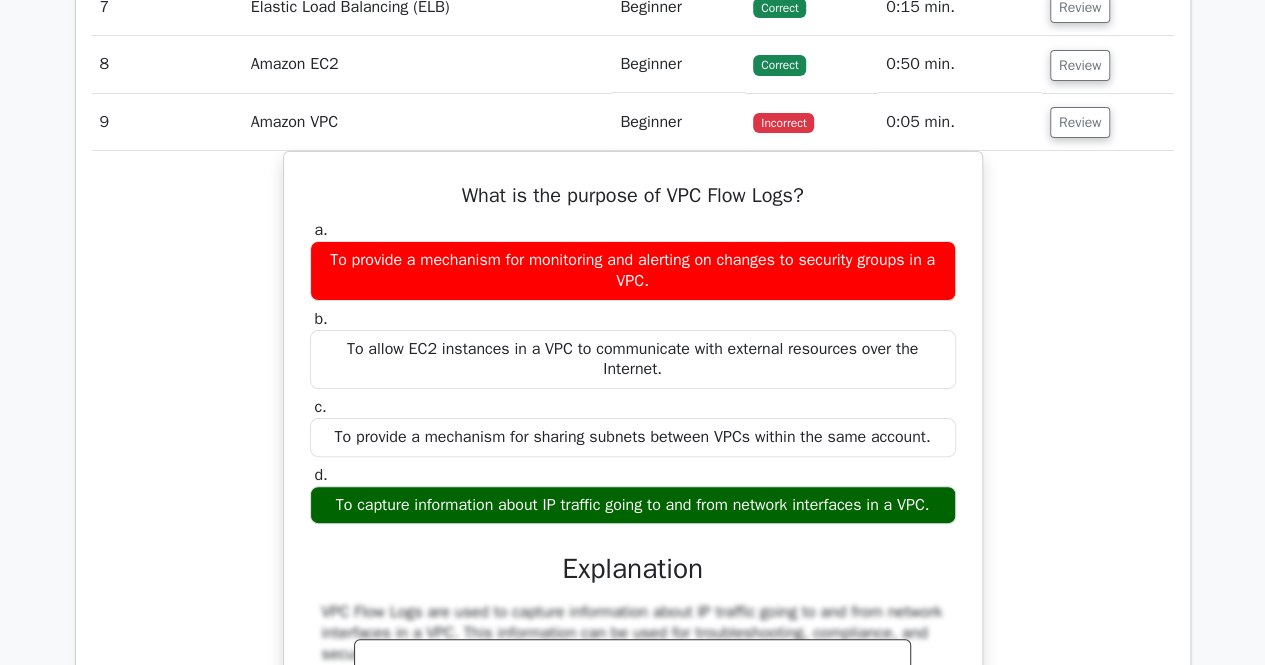 scroll, scrollTop: 3825, scrollLeft: 0, axis: vertical 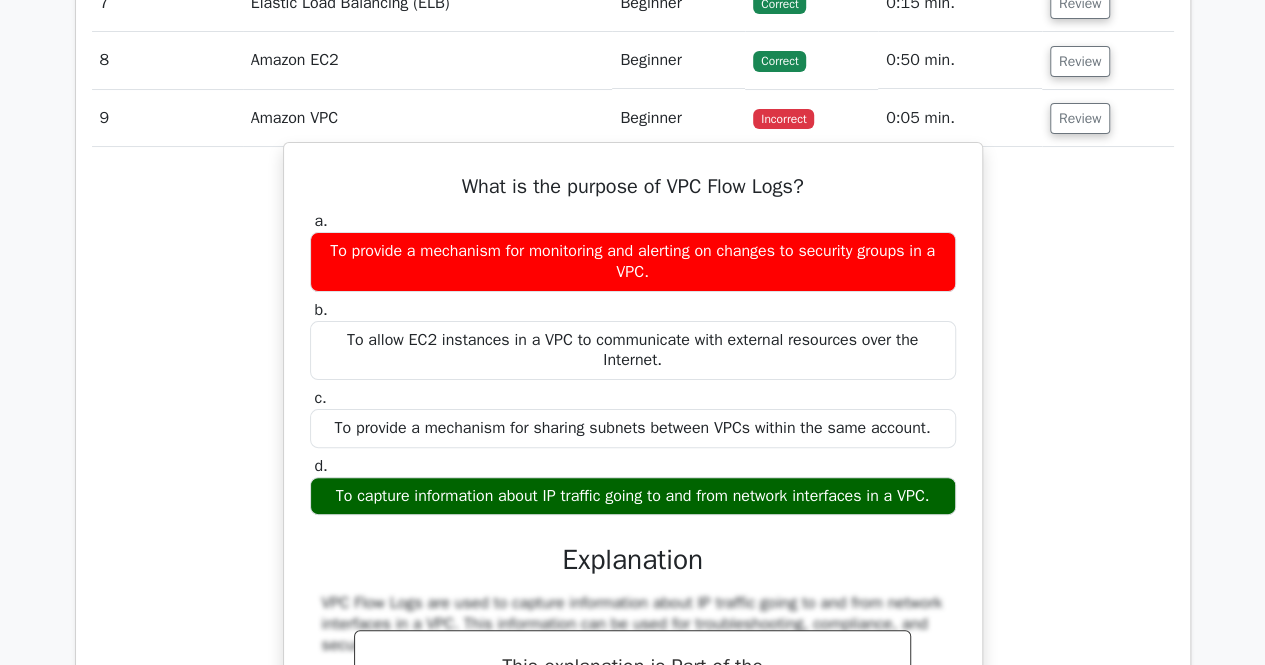 drag, startPoint x: 324, startPoint y: 227, endPoint x: 515, endPoint y: 237, distance: 191.2616 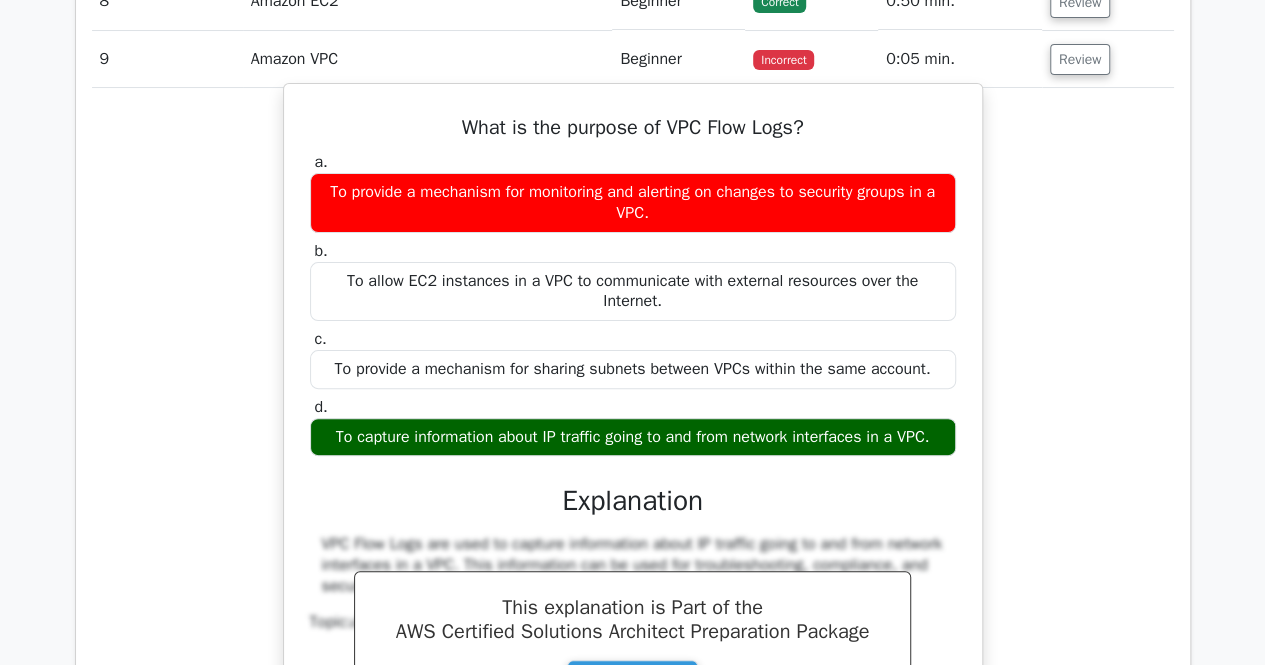 scroll, scrollTop: 3885, scrollLeft: 0, axis: vertical 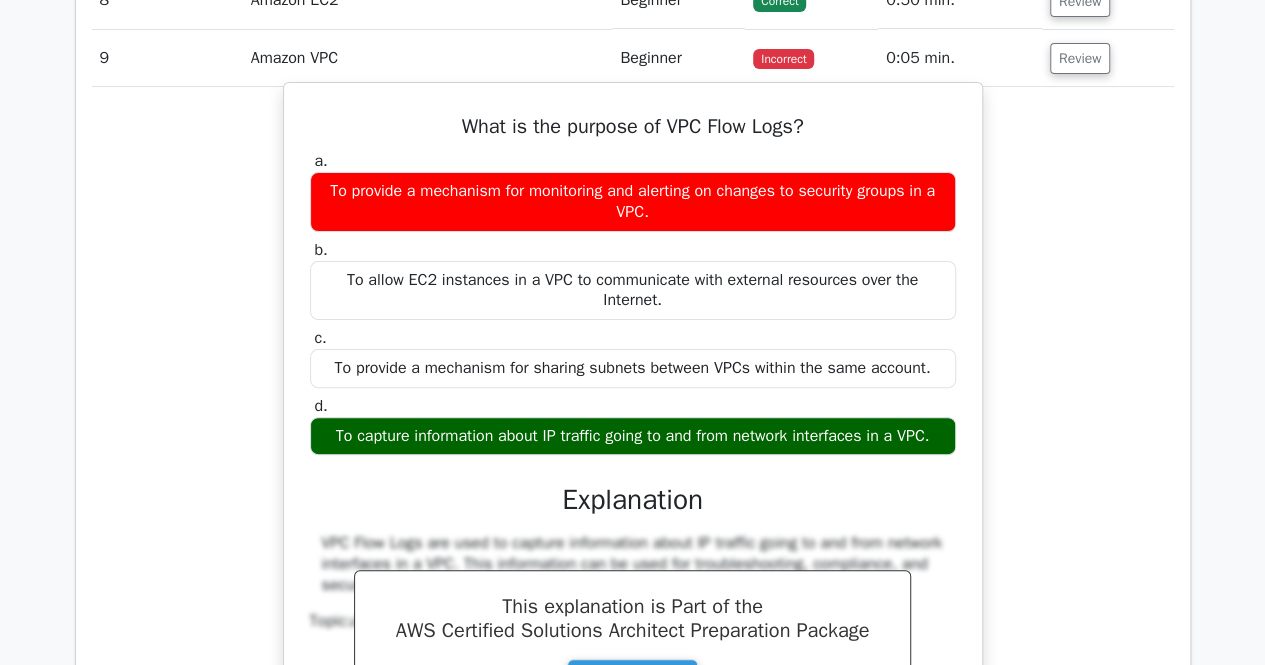 drag, startPoint x: 418, startPoint y: 418, endPoint x: 578, endPoint y: 419, distance: 160.00313 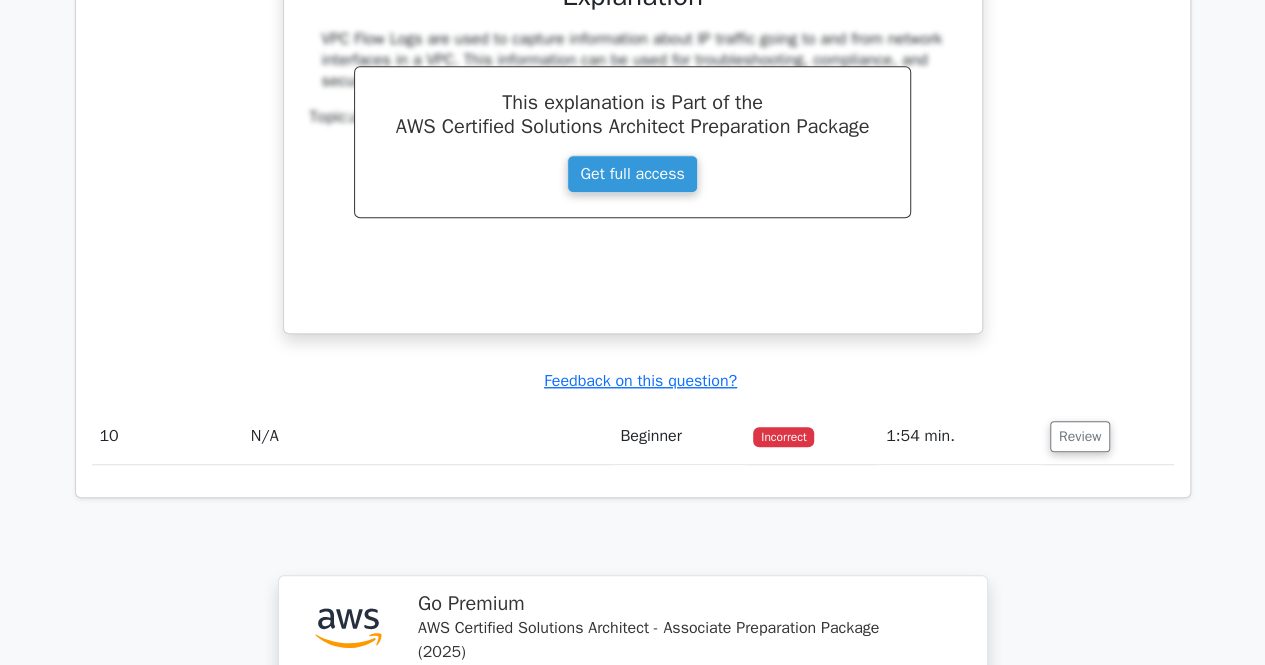 scroll, scrollTop: 4441, scrollLeft: 0, axis: vertical 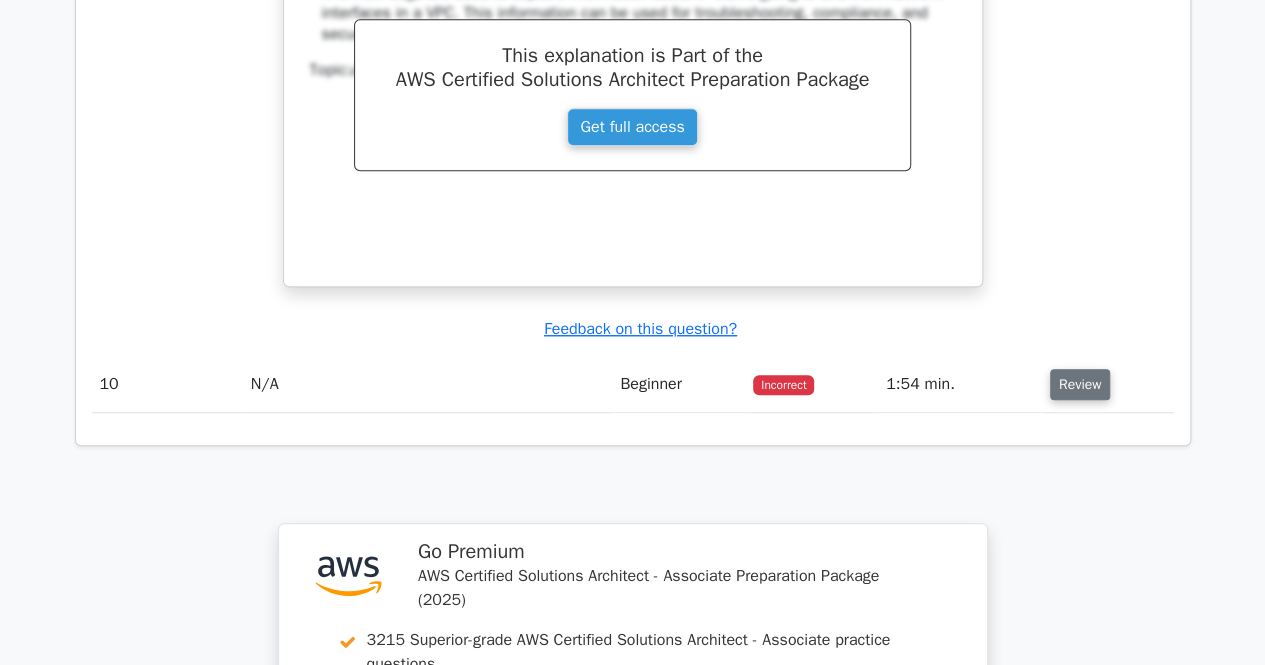 click on "Review" at bounding box center [1080, 384] 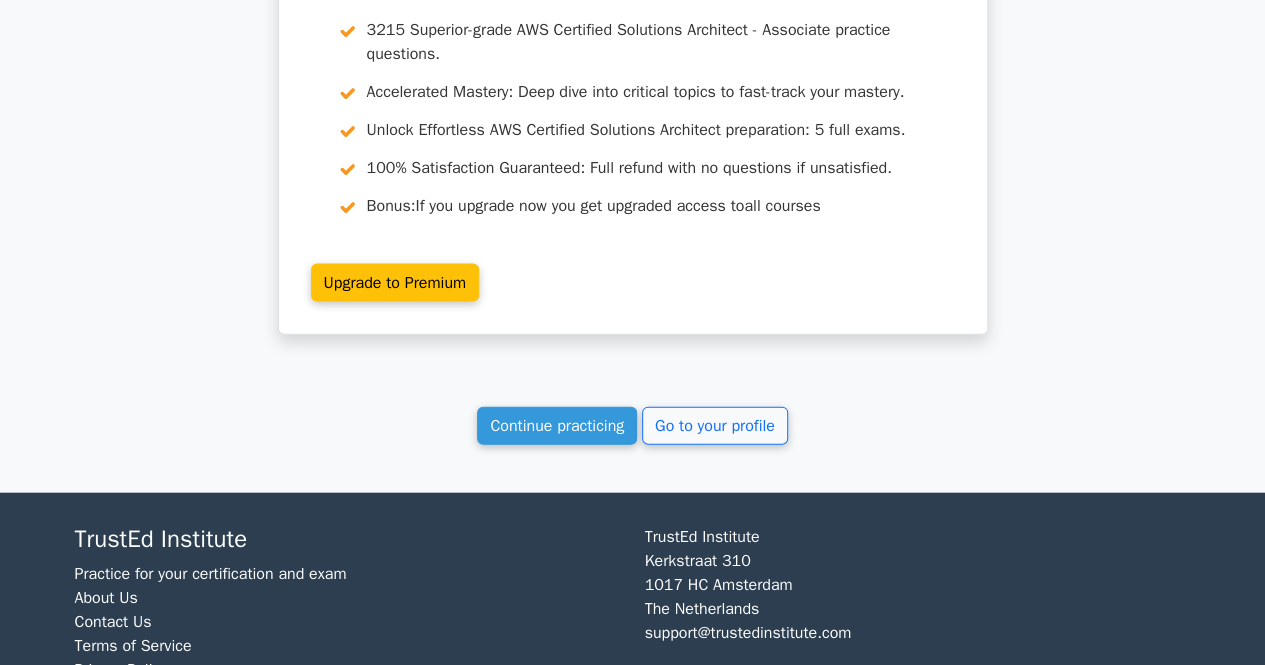 scroll, scrollTop: 5860, scrollLeft: 0, axis: vertical 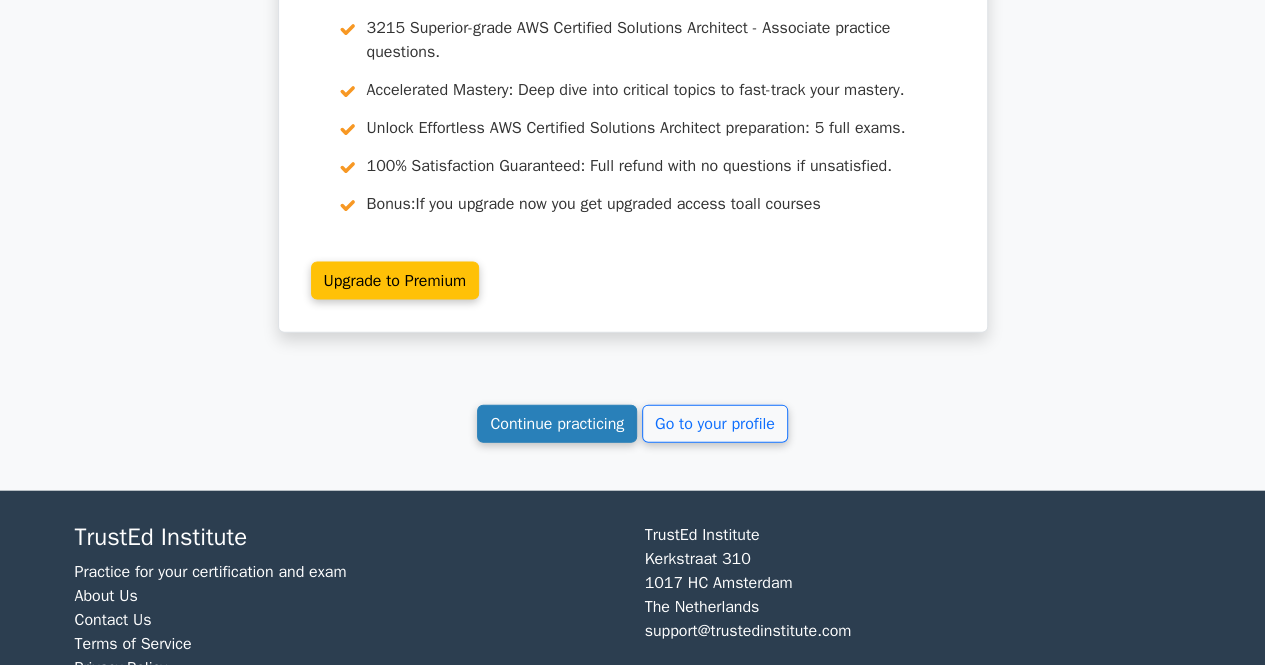 click on "Continue practicing" at bounding box center (557, 424) 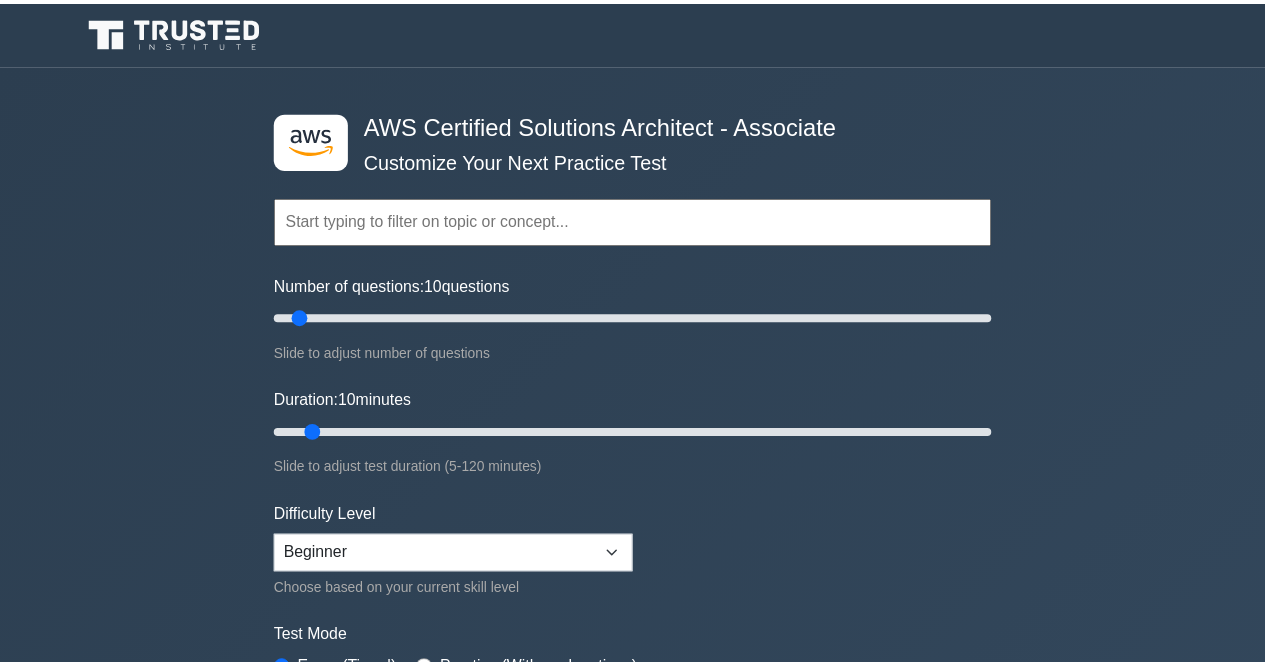 scroll, scrollTop: 0, scrollLeft: 0, axis: both 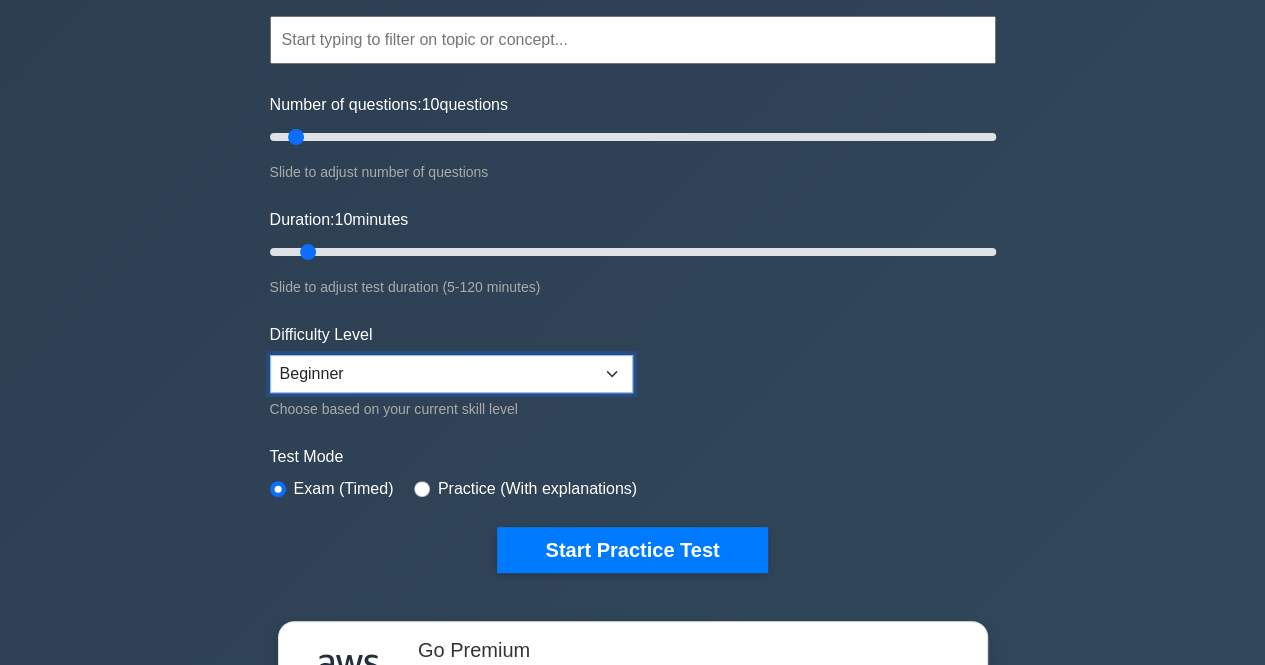 click on "Beginner
Intermediate
Expert" at bounding box center [451, 374] 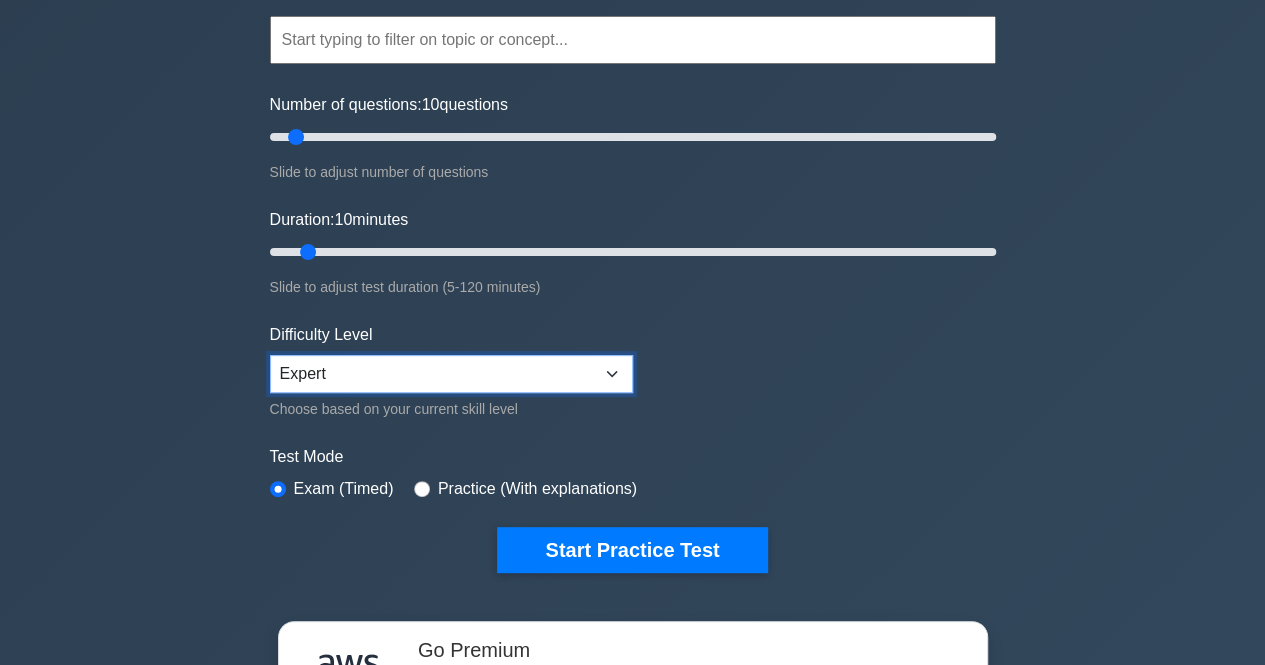 click on "Beginner
Intermediate
Expert" at bounding box center (451, 374) 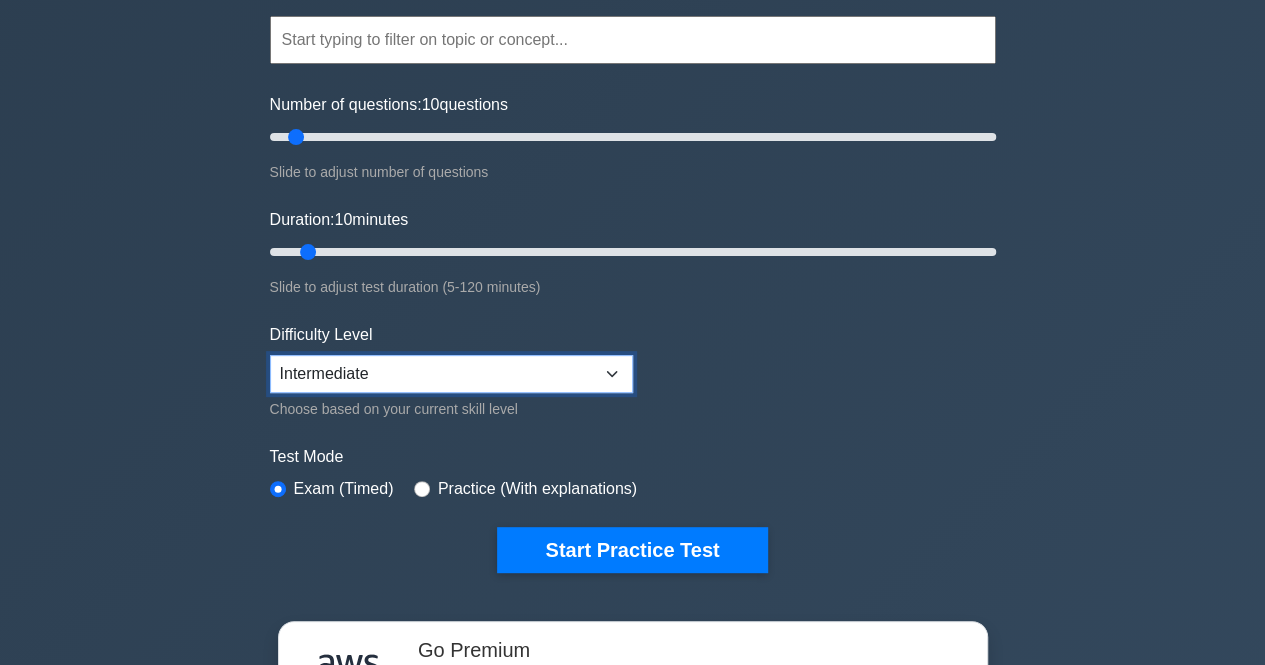 click on "Beginner
Intermediate
Expert" at bounding box center [451, 374] 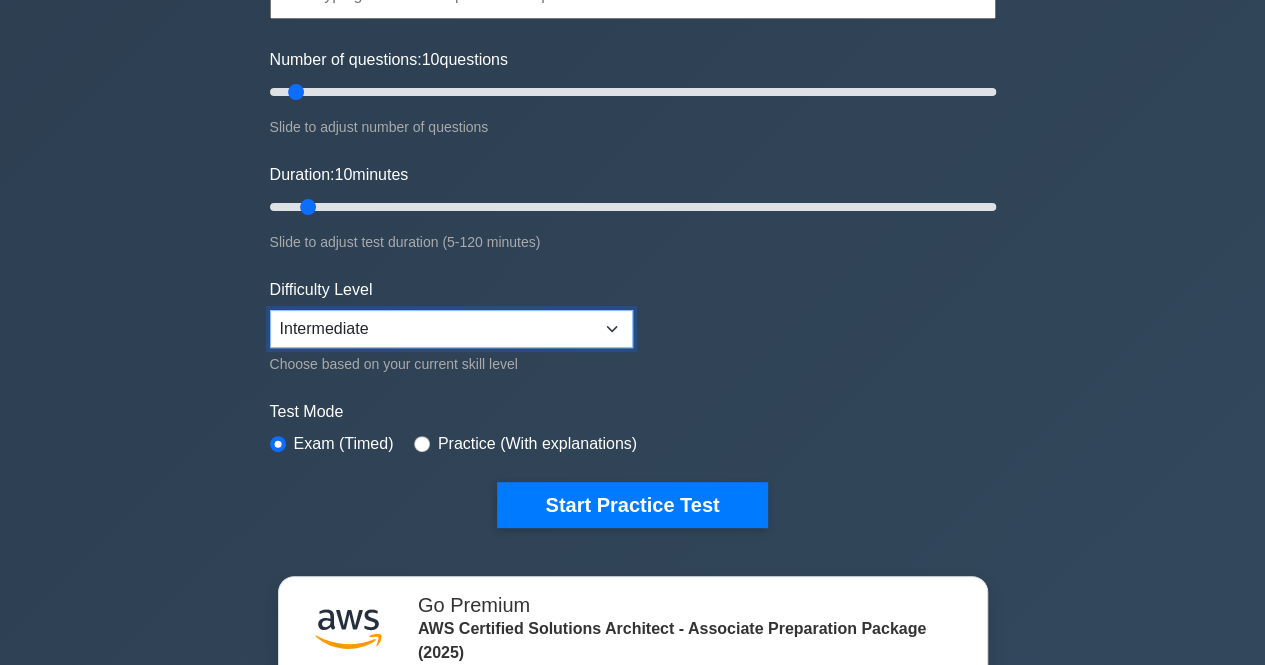 scroll, scrollTop: 227, scrollLeft: 0, axis: vertical 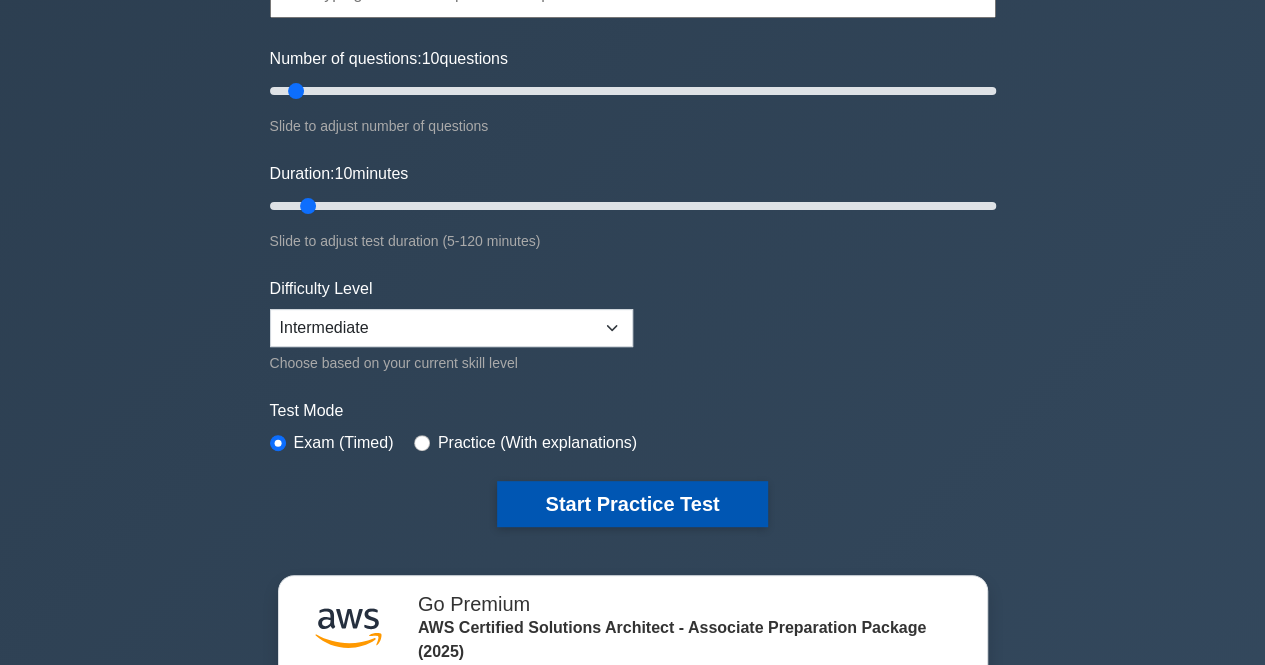 click on "Start Practice Test" at bounding box center [632, 504] 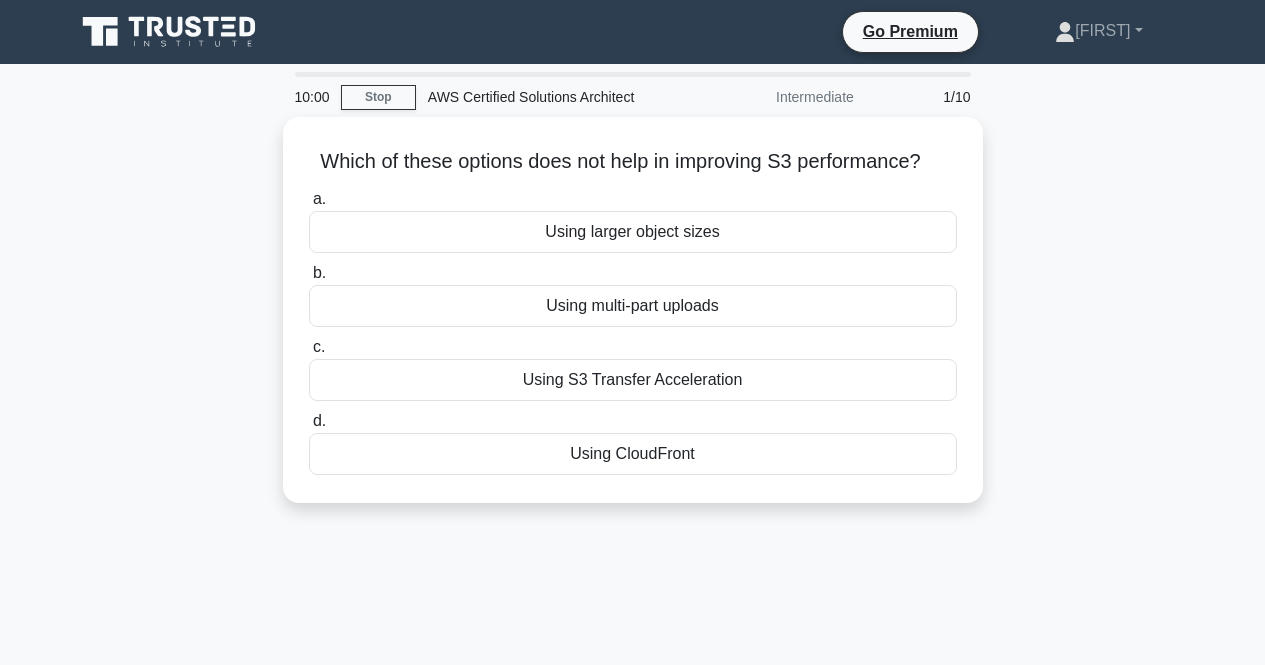 scroll, scrollTop: 0, scrollLeft: 0, axis: both 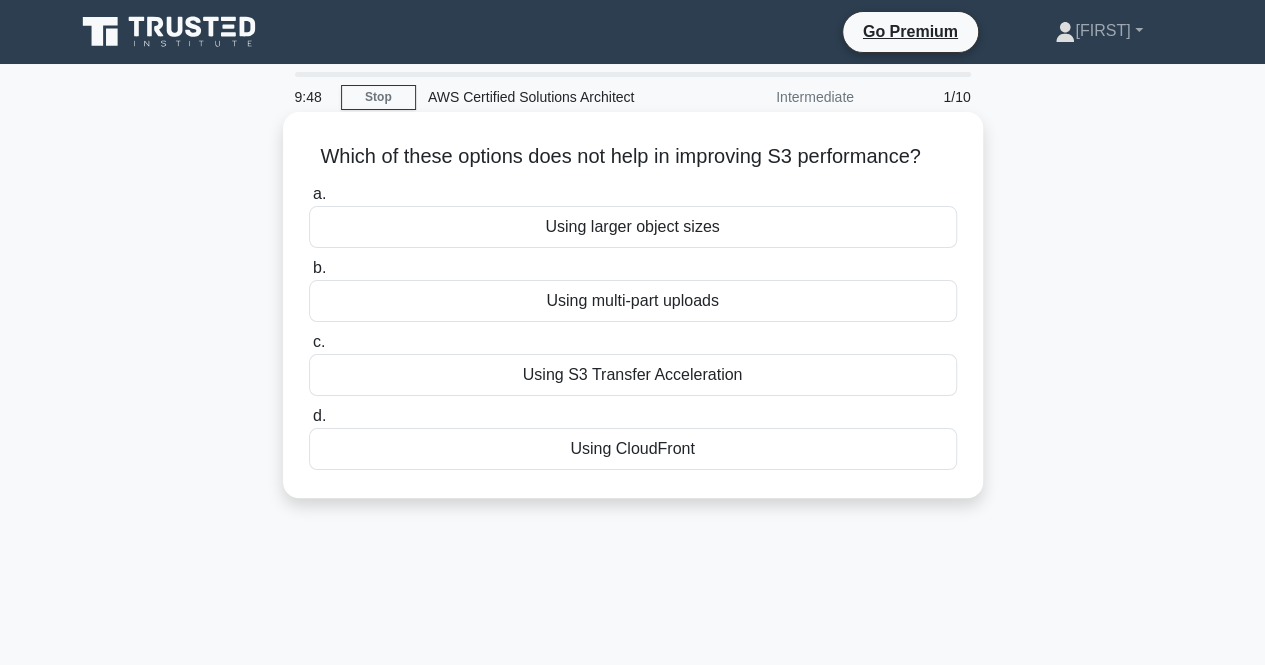 click on "Using larger object sizes" at bounding box center [633, 227] 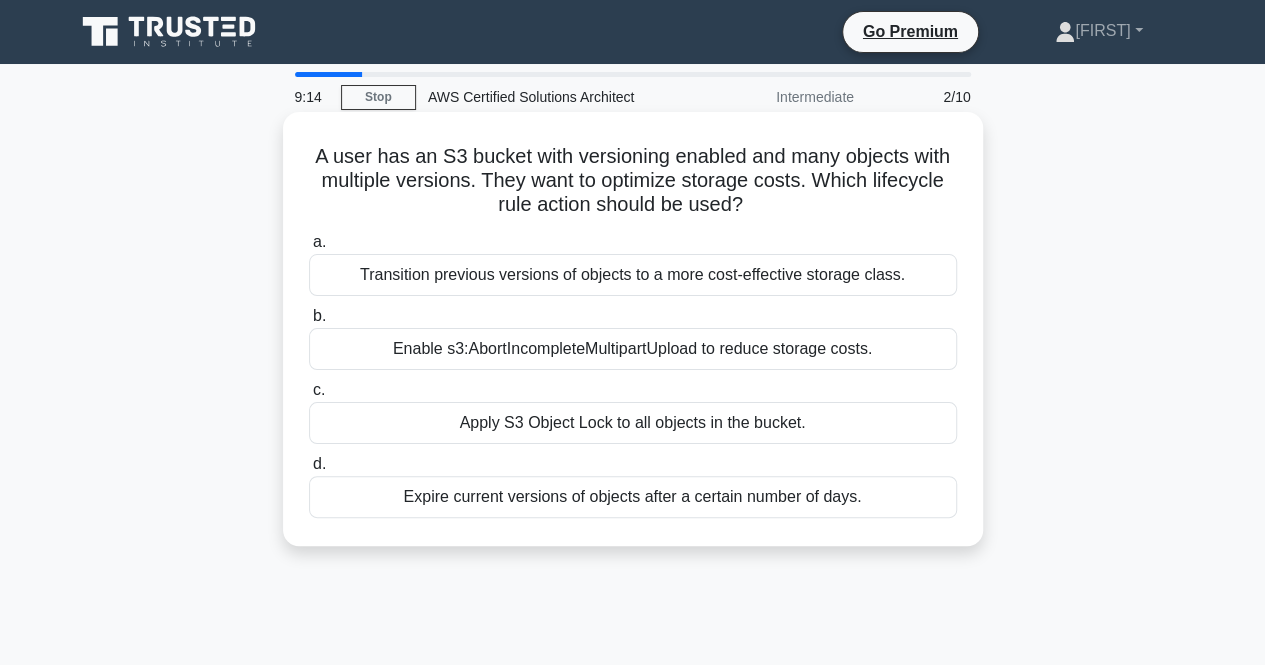 click on "Transition previous versions of objects to a more cost-effective storage class." at bounding box center (633, 275) 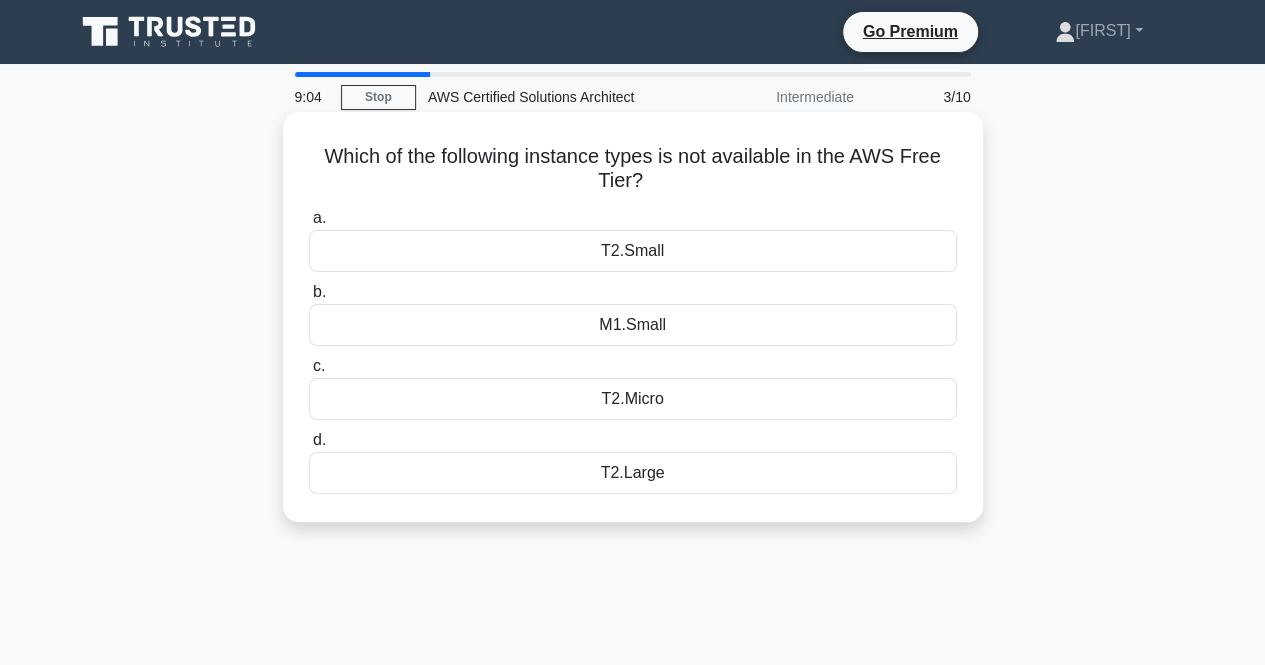 click on "M1.Small" at bounding box center (633, 325) 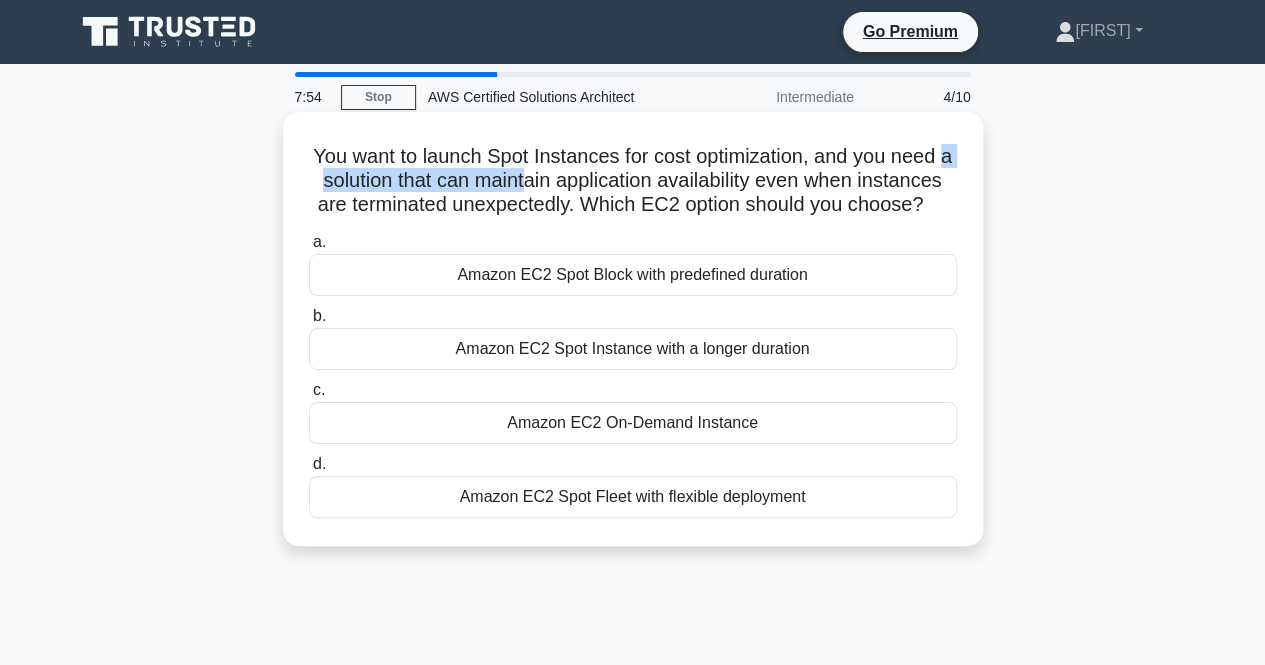 drag, startPoint x: 327, startPoint y: 171, endPoint x: 576, endPoint y: 188, distance: 249.57965 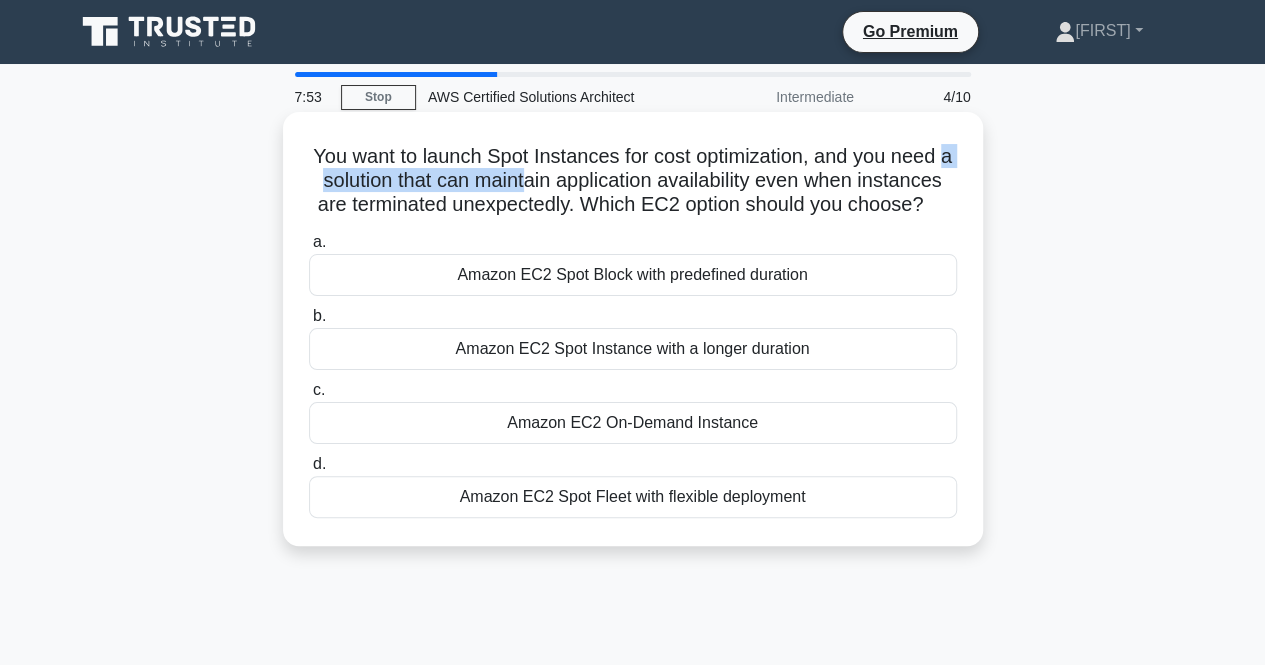 click on "You want to launch Spot Instances for cost optimization, and you need a solution that can maintain application availability even when instances are terminated unexpectedly. Which EC2 option should you choose?
.spinner_0XTQ{transform-origin:center;animation:spinner_y6GP .75s linear infinite}@keyframes spinner_y6GP{100%{transform:rotate(360deg)}}" at bounding box center (633, 181) 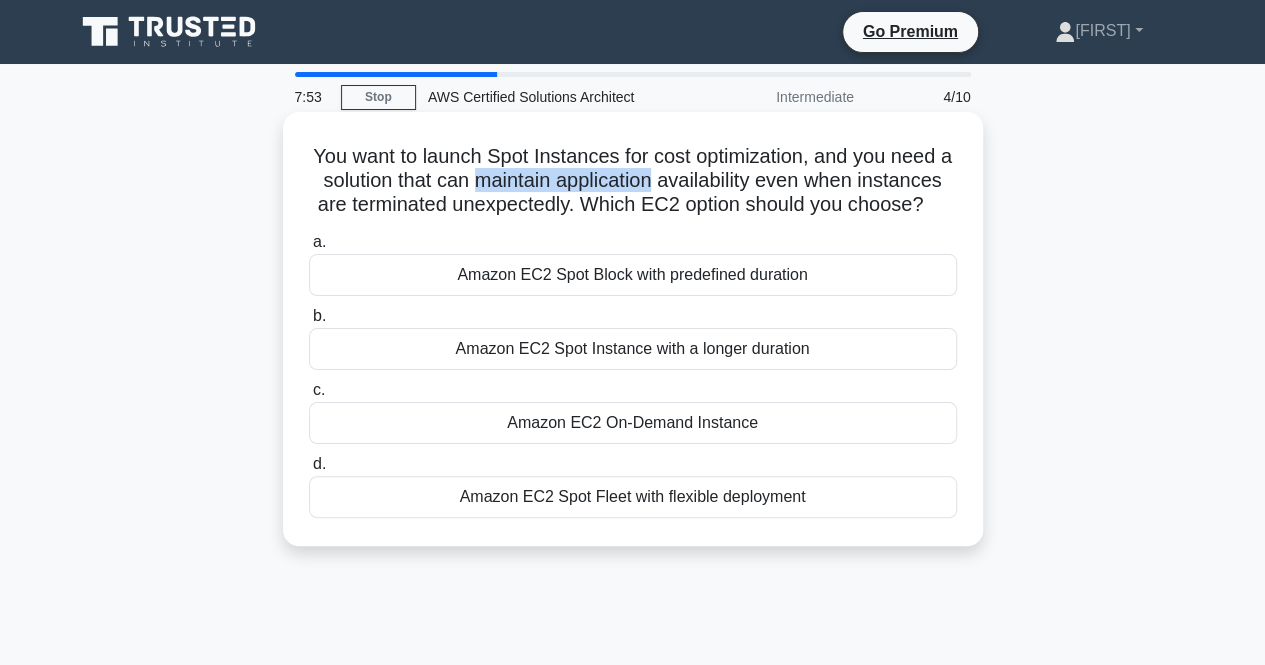 drag, startPoint x: 576, startPoint y: 188, endPoint x: 636, endPoint y: 194, distance: 60.299255 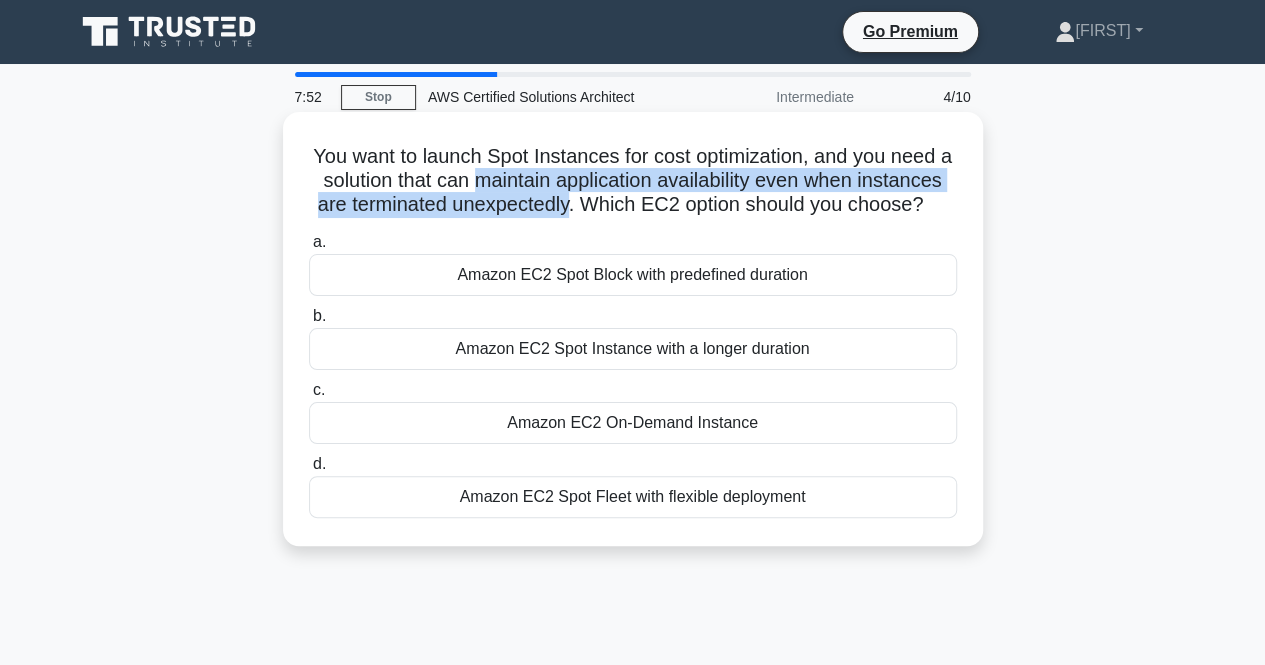 click on "You want to launch Spot Instances for cost optimization, and you need a solution that can maintain application availability even when instances are terminated unexpectedly. Which EC2 option should you choose?
.spinner_0XTQ{transform-origin:center;animation:spinner_y6GP .75s linear infinite}@keyframes spinner_y6GP{100%{transform:rotate(360deg)}}" at bounding box center (633, 181) 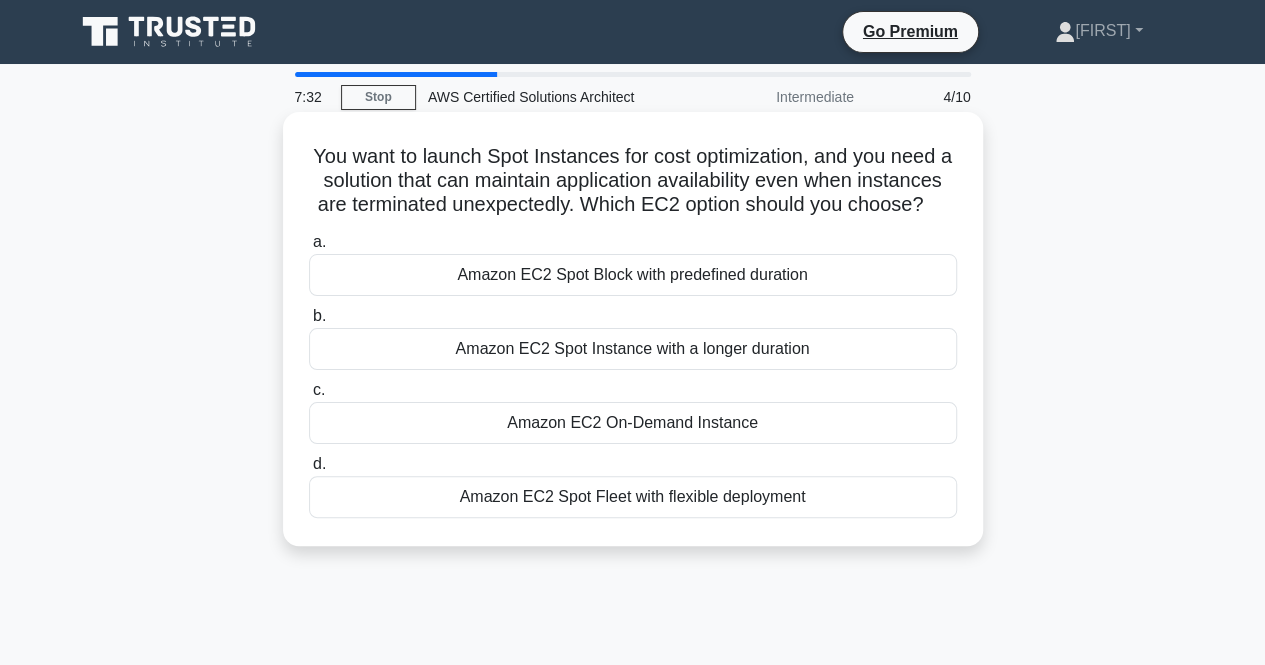 click on "Amazon EC2 Spot Block with predefined duration" at bounding box center (633, 275) 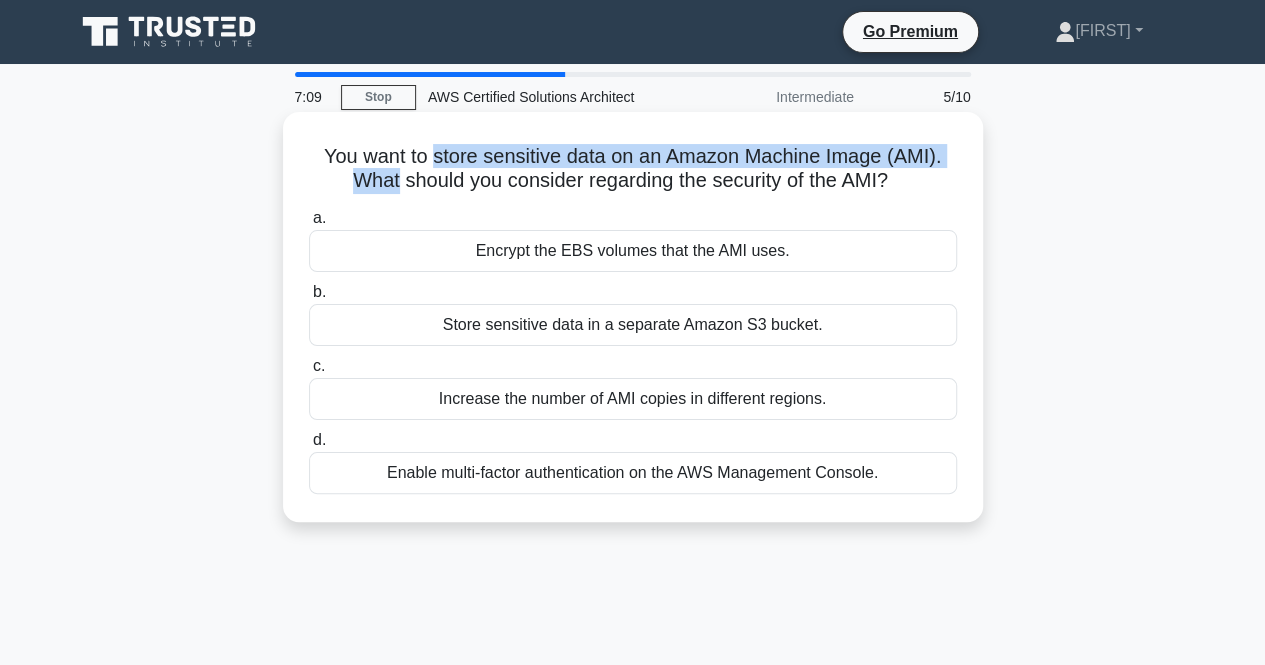 drag, startPoint x: 390, startPoint y: 173, endPoint x: 438, endPoint y: 168, distance: 48.259712 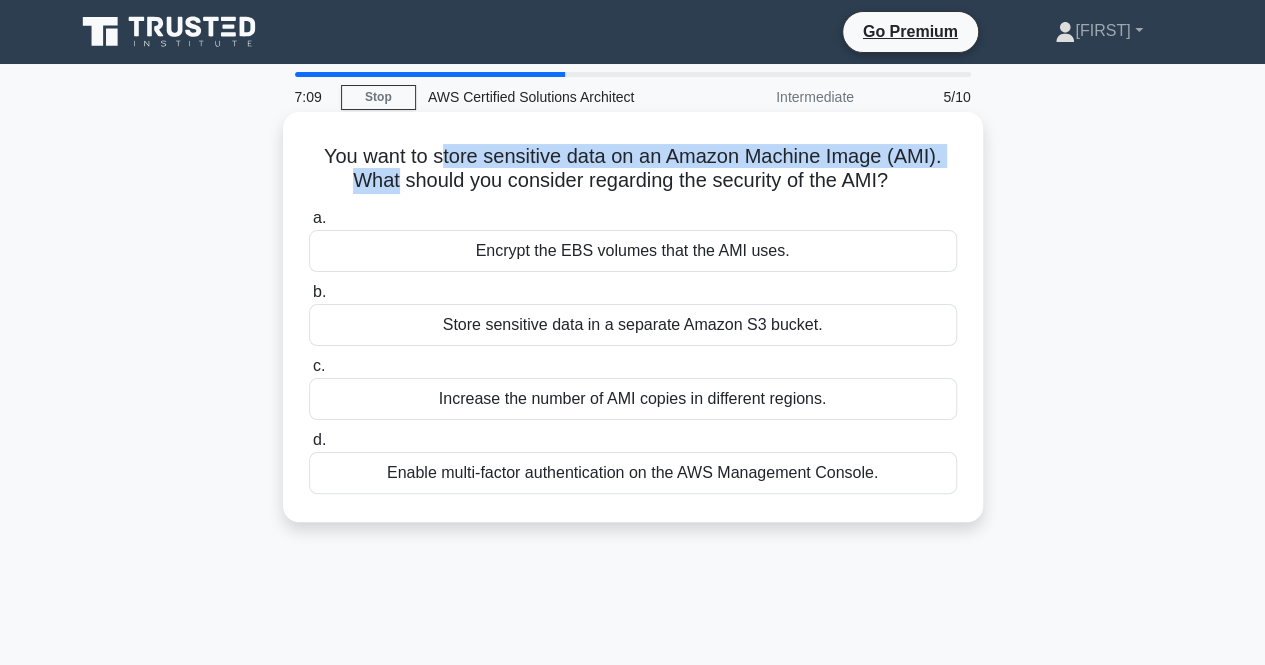 click on "You want to store sensitive data on an Amazon Machine Image (AMI). What should you consider regarding the security of the AMI?
.spinner_0XTQ{transform-origin:center;animation:spinner_y6GP .75s linear infinite}@keyframes spinner_y6GP{100%{transform:rotate(360deg)}}" at bounding box center (633, 169) 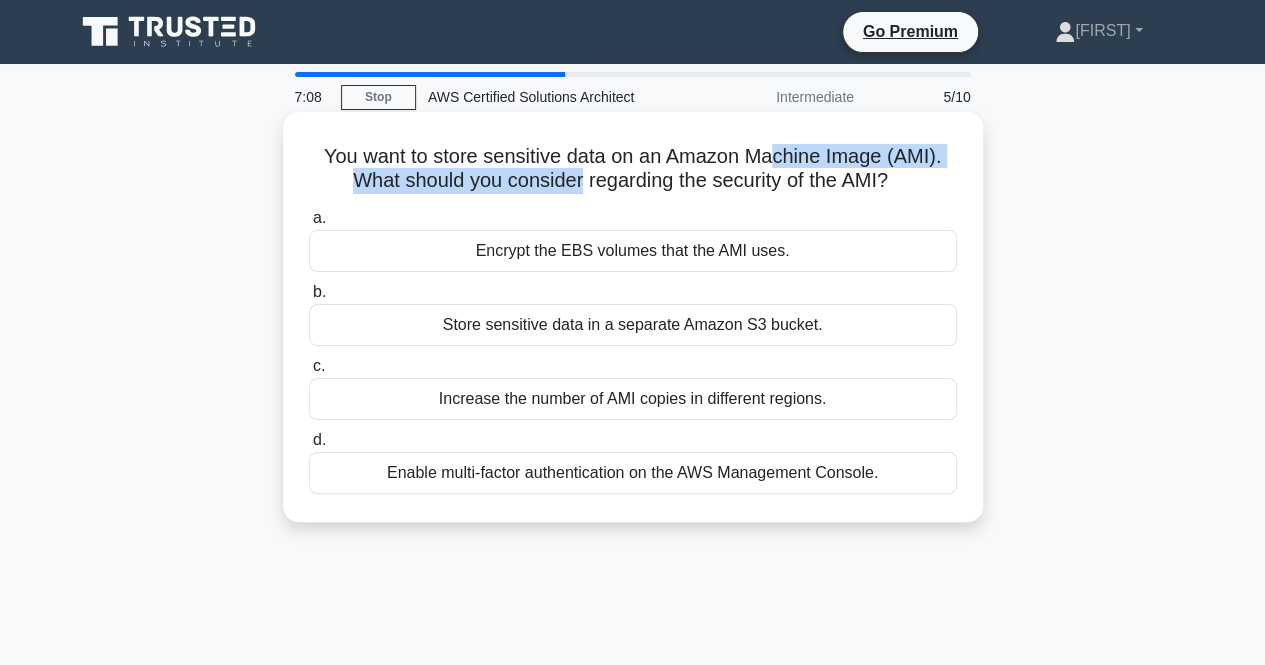 drag, startPoint x: 580, startPoint y: 170, endPoint x: 777, endPoint y: 161, distance: 197.20547 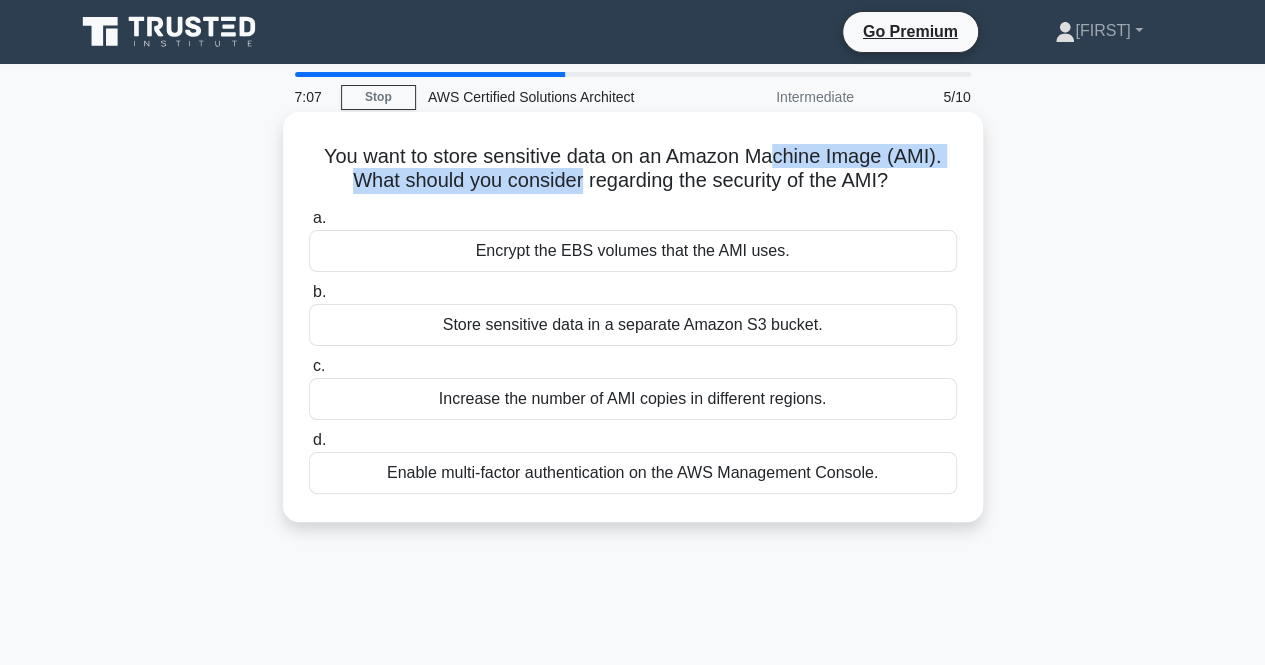 click on "You want to store sensitive data on an Amazon Machine Image (AMI). What should you consider regarding the security of the AMI?
.spinner_0XTQ{transform-origin:center;animation:spinner_y6GP .75s linear infinite}@keyframes spinner_y6GP{100%{transform:rotate(360deg)}}" at bounding box center [633, 169] 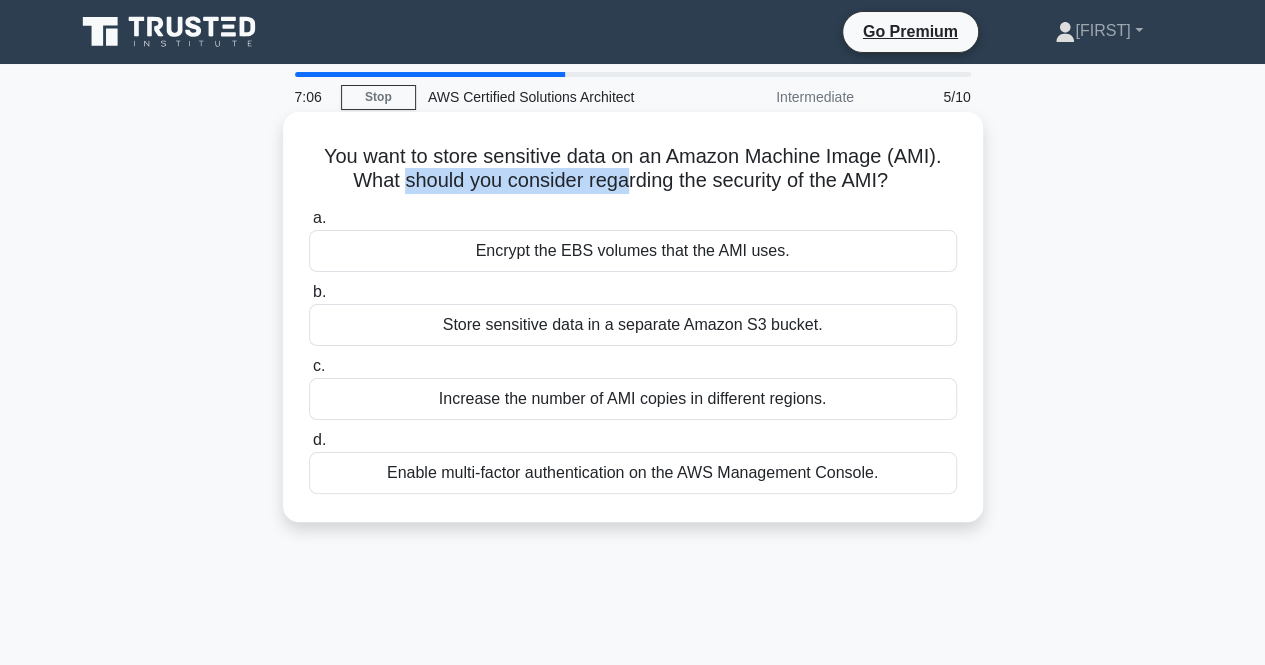 drag, startPoint x: 396, startPoint y: 177, endPoint x: 627, endPoint y: 189, distance: 231.31148 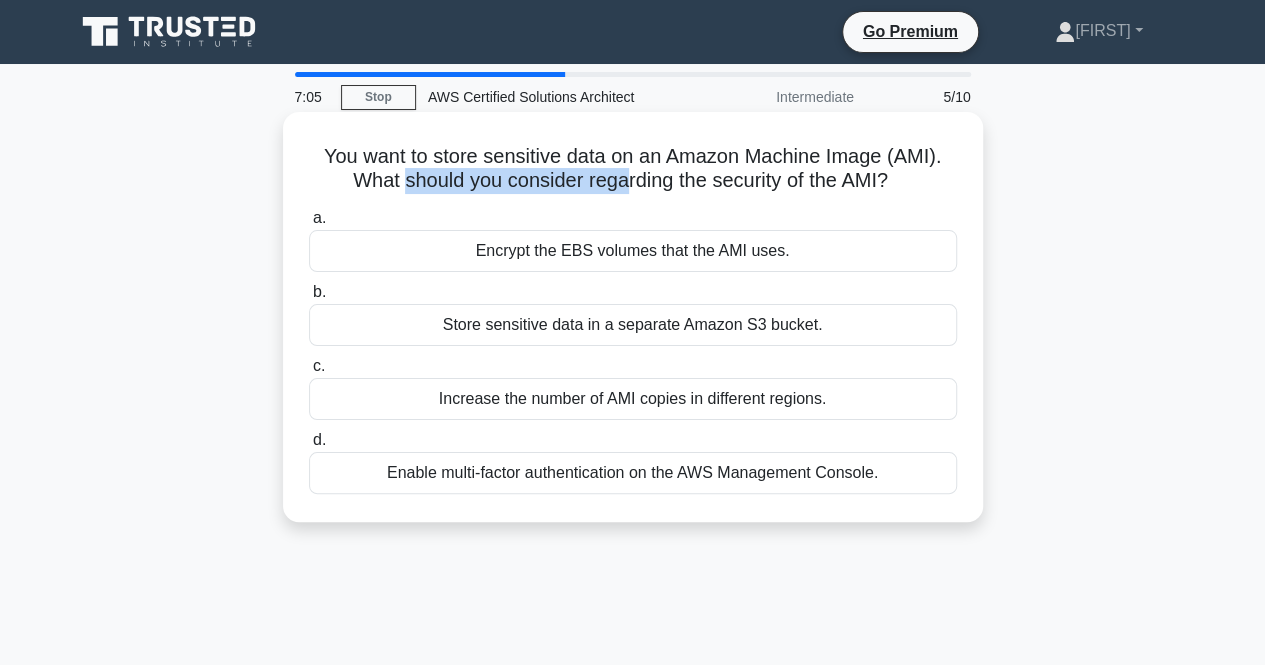 click on "You want to store sensitive data on an Amazon Machine Image (AMI). What should you consider regarding the security of the AMI?
.spinner_0XTQ{transform-origin:center;animation:spinner_y6GP .75s linear infinite}@keyframes spinner_y6GP{100%{transform:rotate(360deg)}}" at bounding box center [633, 169] 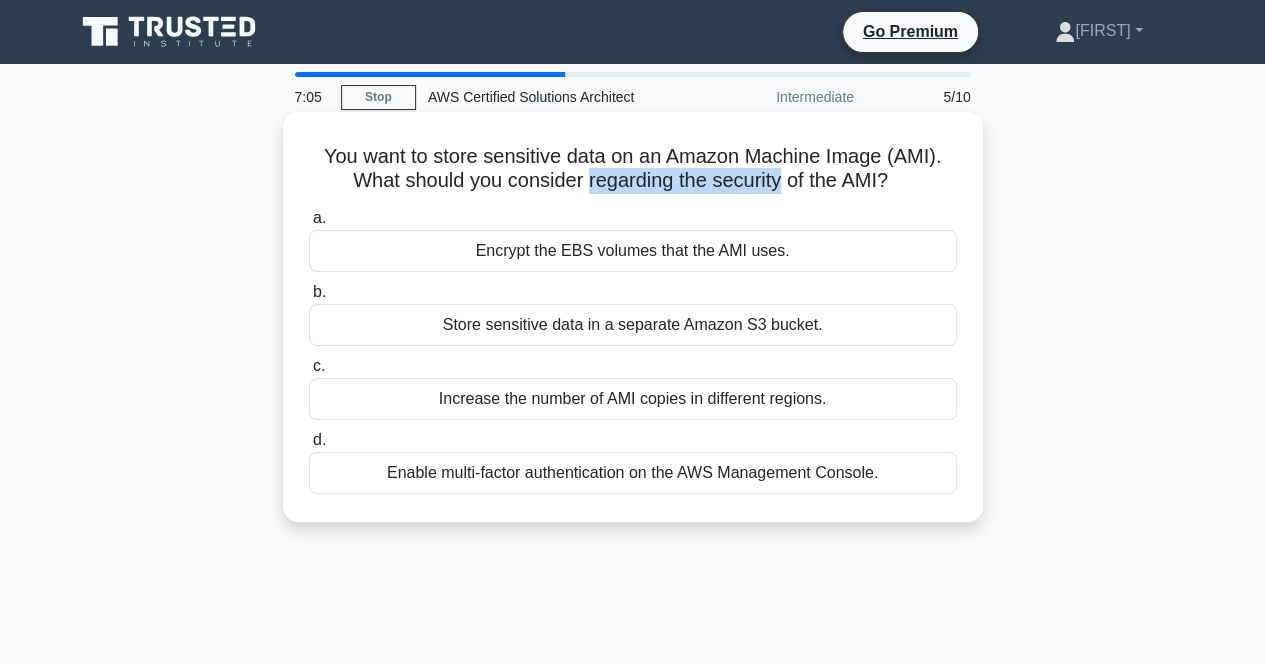 drag, startPoint x: 627, startPoint y: 189, endPoint x: 746, endPoint y: 187, distance: 119.01681 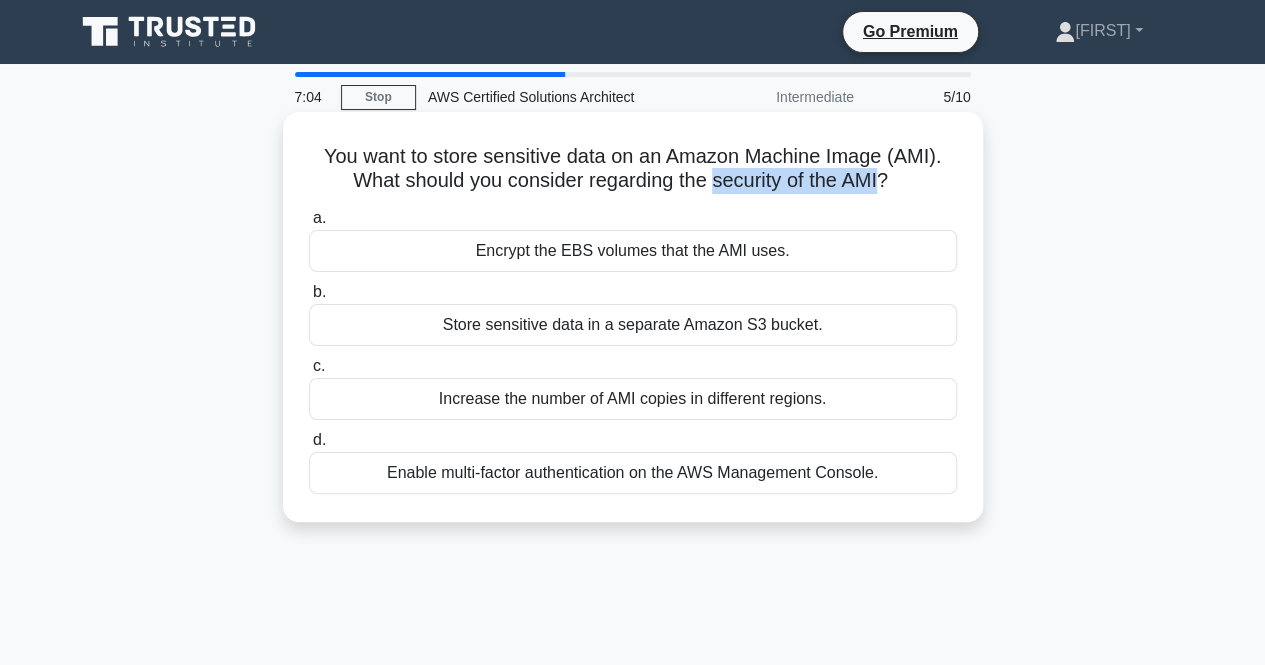 drag, startPoint x: 746, startPoint y: 187, endPoint x: 876, endPoint y: 176, distance: 130.46455 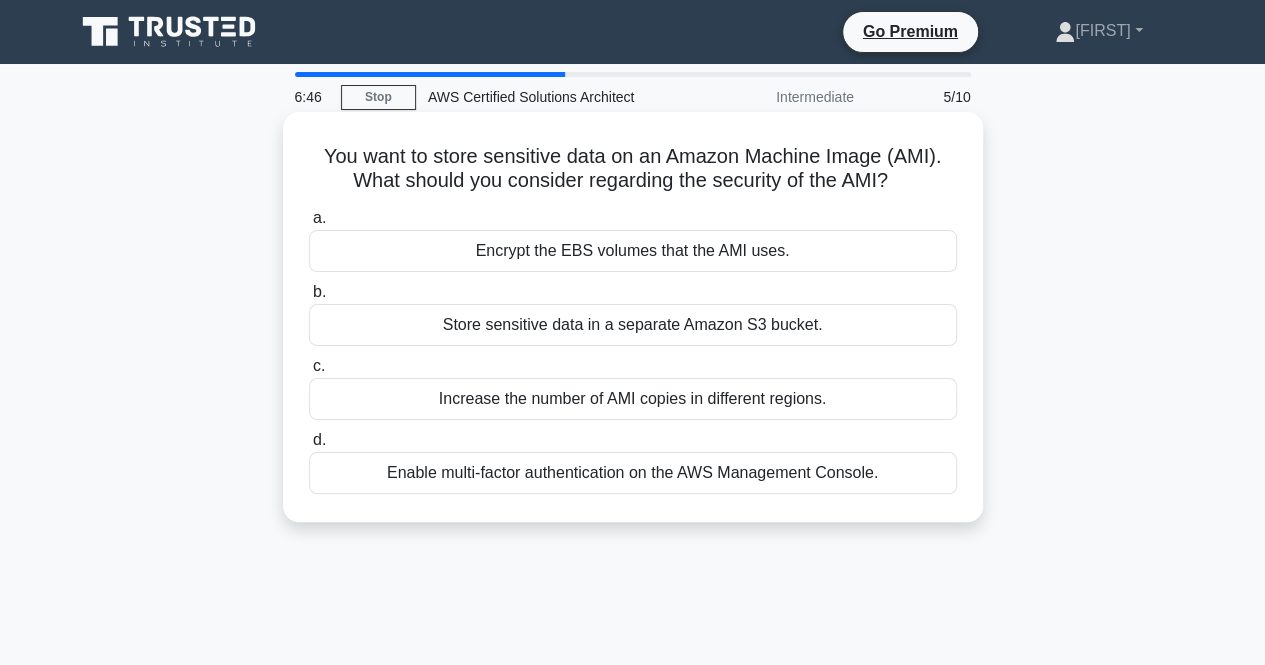 click on "Enable multi-factor authentication on the AWS Management Console." at bounding box center (633, 473) 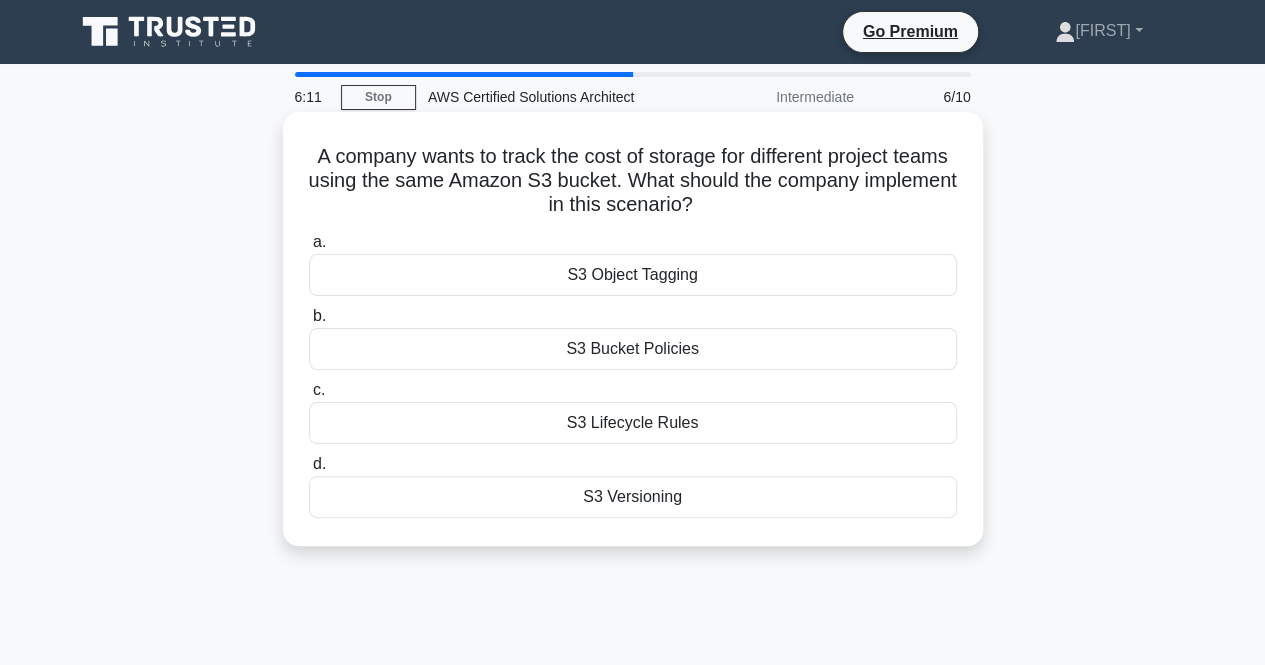 click on "S3 Object Tagging" at bounding box center (633, 275) 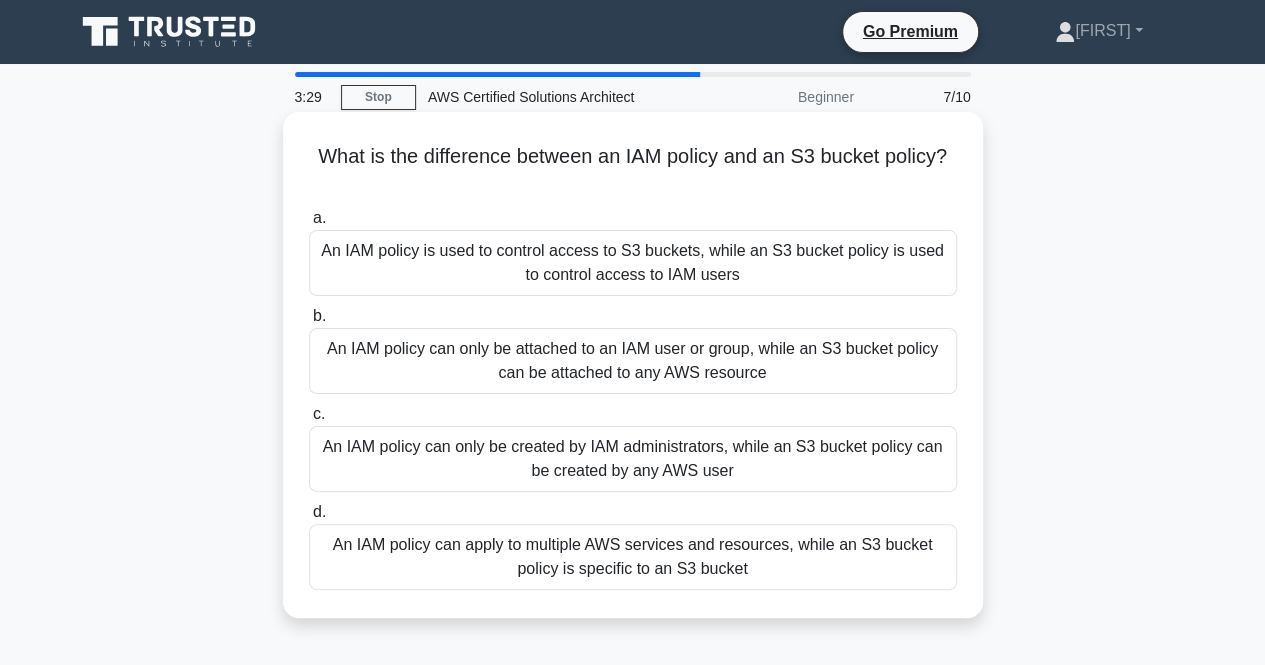 click on "An IAM policy can apply to multiple AWS services and resources, while an S3 bucket policy is specific to an S3 bucket" at bounding box center [633, 557] 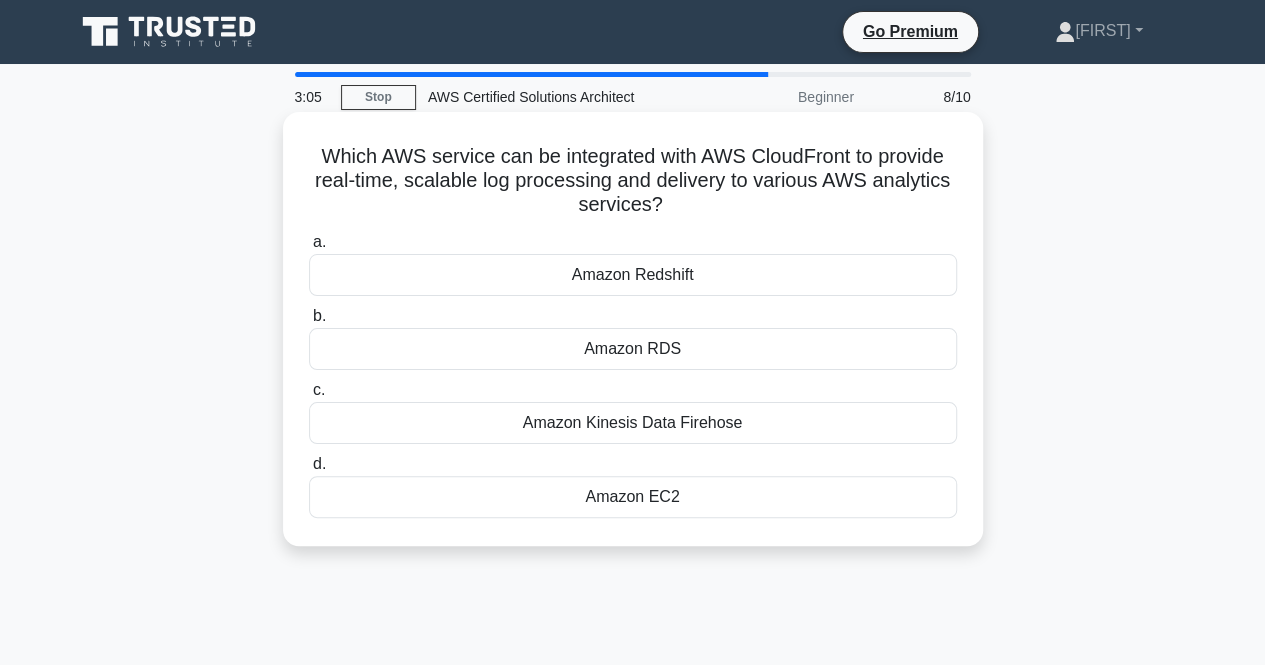 click on "Amazon Kinesis Data Firehose" at bounding box center (633, 423) 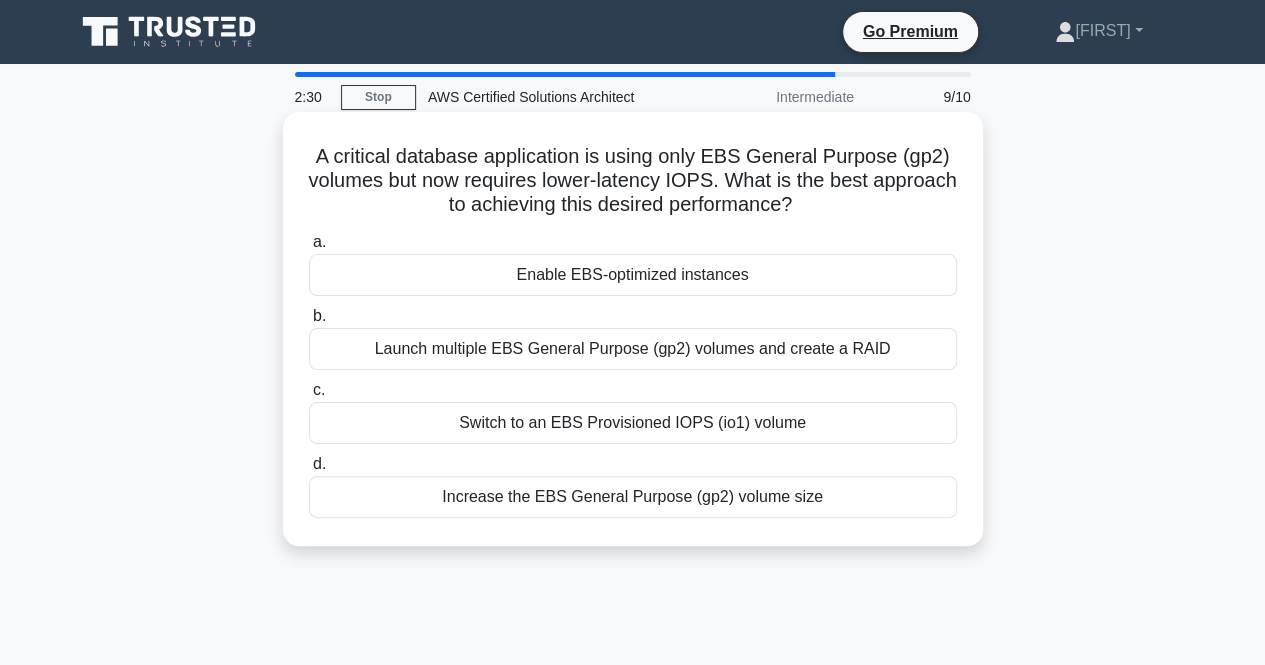 click on "Launch multiple EBS General Purpose (gp2) volumes and create a RAID" at bounding box center (633, 349) 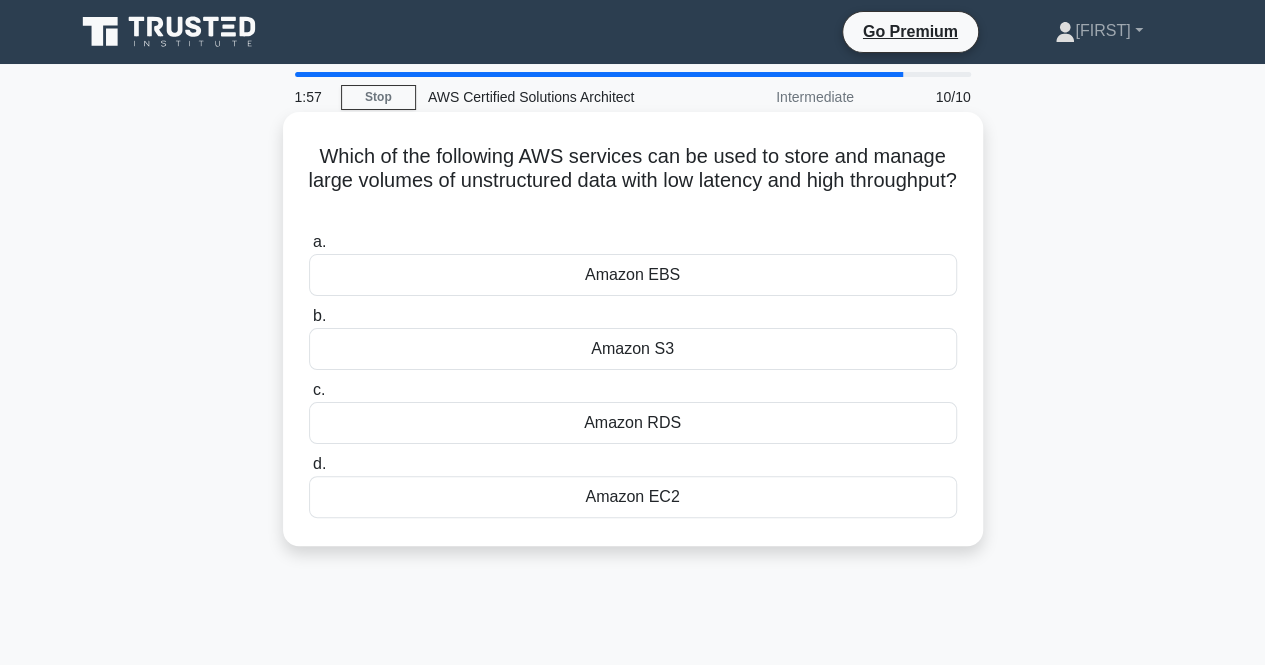 click on "Amazon S3" at bounding box center (633, 349) 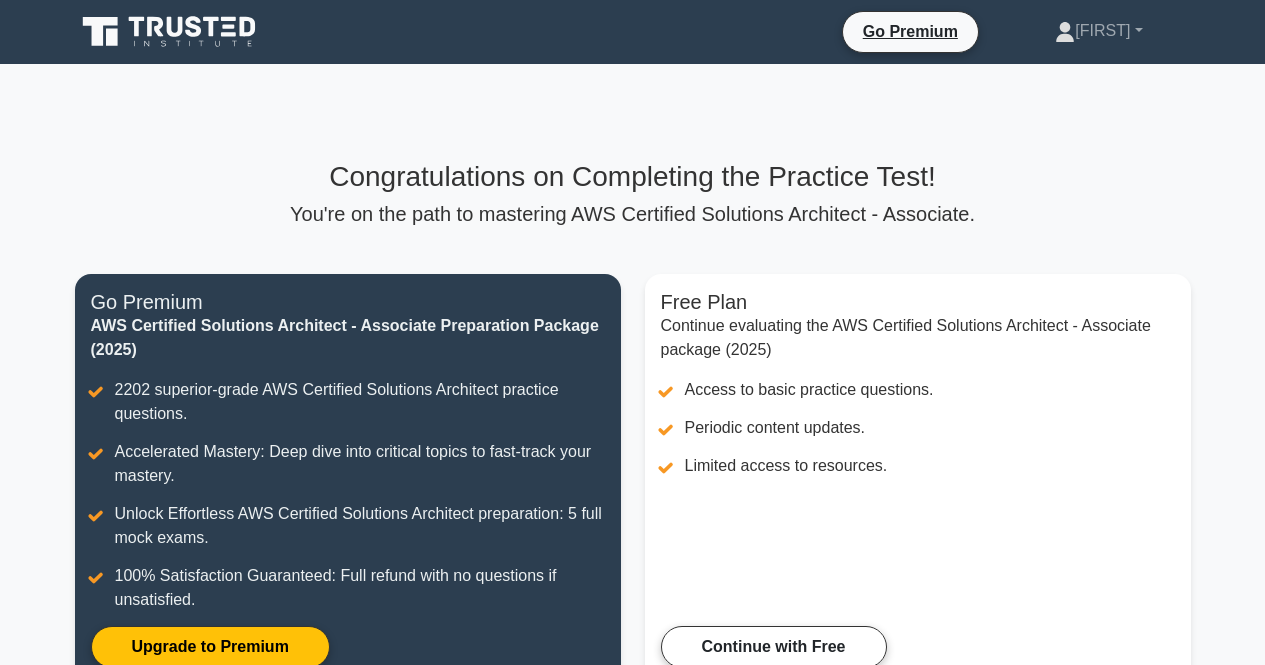 scroll, scrollTop: 0, scrollLeft: 0, axis: both 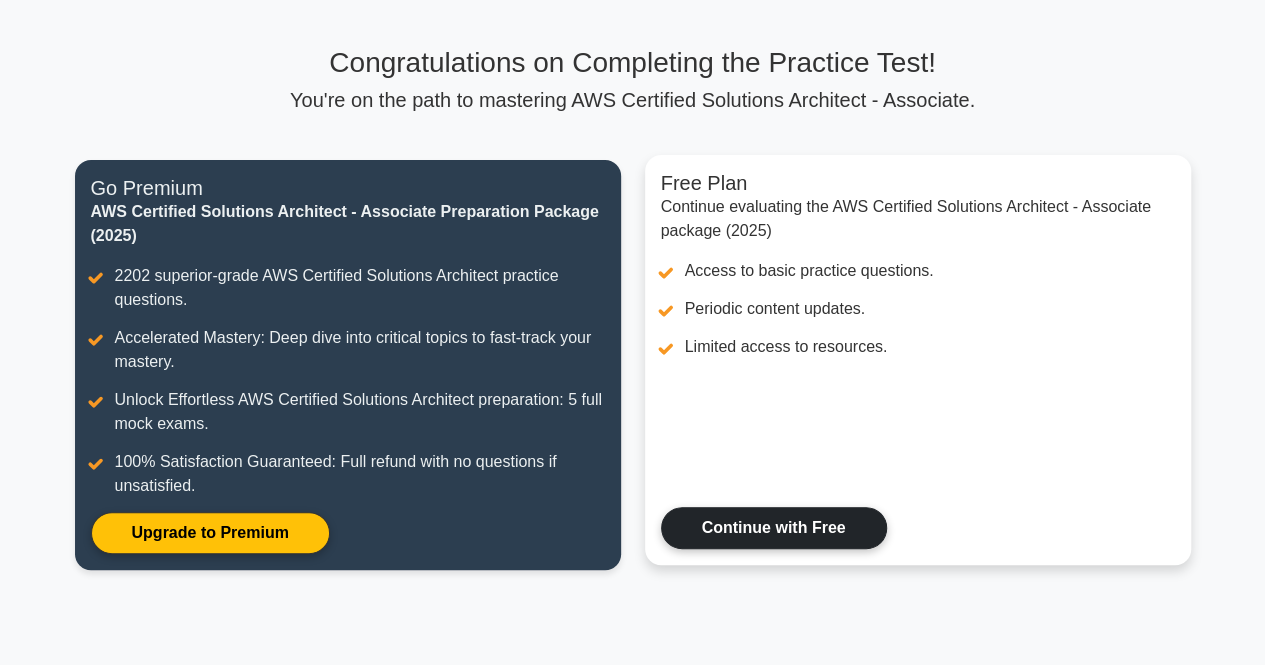 click on "Continue with Free" at bounding box center (774, 528) 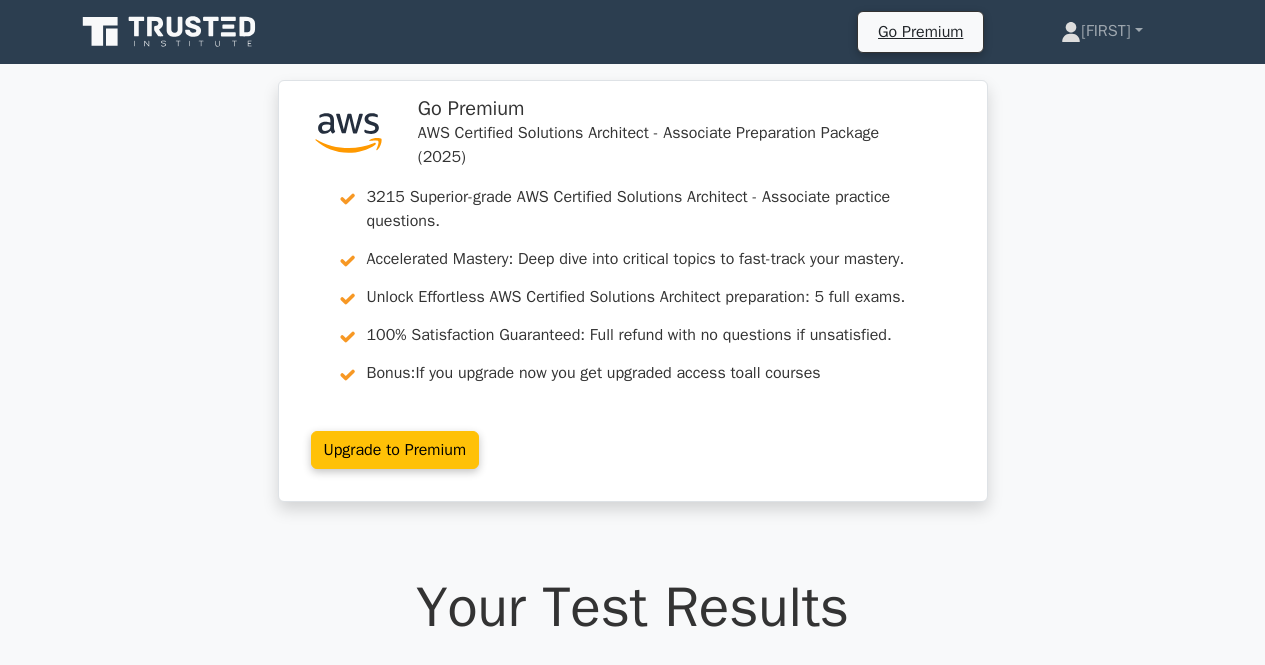 scroll, scrollTop: 0, scrollLeft: 0, axis: both 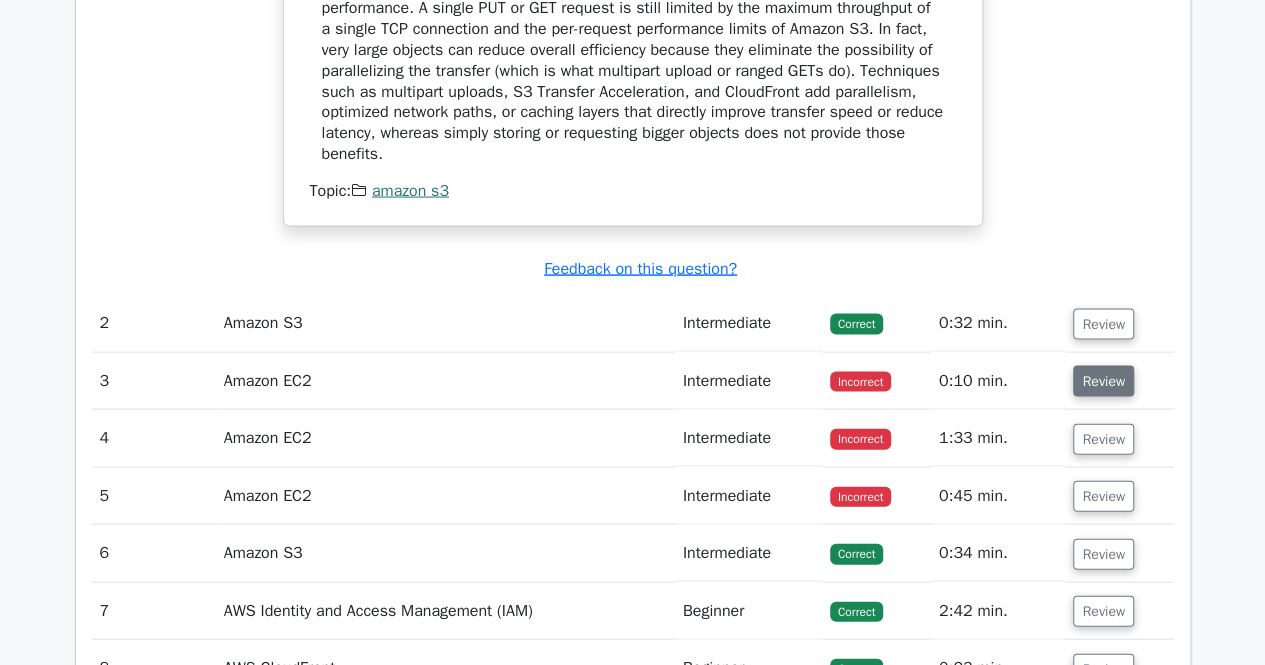 click on "Review" at bounding box center (1103, 381) 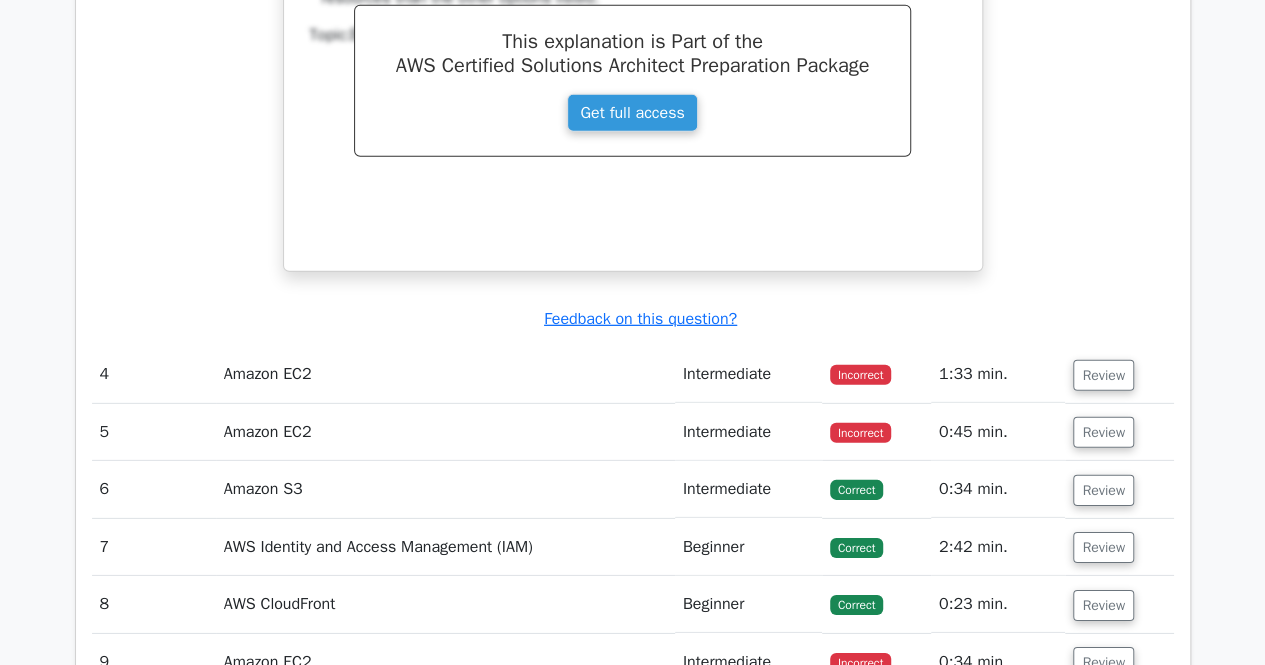 scroll, scrollTop: 2829, scrollLeft: 0, axis: vertical 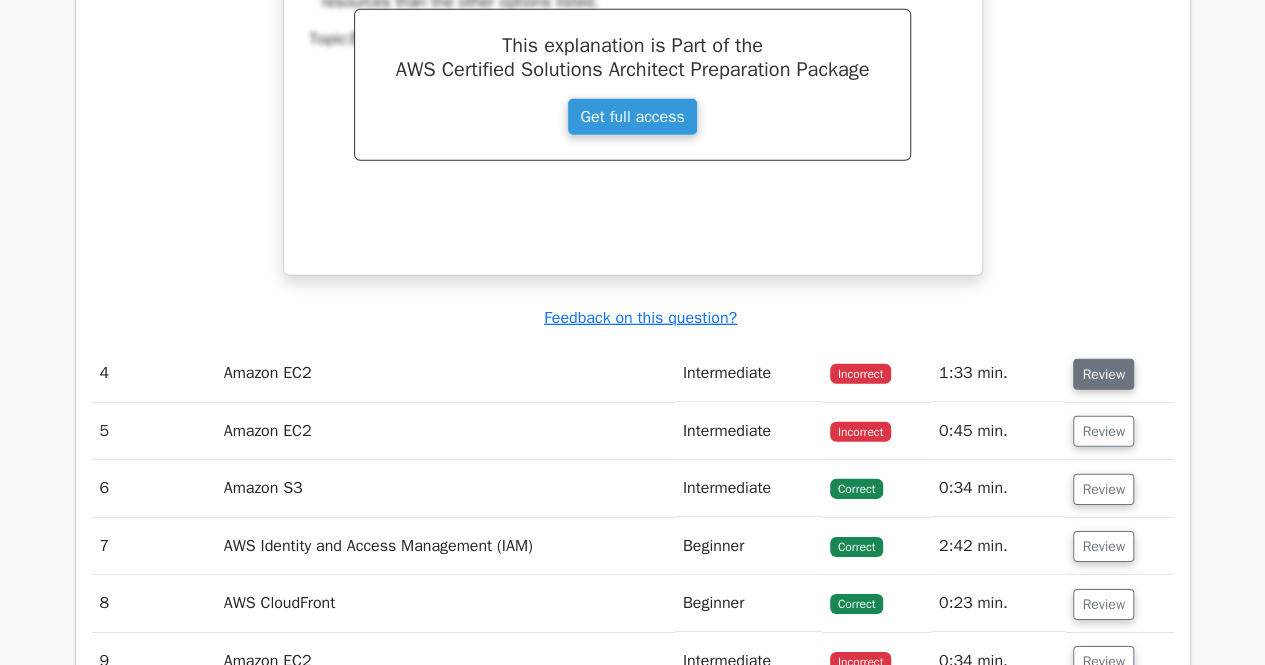 click on "Review" at bounding box center [1103, 374] 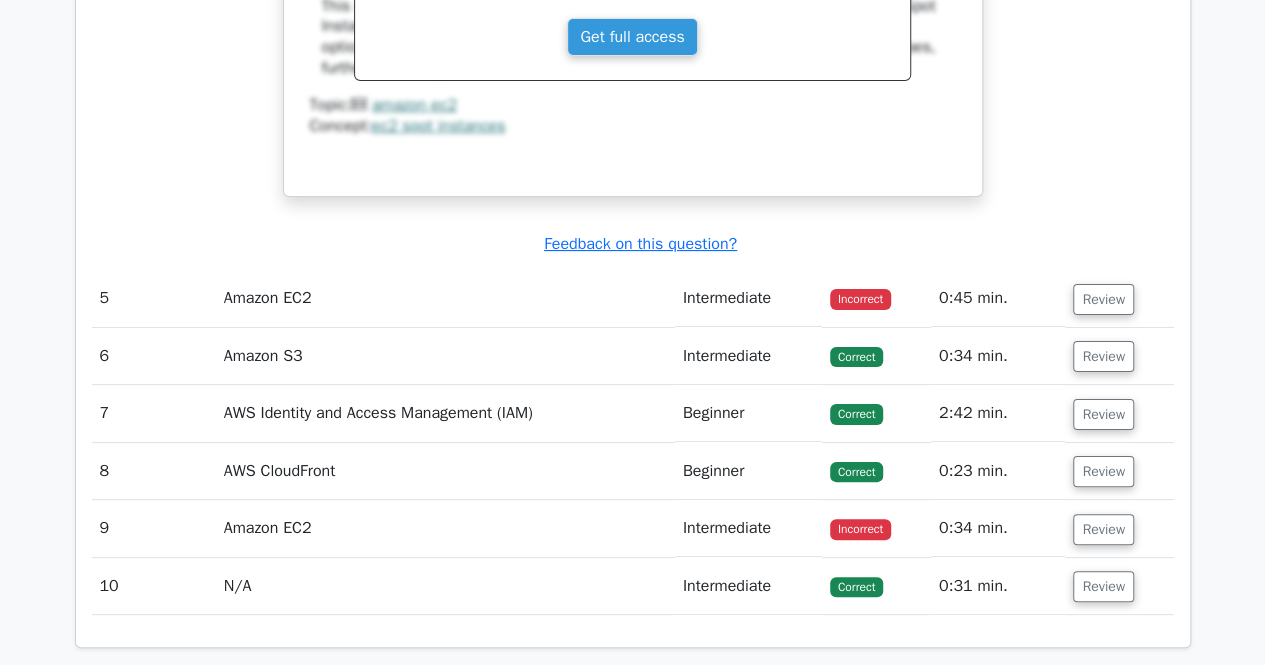 scroll, scrollTop: 3796, scrollLeft: 0, axis: vertical 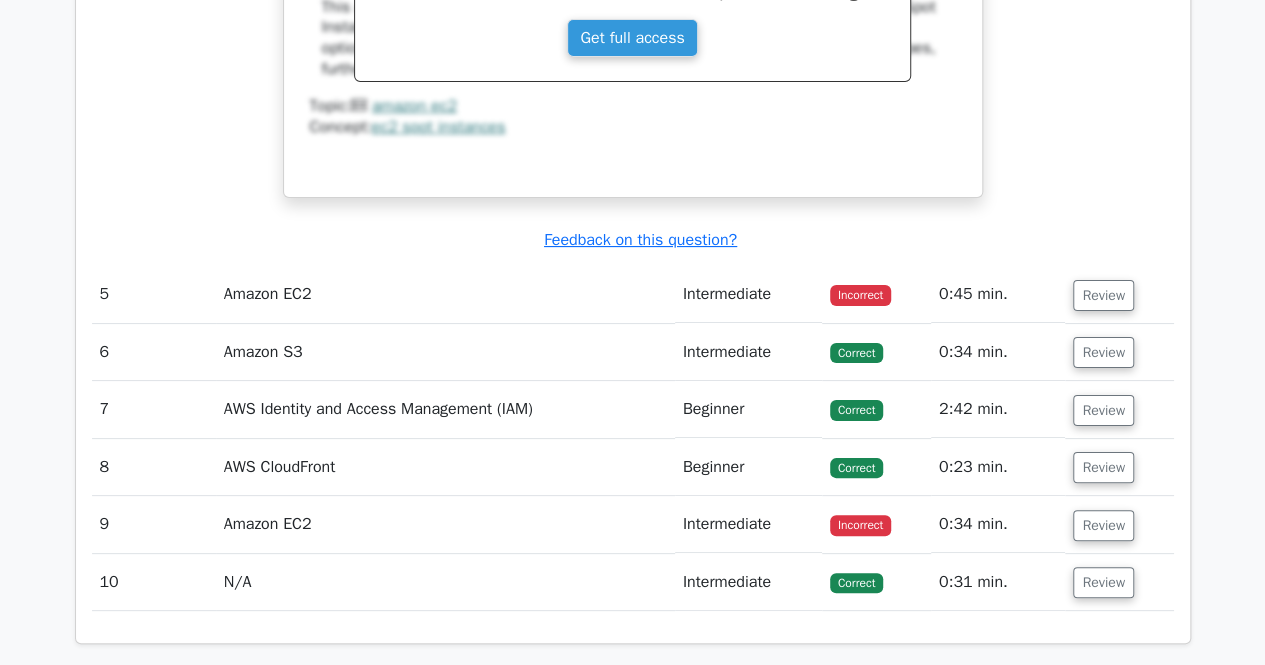 click on "Review" at bounding box center [1119, 294] 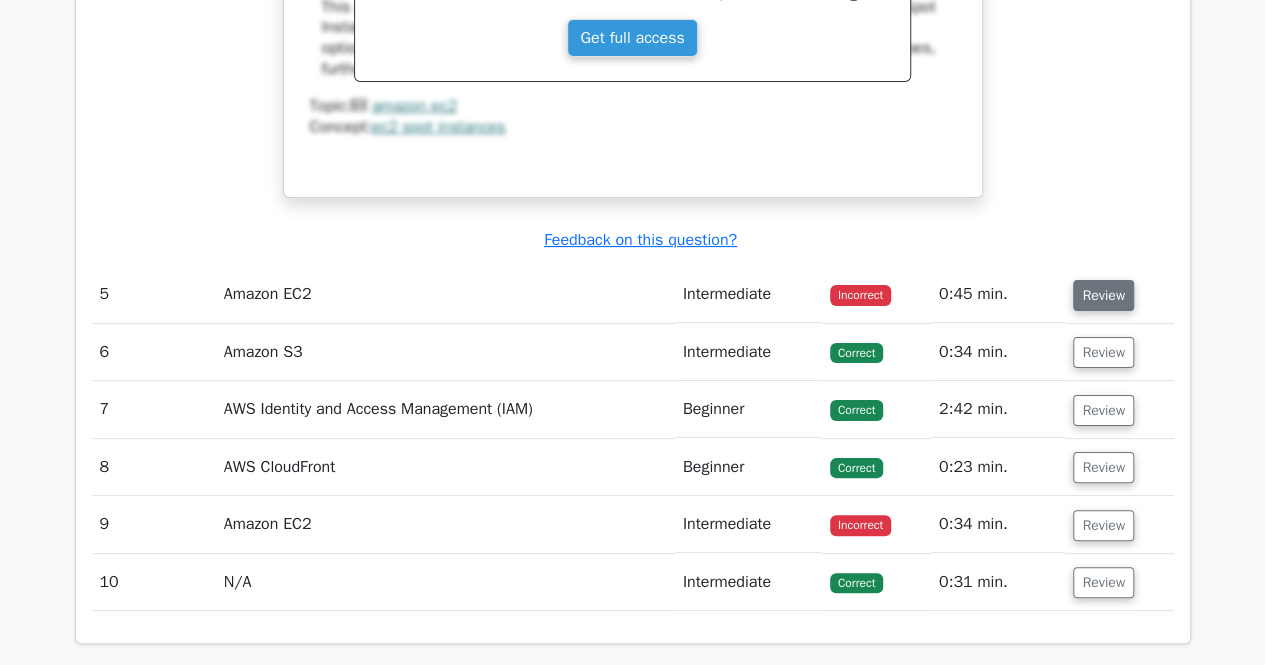 click on "Review" at bounding box center (1103, 295) 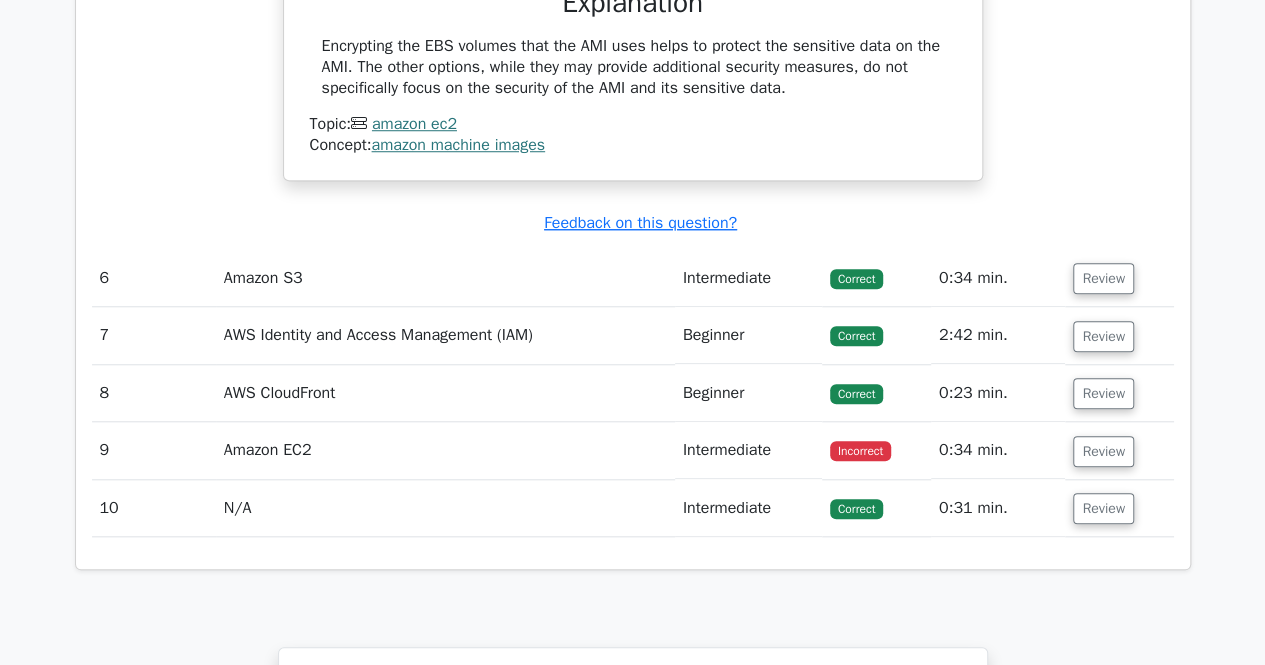 scroll, scrollTop: 4518, scrollLeft: 0, axis: vertical 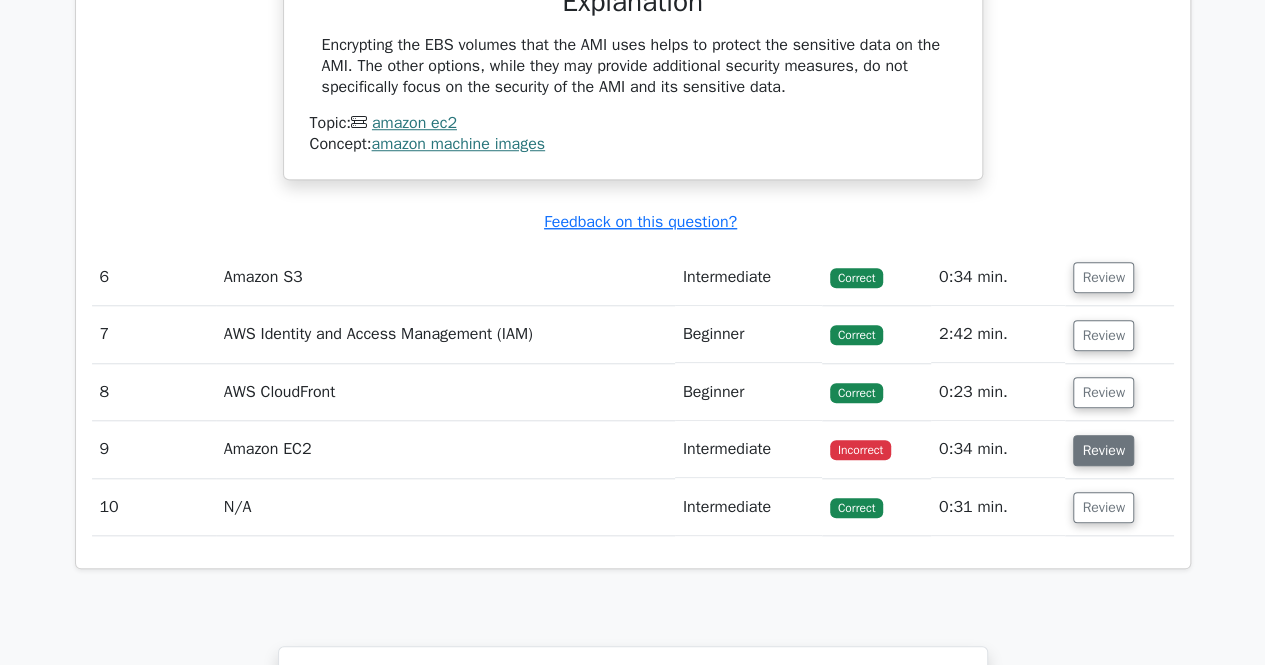 click on "Review" at bounding box center (1103, 450) 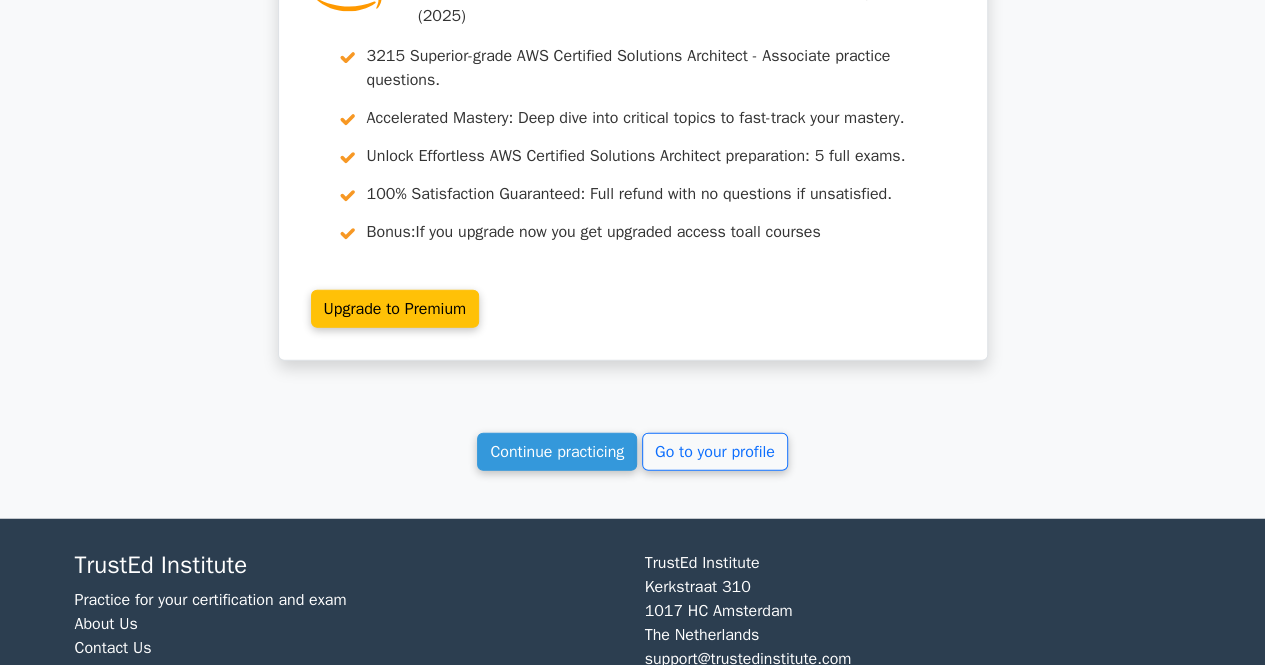 scroll, scrollTop: 6157, scrollLeft: 0, axis: vertical 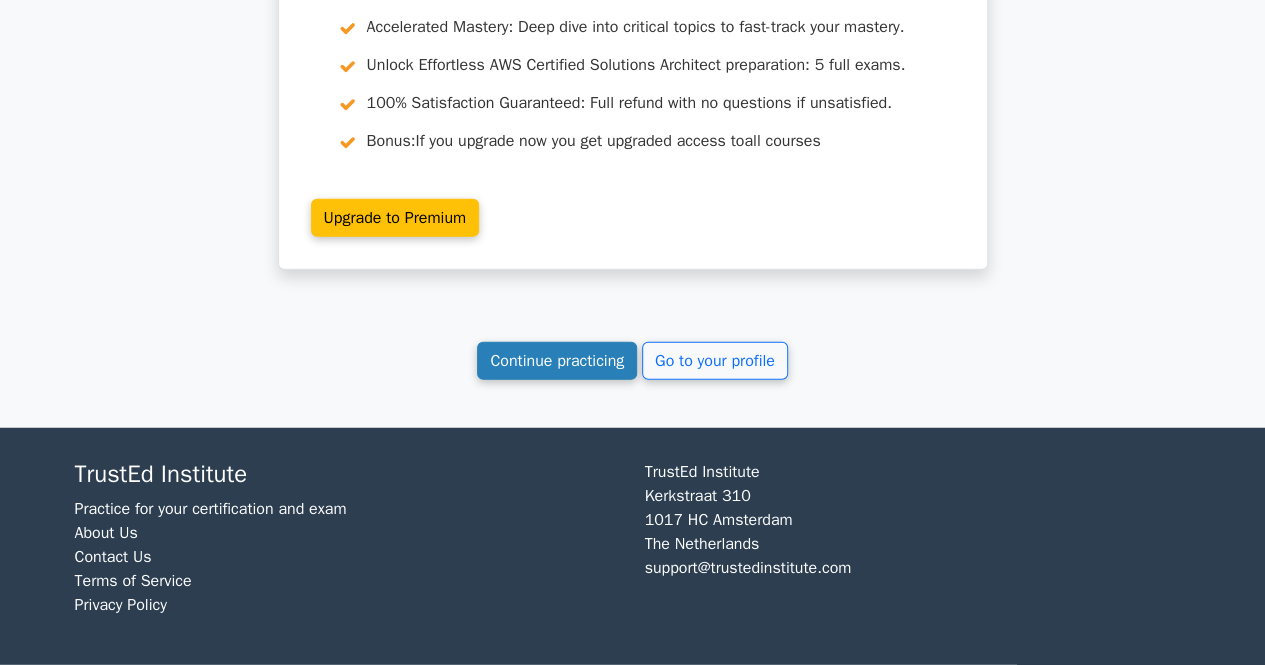 click on "Continue practicing" at bounding box center [557, 361] 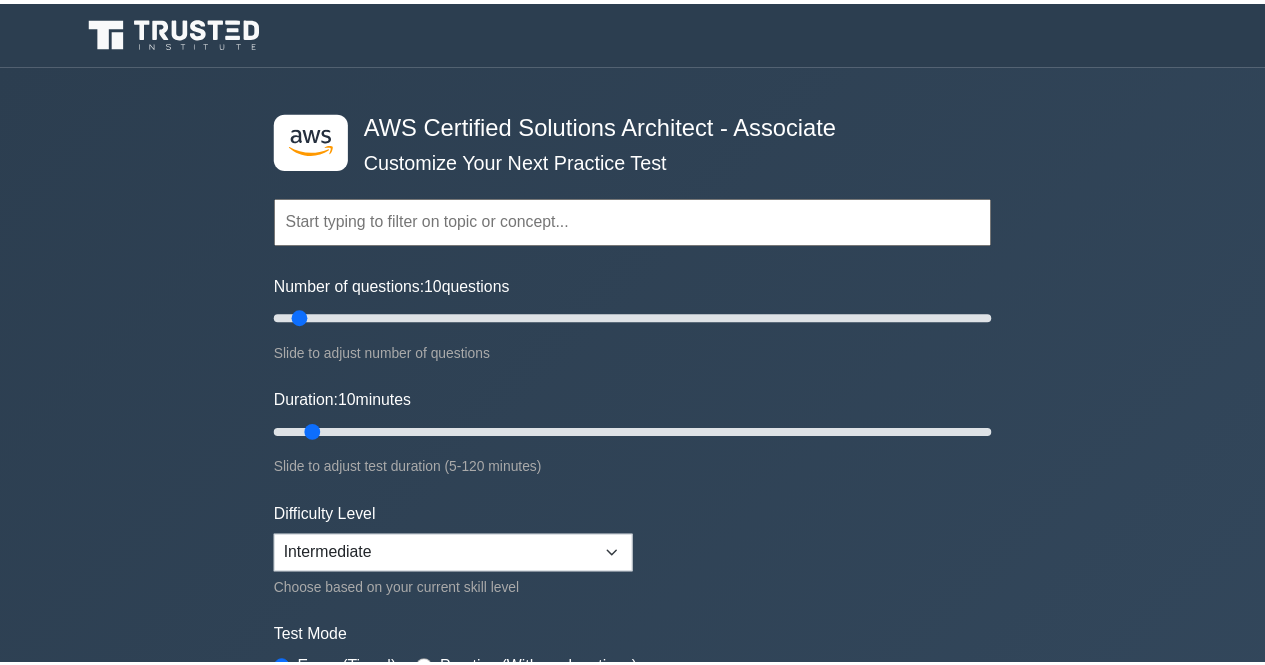 scroll, scrollTop: 0, scrollLeft: 0, axis: both 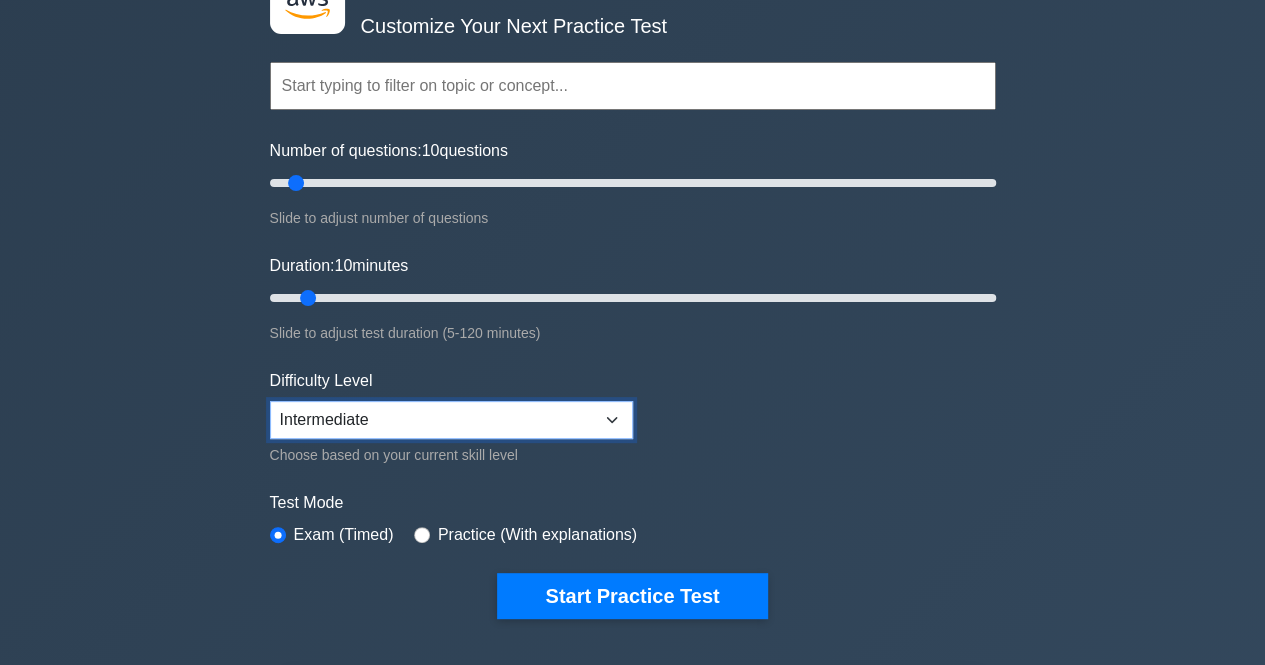 click on "Beginner
Intermediate
Expert" at bounding box center (451, 420) 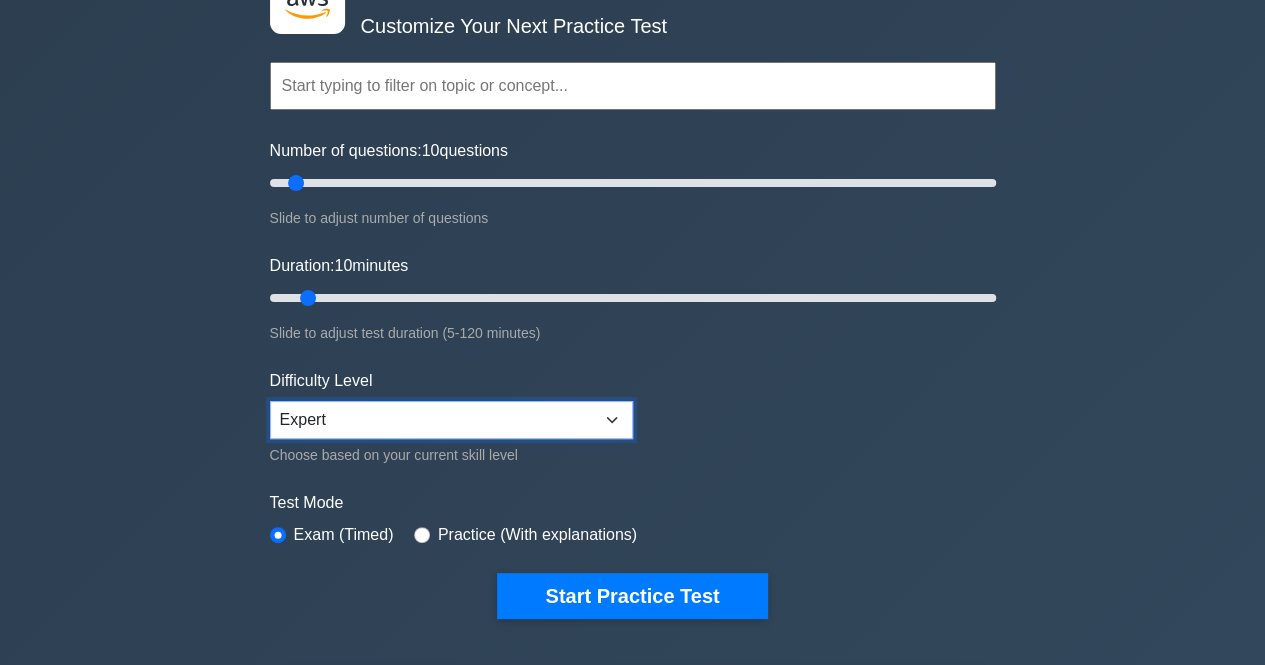 click on "Beginner
Intermediate
Expert" at bounding box center [451, 420] 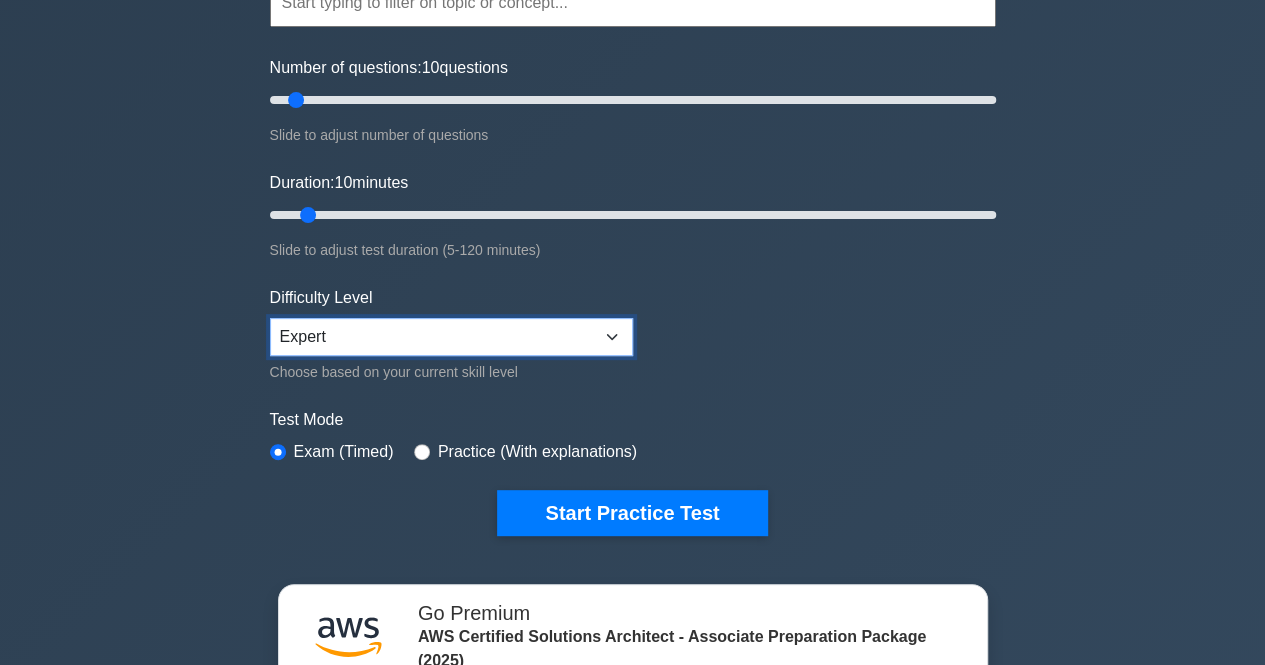scroll, scrollTop: 219, scrollLeft: 0, axis: vertical 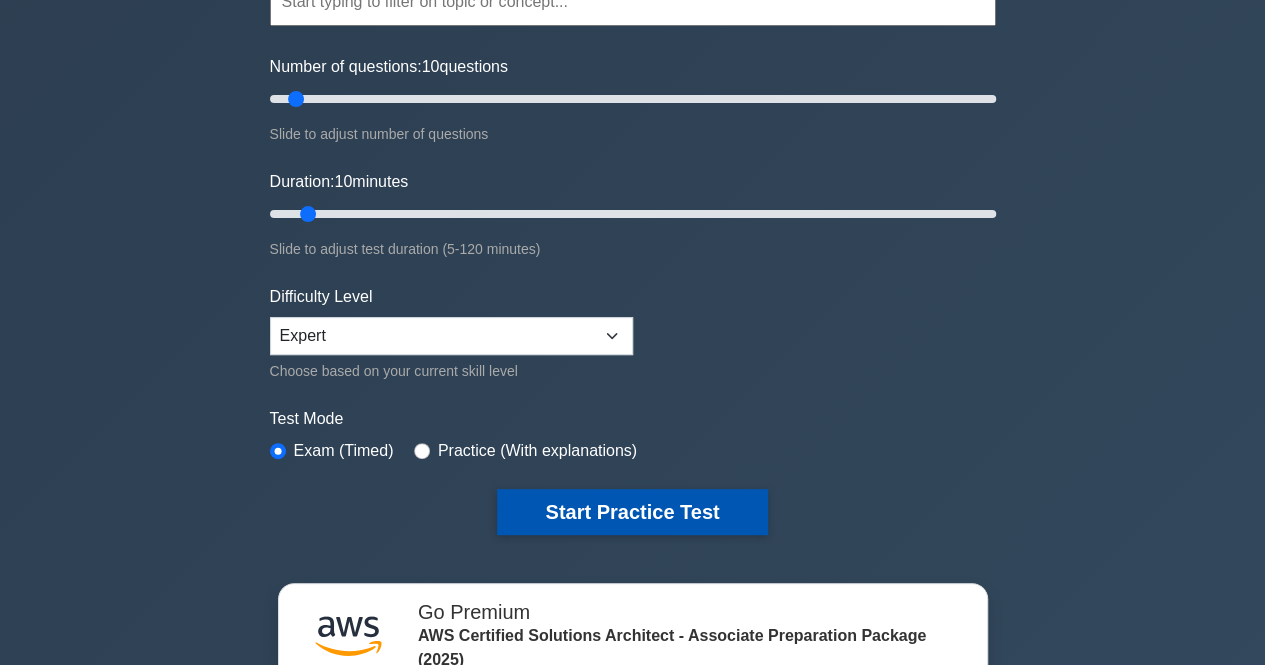 click on "Start Practice Test" at bounding box center [632, 512] 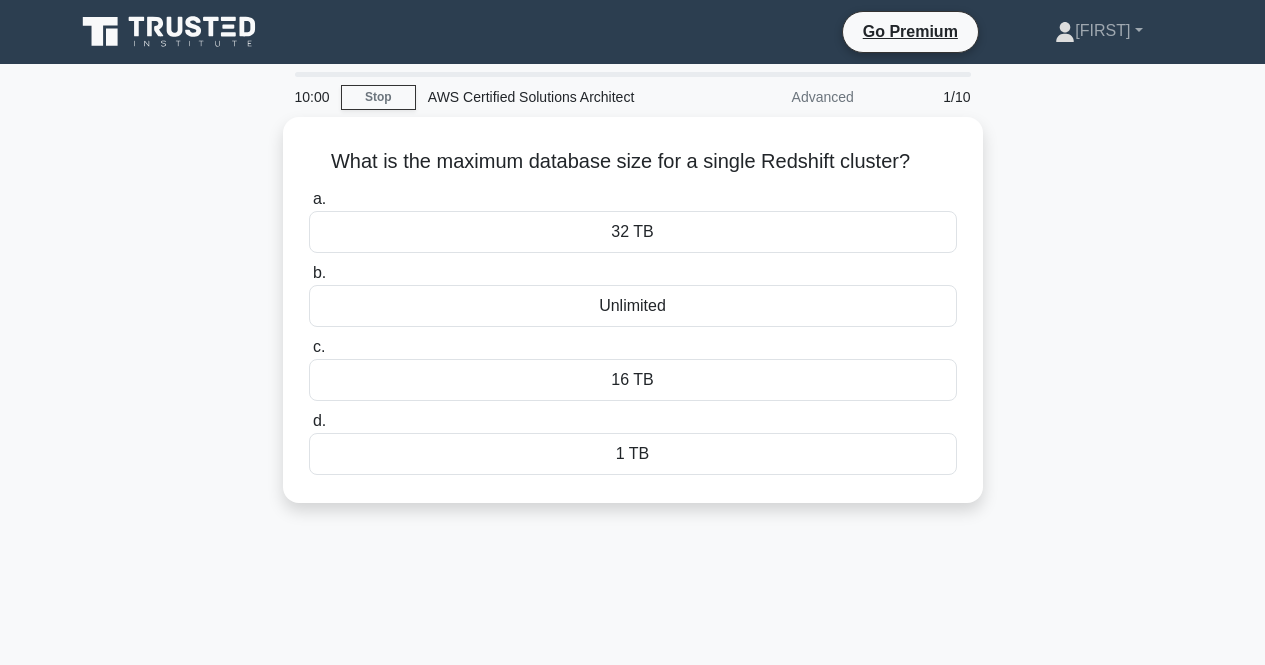 scroll, scrollTop: 0, scrollLeft: 0, axis: both 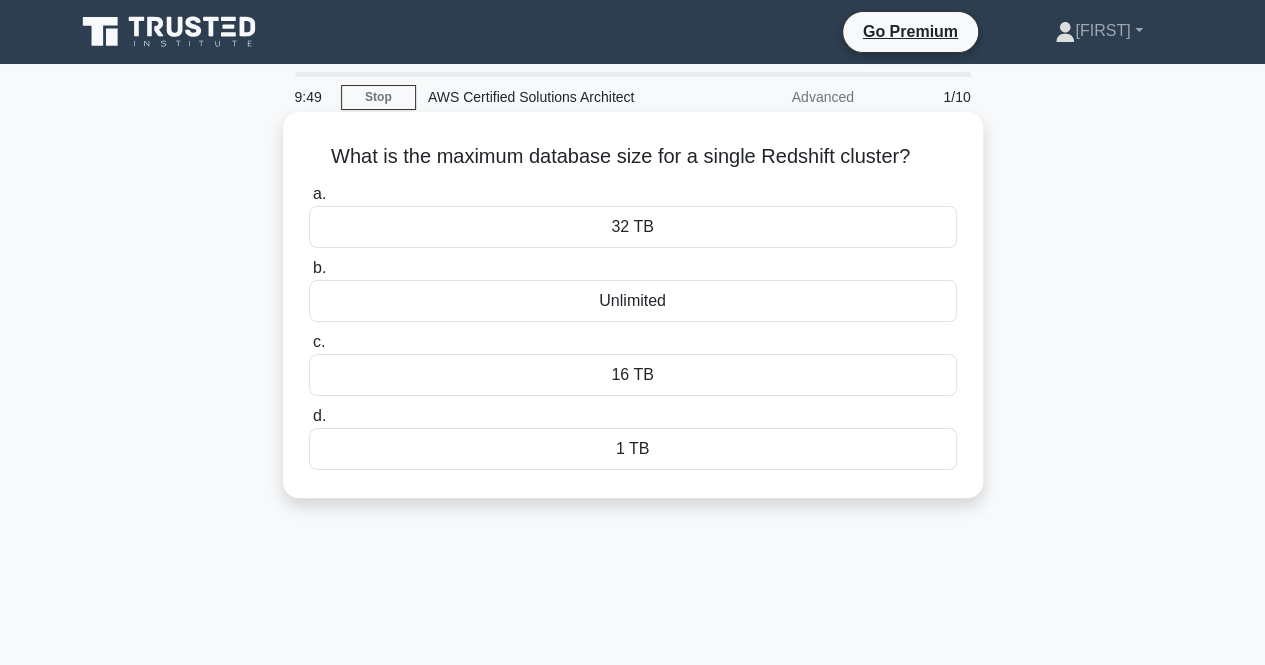 click on "32 TB" at bounding box center [633, 227] 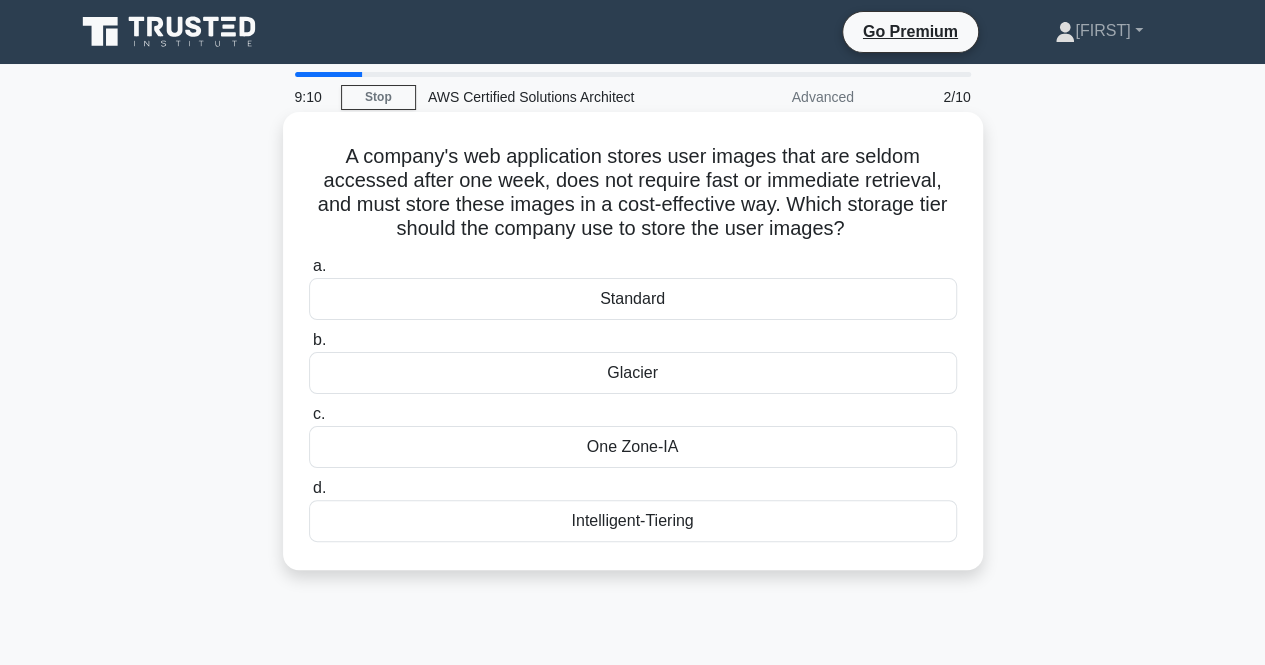 click on "Intelligent-Tiering" at bounding box center [633, 521] 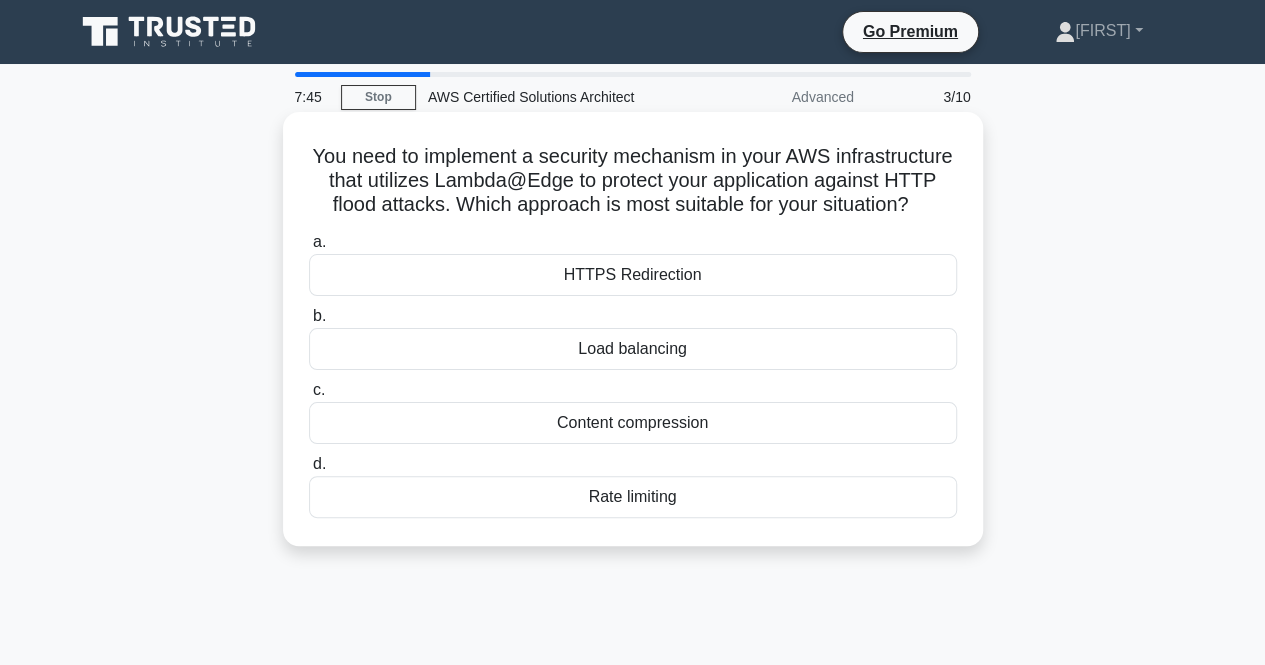 click on "Rate limiting" at bounding box center [633, 497] 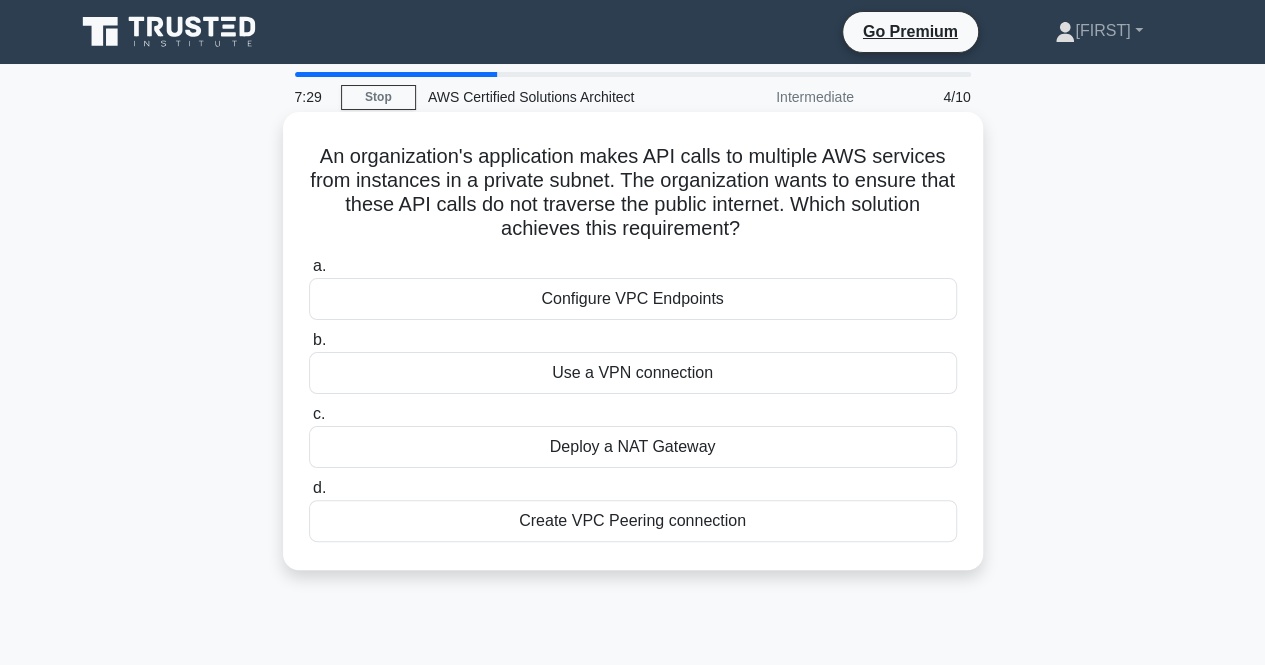 click on "Deploy a NAT Gateway" at bounding box center [633, 447] 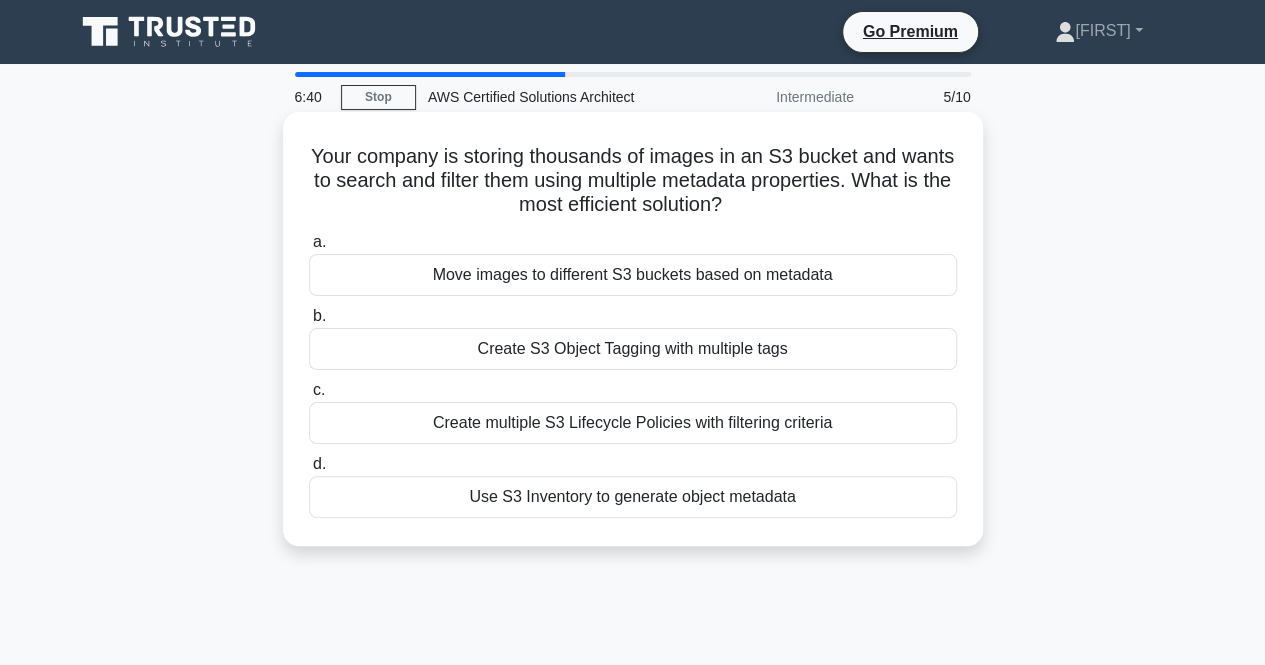 click on "Create multiple S3 Lifecycle Policies with filtering criteria" at bounding box center (633, 423) 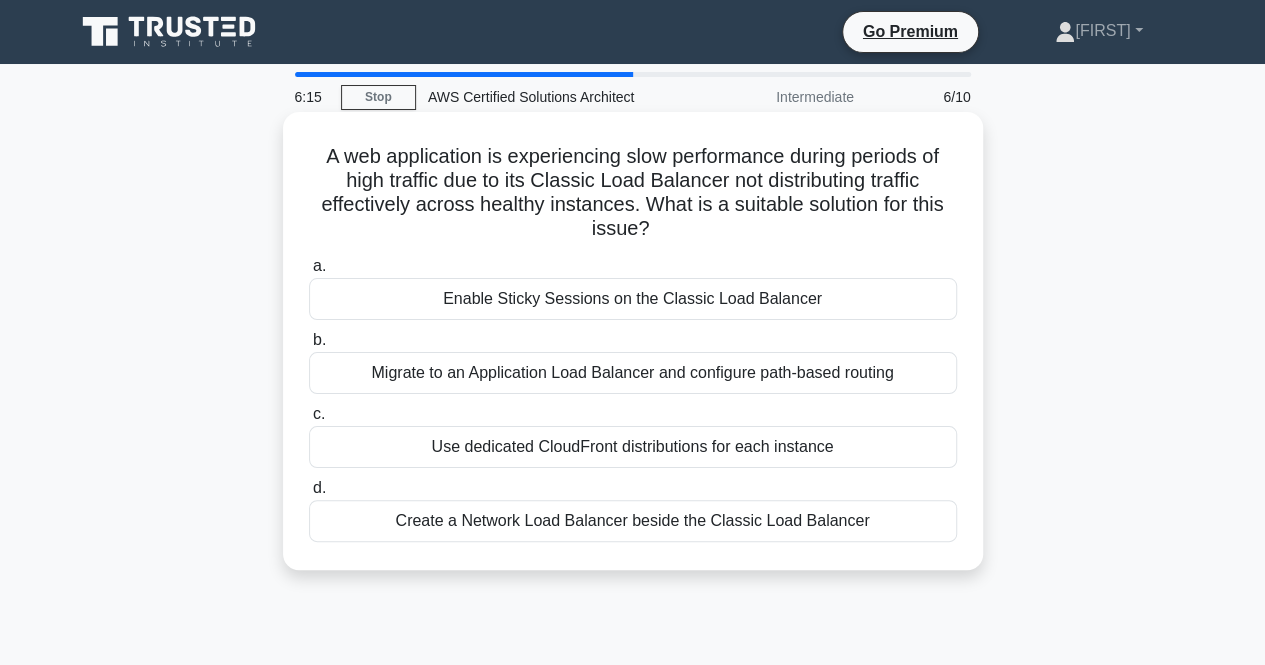 click on "Migrate to an Application Load Balancer and configure path-based routing" at bounding box center (633, 373) 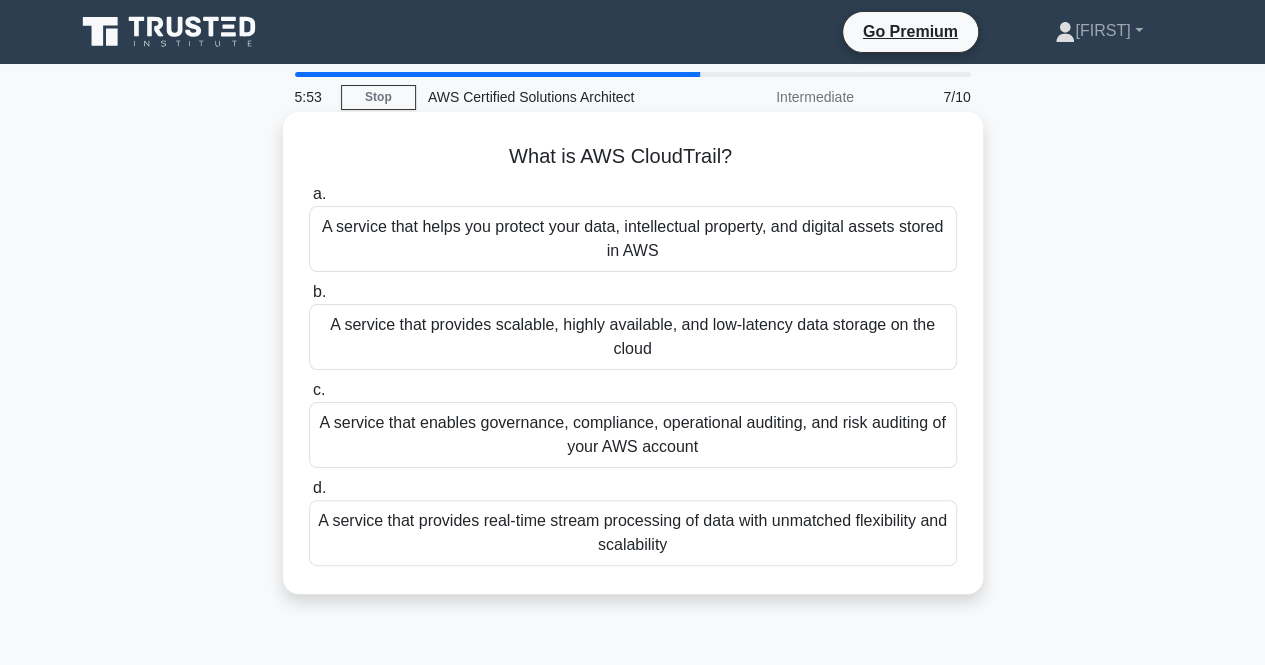 click on "A service that enables governance, compliance, operational auditing, and risk auditing of your AWS account" at bounding box center (633, 435) 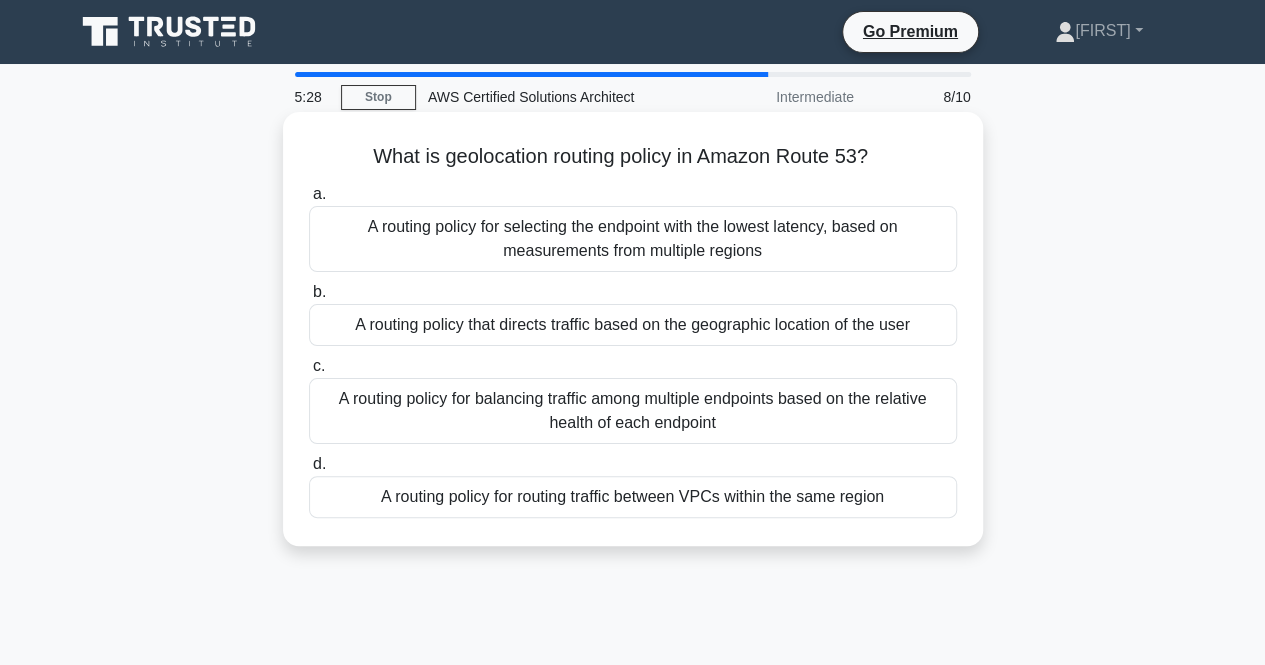click on "A routing policy that directs traffic based on the geographic location of the user" at bounding box center (633, 325) 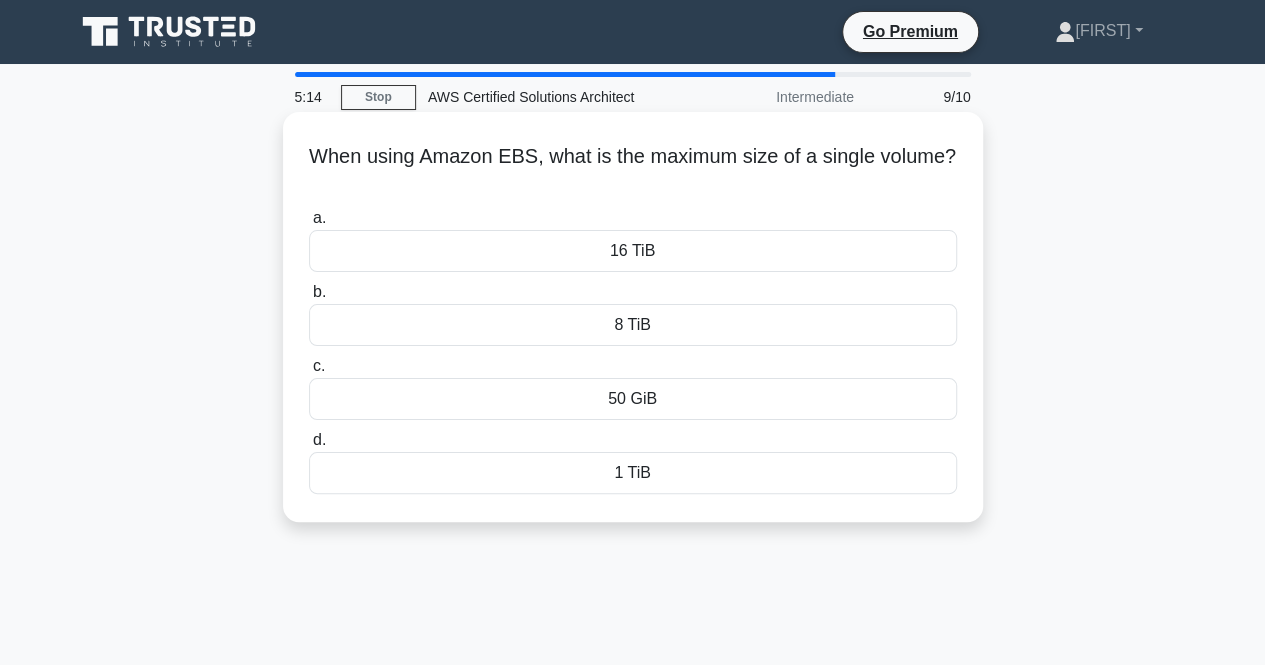 click on "1 TiB" at bounding box center (633, 473) 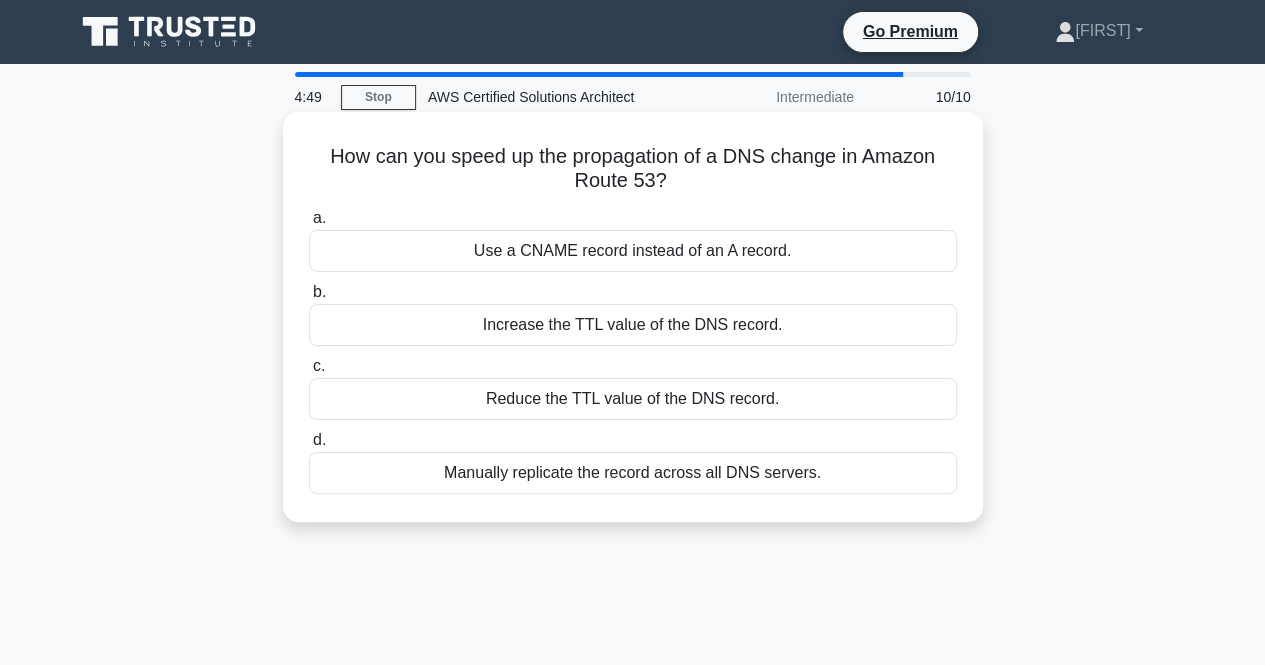 click on "Reduce the TTL value of the DNS record." at bounding box center [633, 399] 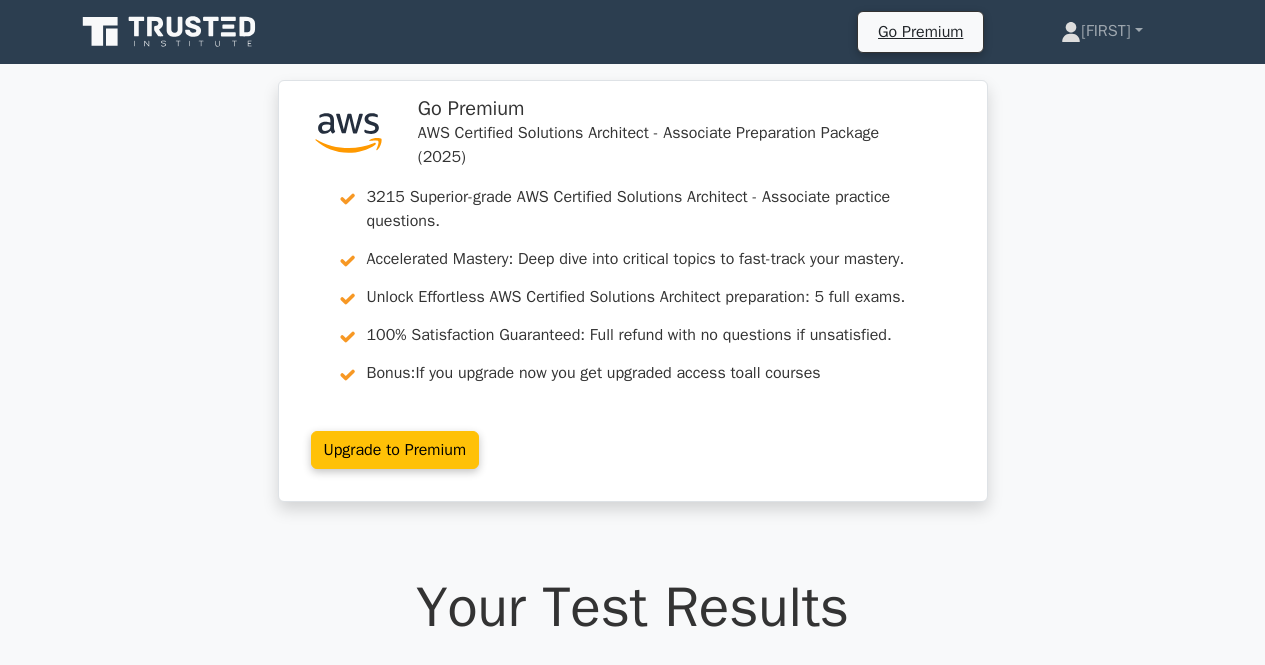 scroll, scrollTop: 0, scrollLeft: 0, axis: both 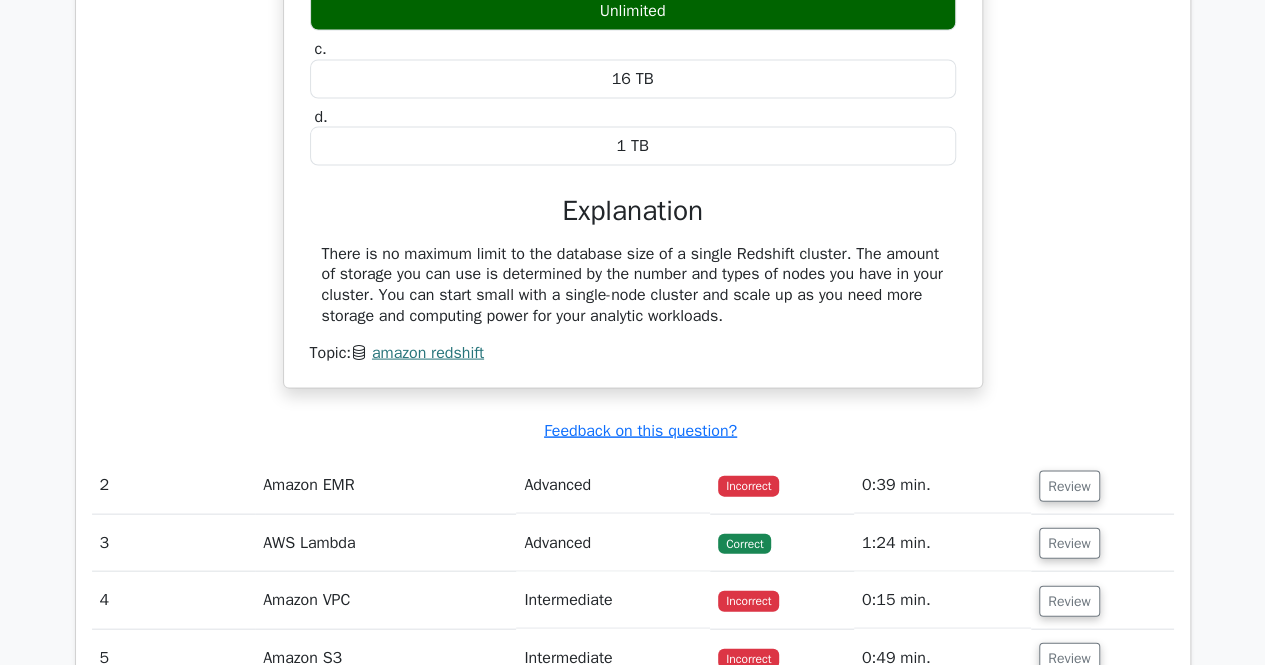 click on "Review" at bounding box center [1102, 485] 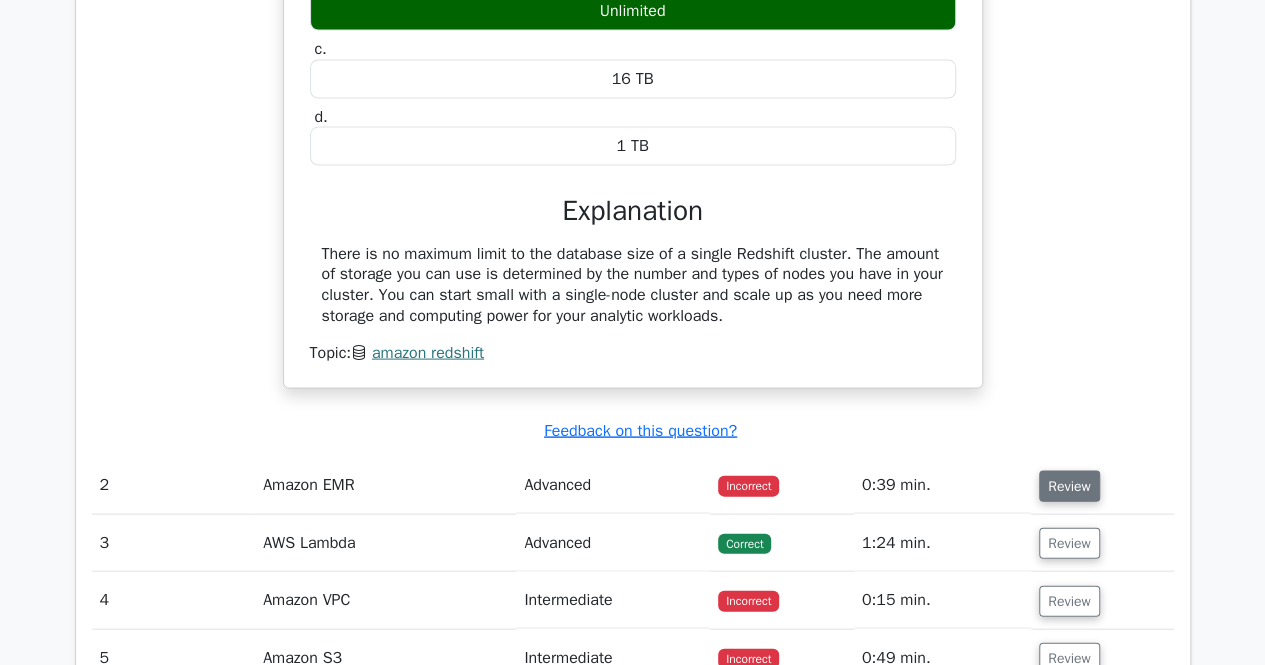 click on "Review" at bounding box center [1069, 486] 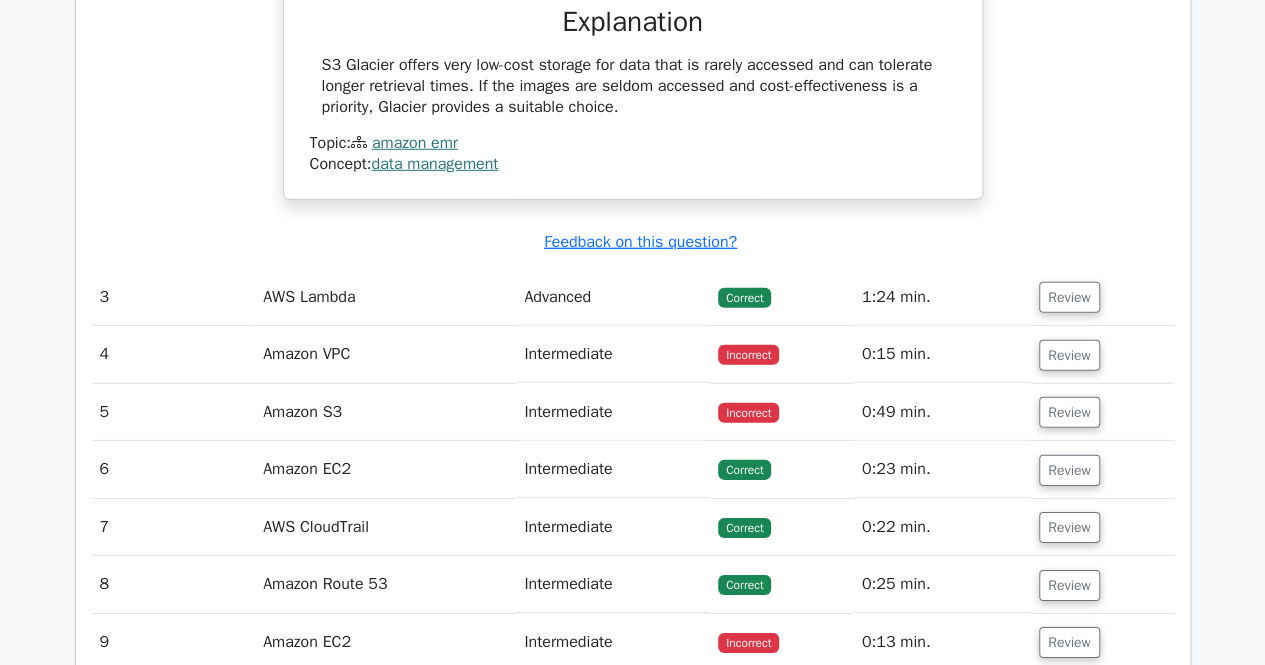 scroll, scrollTop: 2885, scrollLeft: 0, axis: vertical 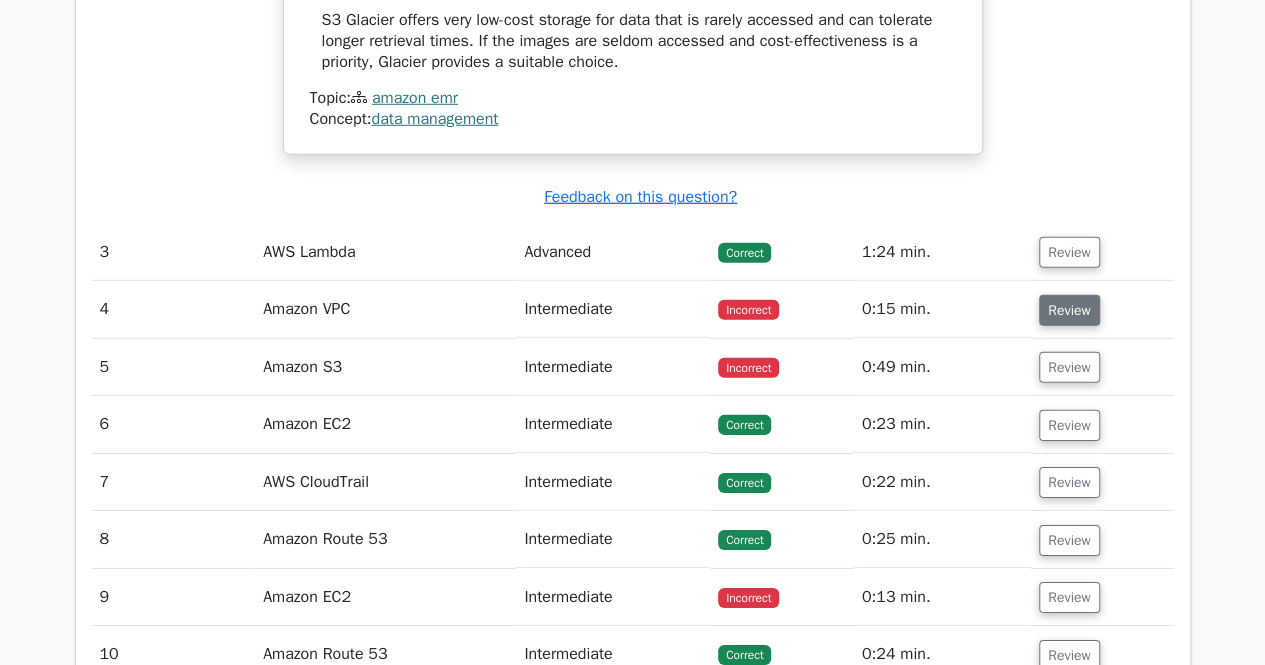 click on "Review" at bounding box center [1069, 310] 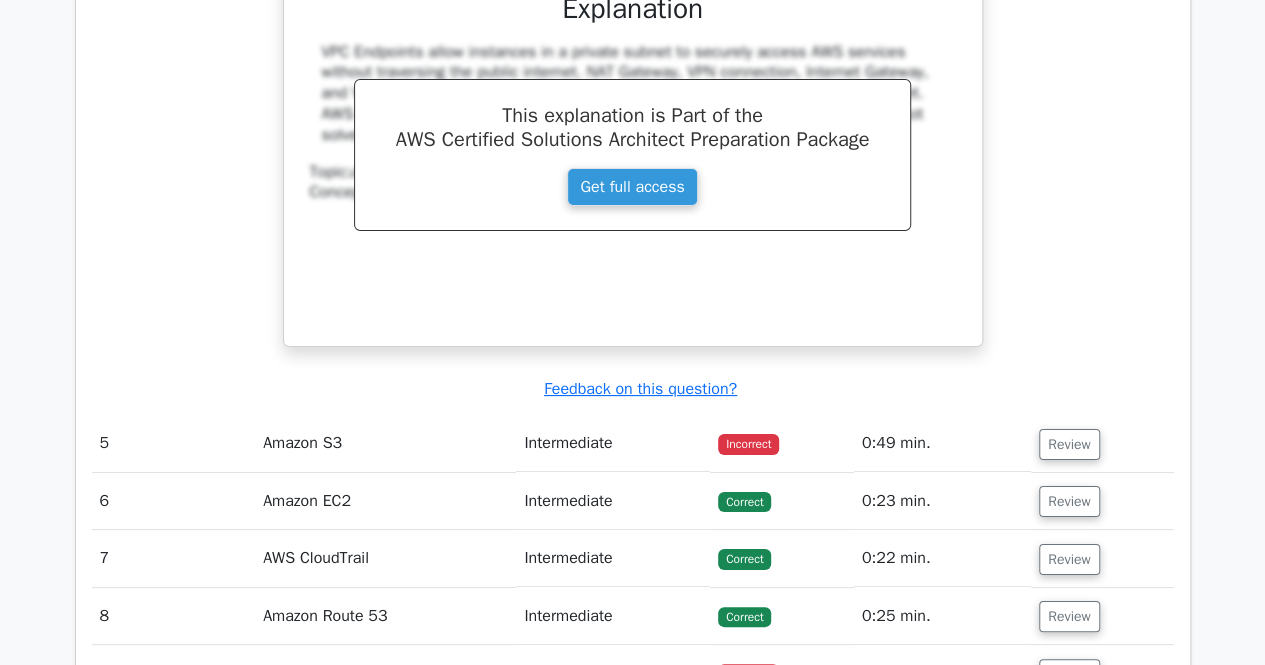 scroll, scrollTop: 3664, scrollLeft: 0, axis: vertical 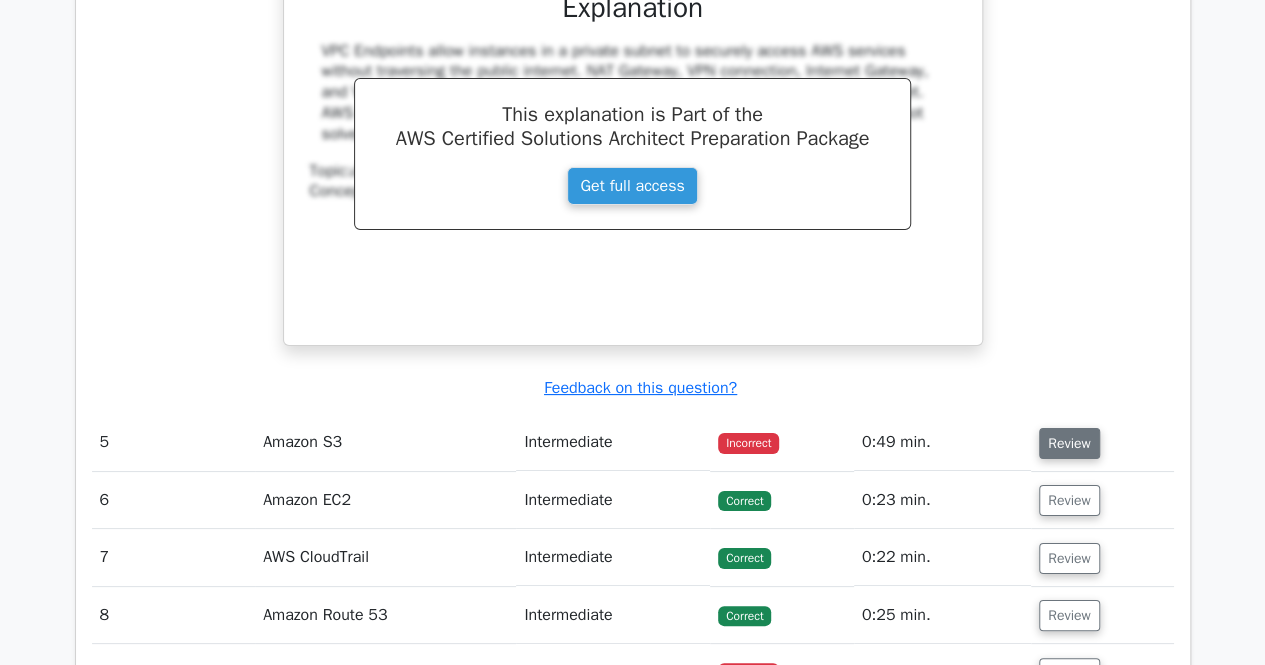 click on "Review" at bounding box center (1069, 443) 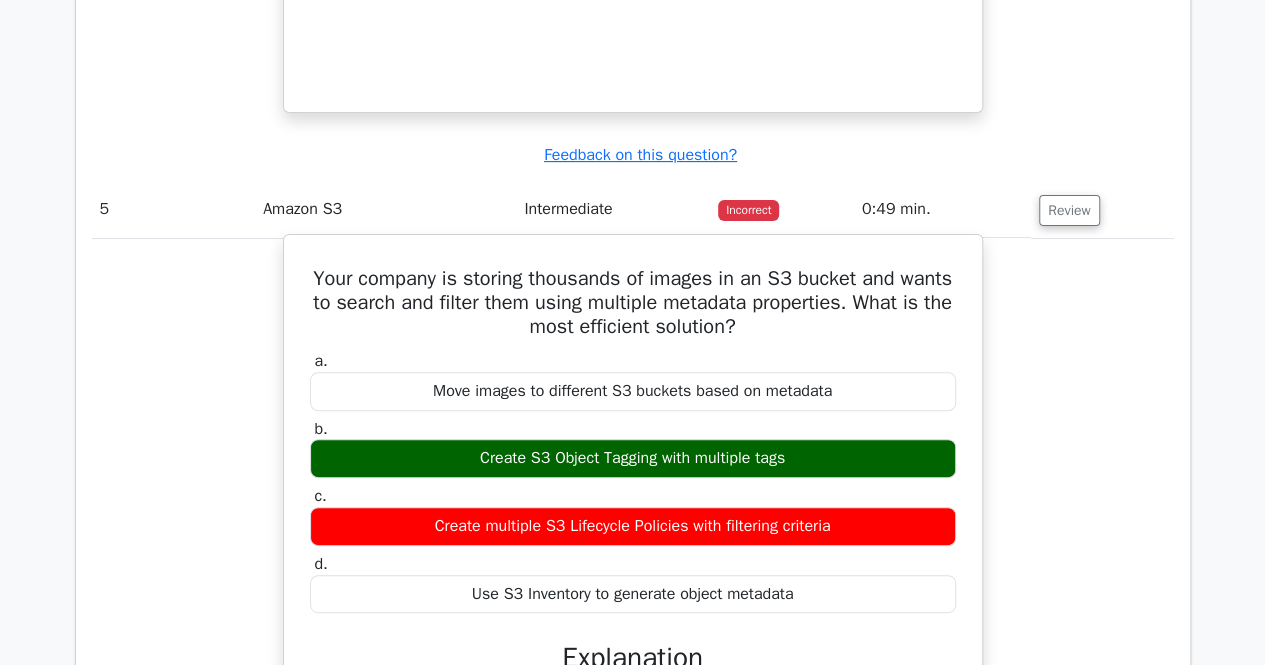 scroll, scrollTop: 3896, scrollLeft: 0, axis: vertical 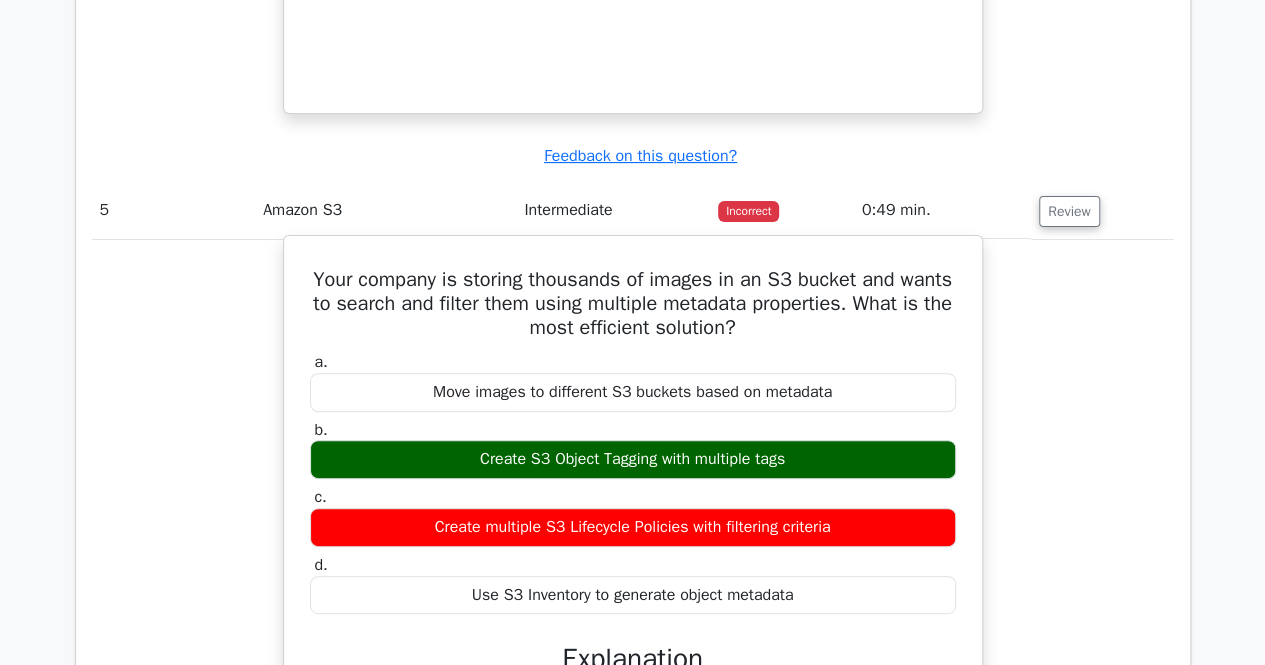 click on "Create multiple S3 Lifecycle Policies with filtering criteria" at bounding box center [633, 527] 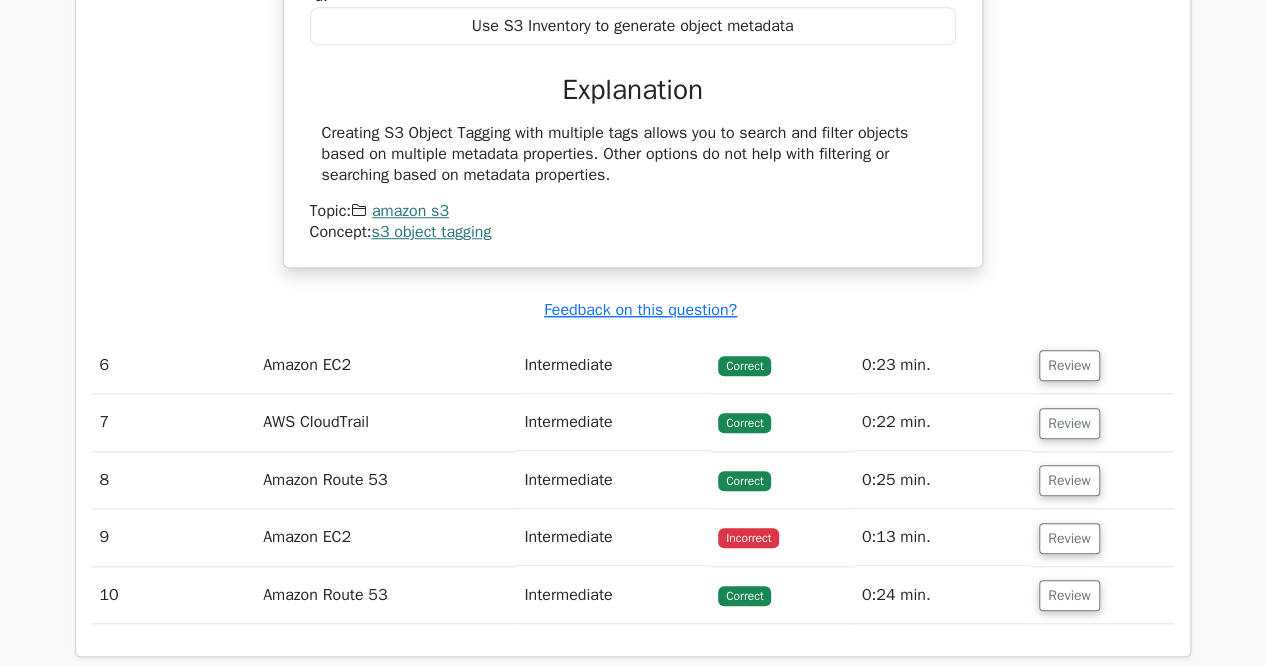 scroll, scrollTop: 4476, scrollLeft: 0, axis: vertical 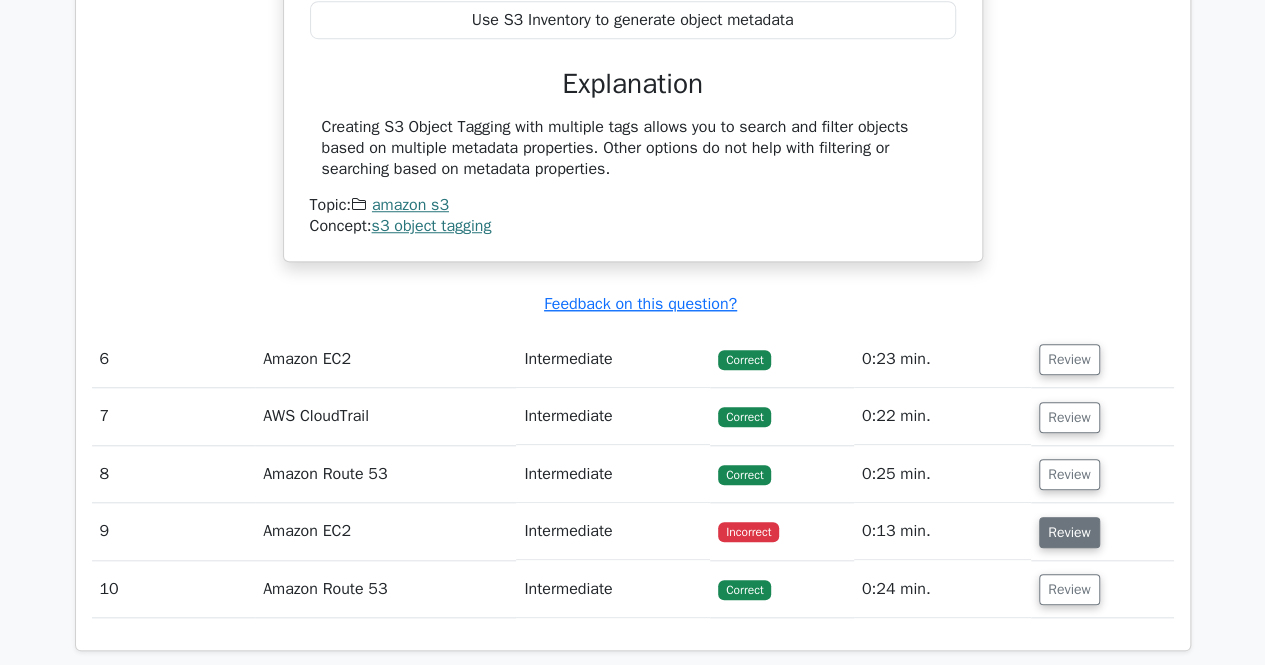 click on "Review" at bounding box center [1069, 532] 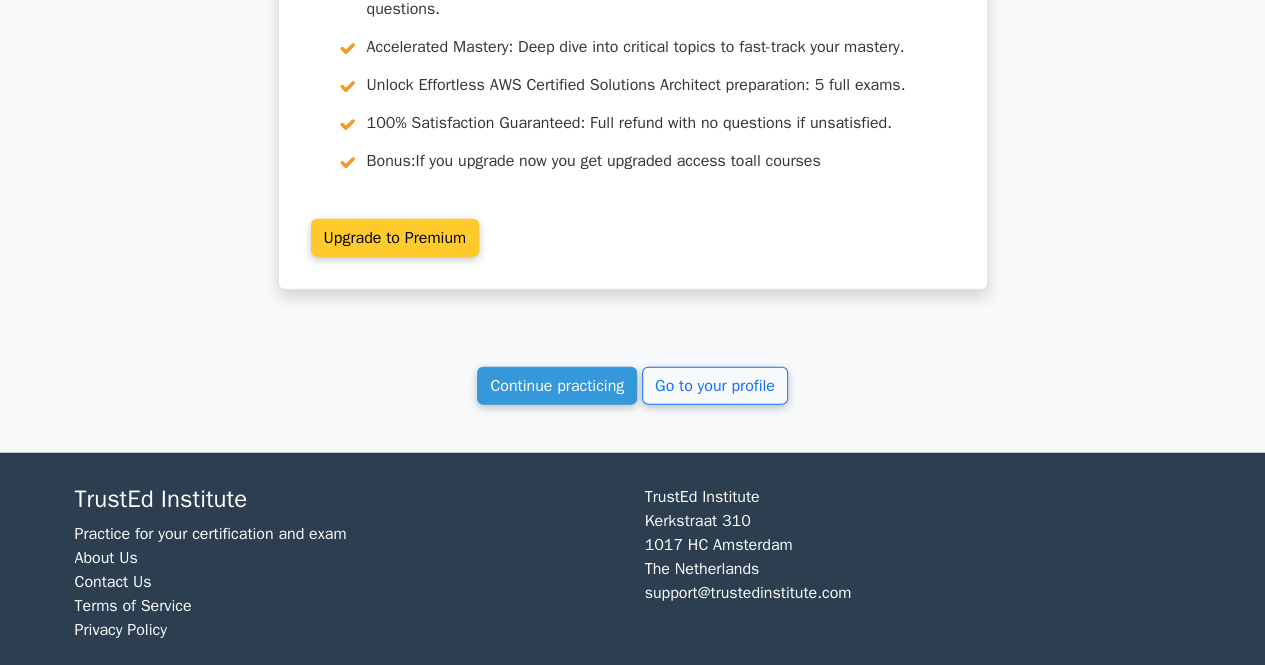 scroll, scrollTop: 6150, scrollLeft: 0, axis: vertical 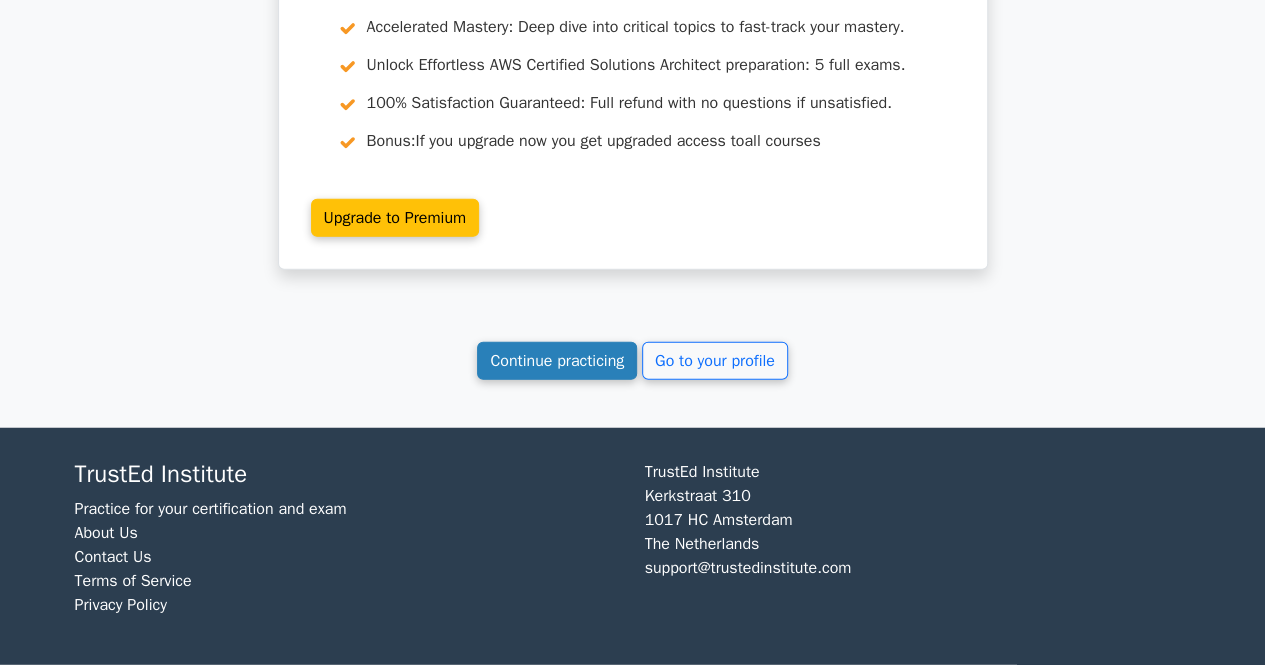 click on "Continue practicing" at bounding box center (557, 361) 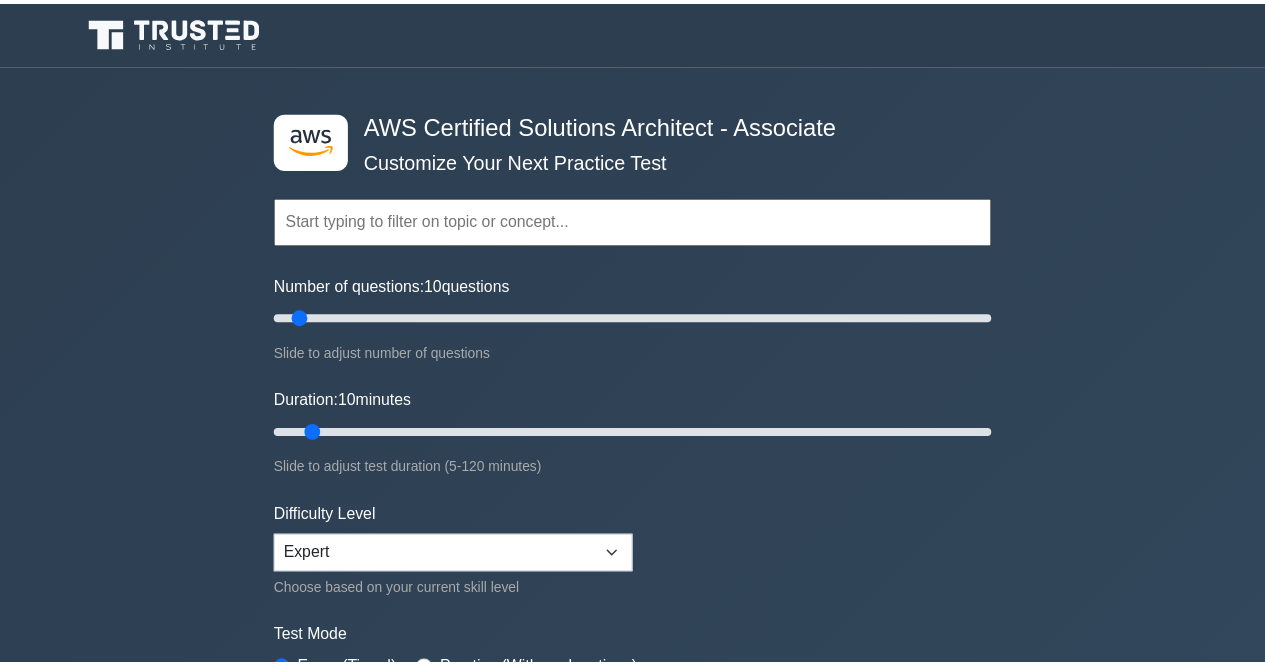 scroll, scrollTop: 0, scrollLeft: 0, axis: both 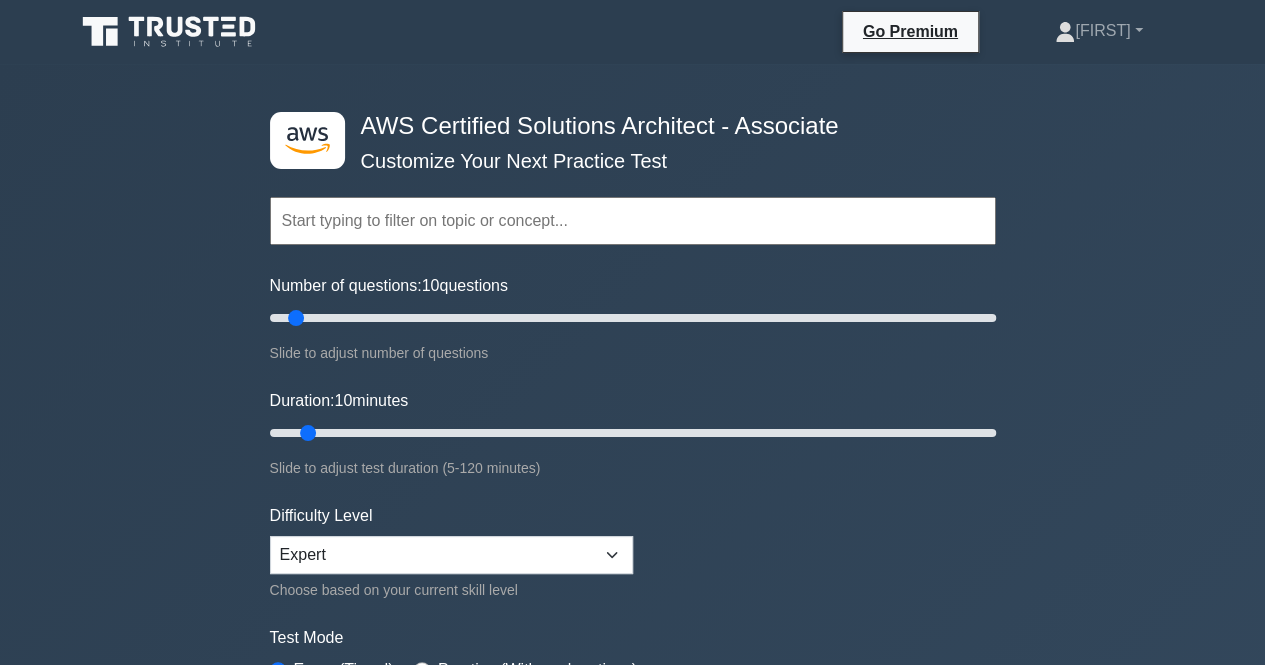 click at bounding box center (633, 221) 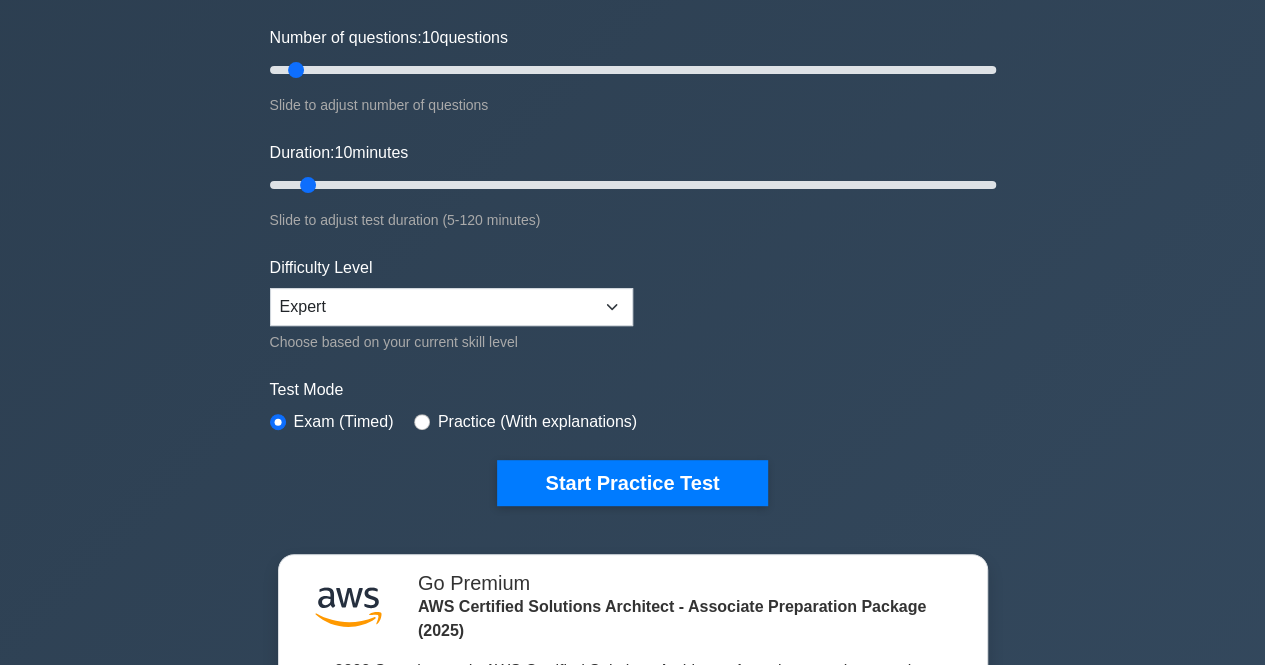 scroll, scrollTop: 0, scrollLeft: 0, axis: both 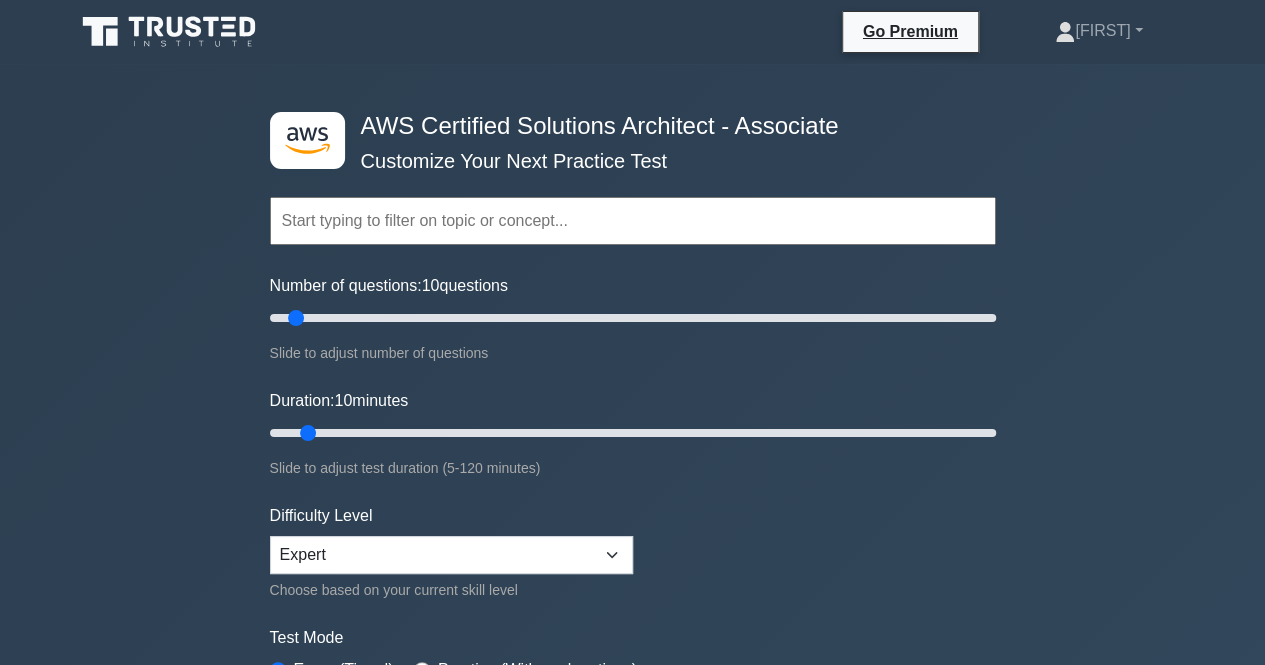 click at bounding box center (633, 221) 